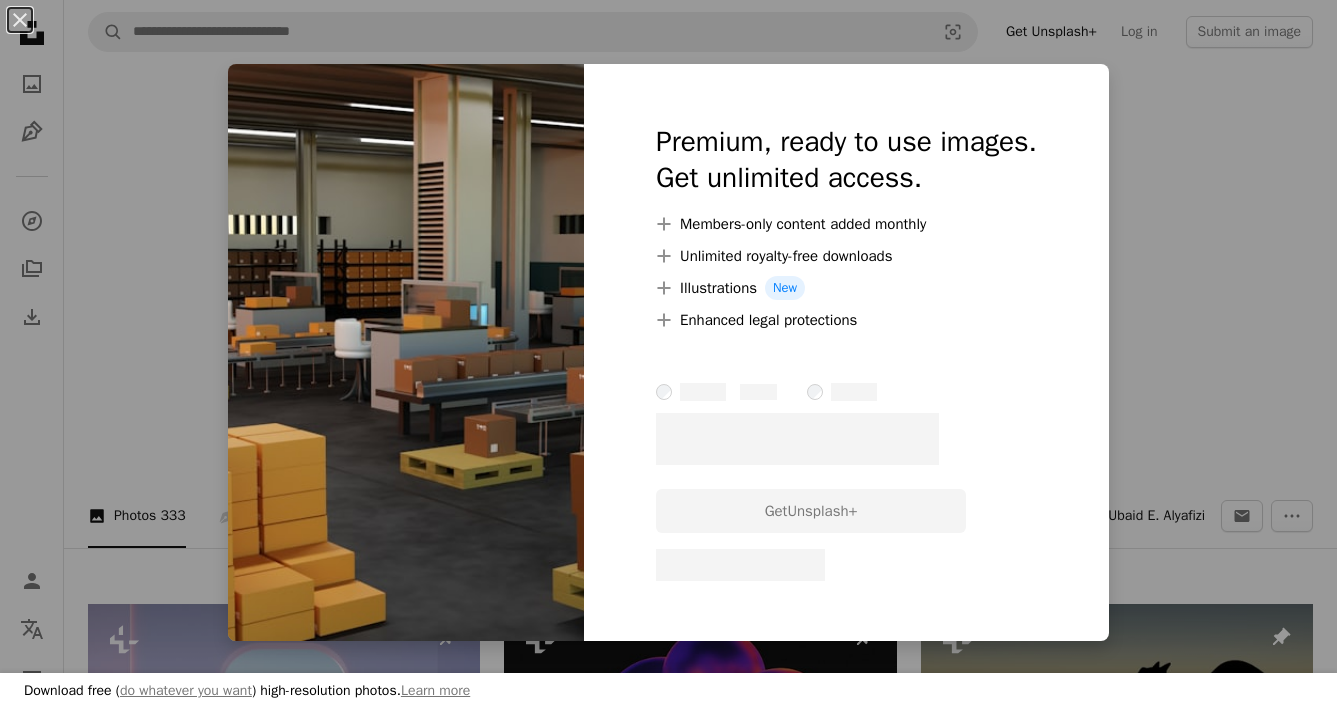 scroll, scrollTop: 1976, scrollLeft: 0, axis: vertical 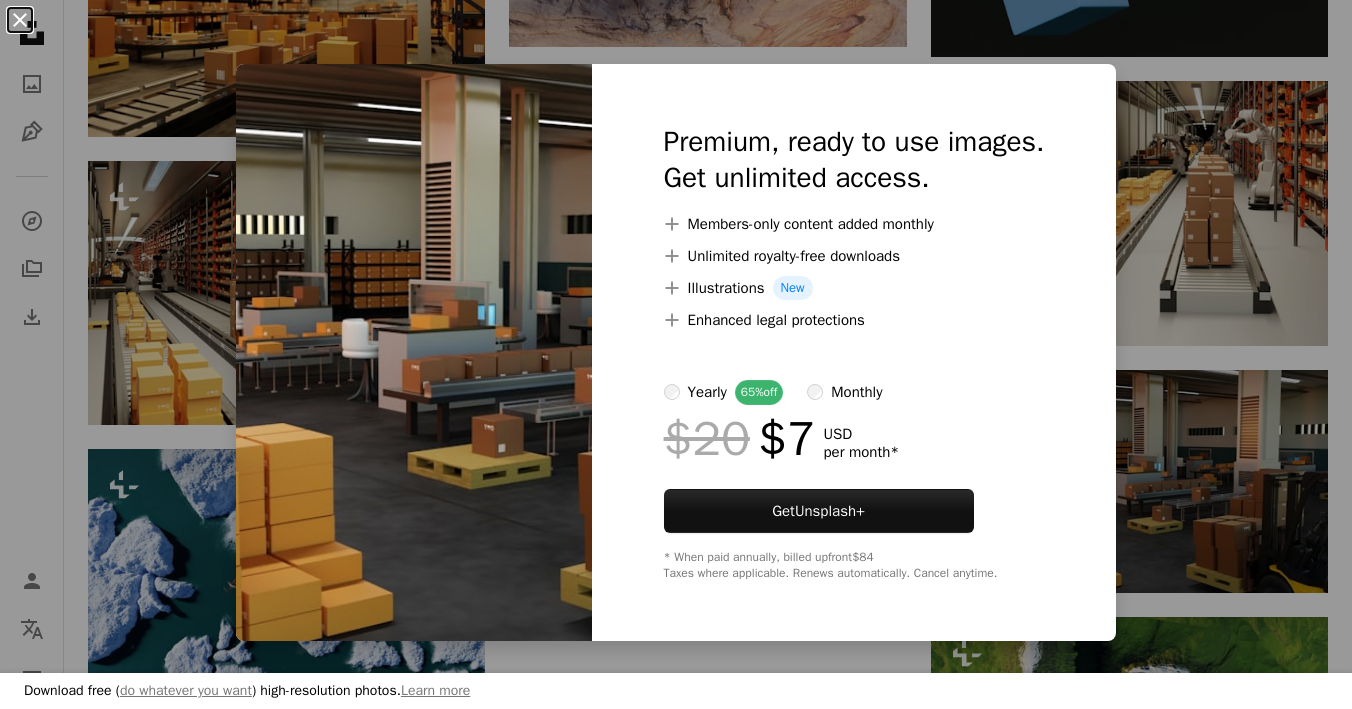 click on "An X shape" at bounding box center (20, 20) 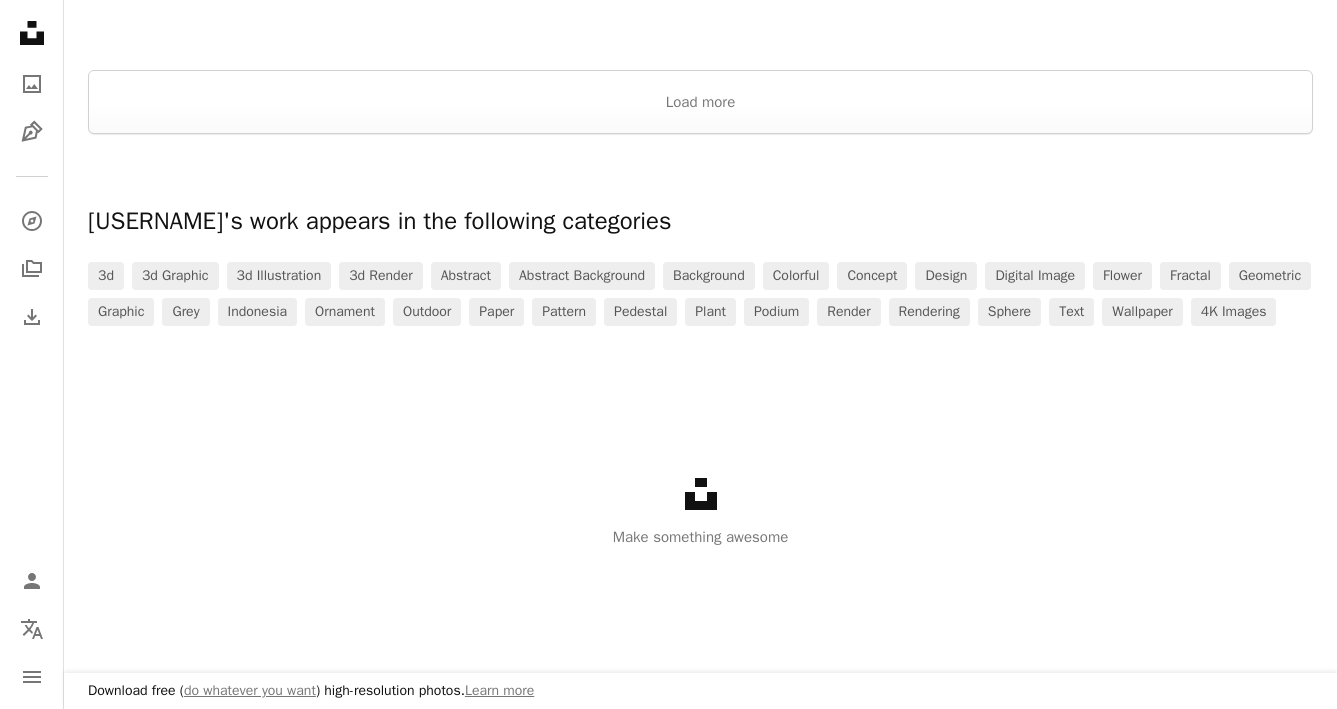 scroll, scrollTop: 2989, scrollLeft: 0, axis: vertical 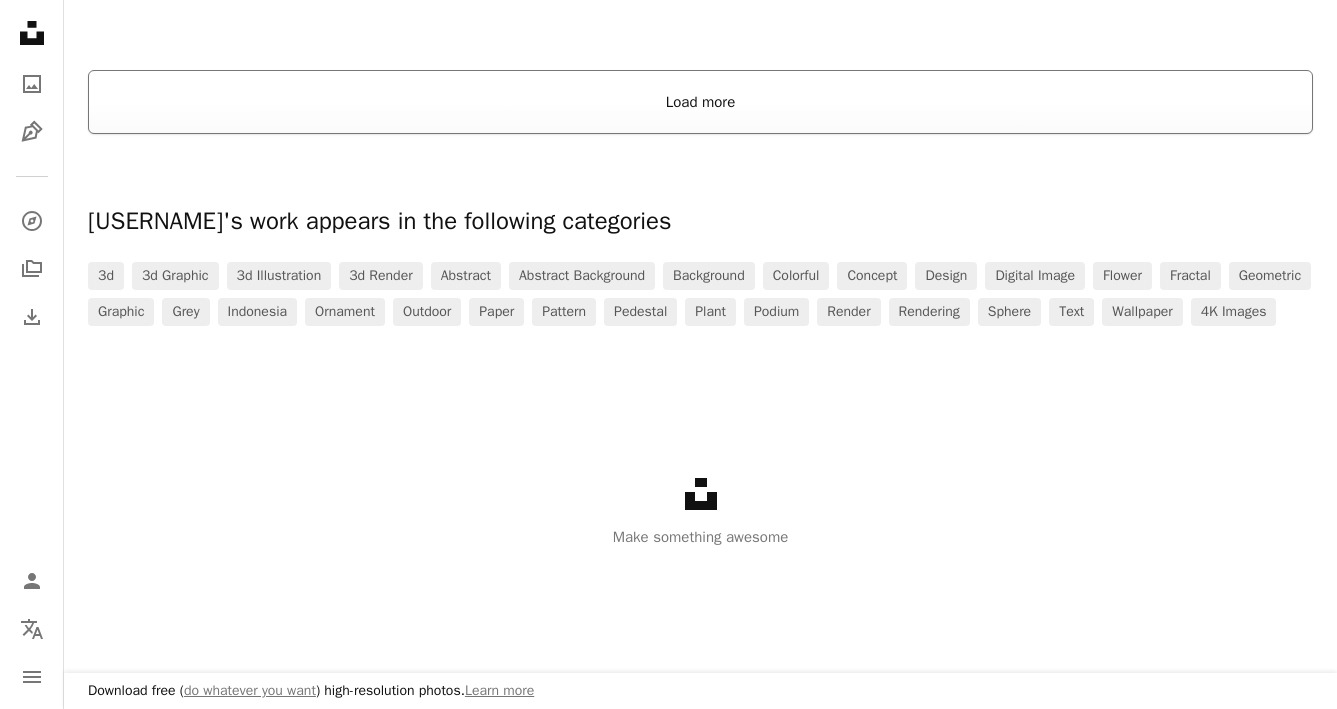 click on "Load more" at bounding box center [700, 102] 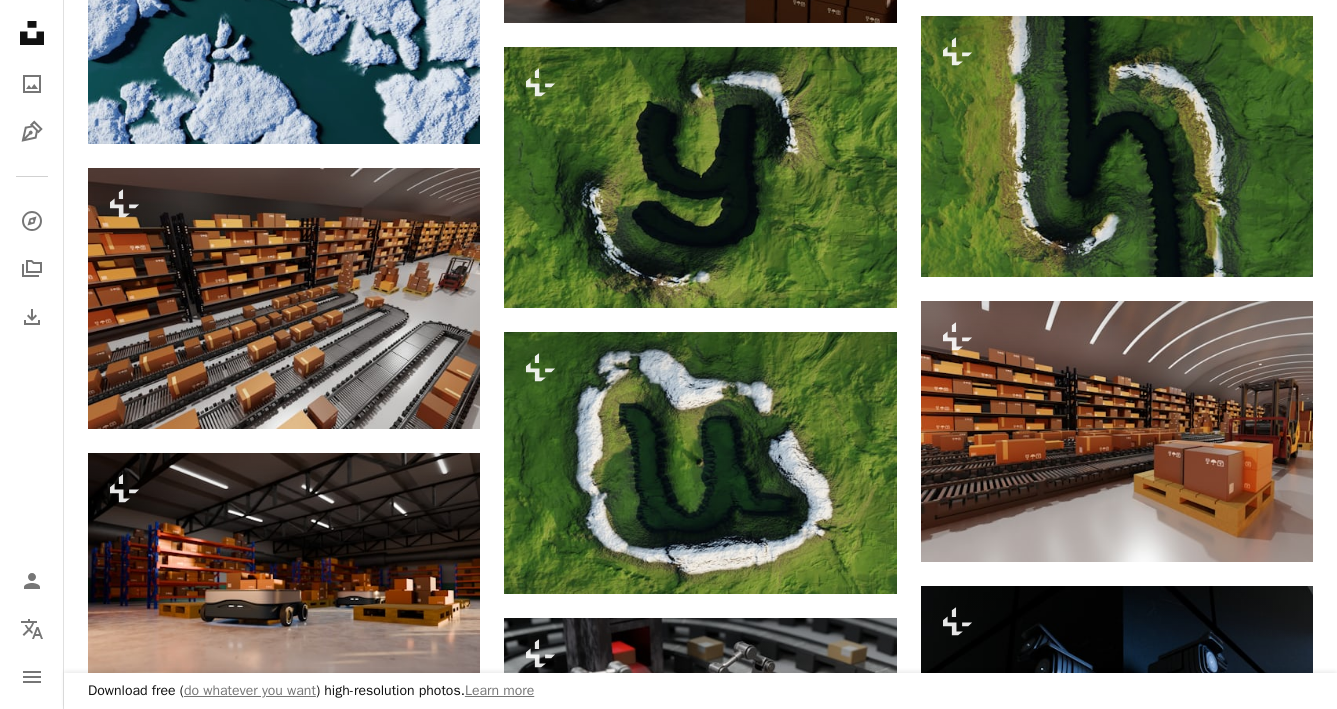 scroll, scrollTop: 0, scrollLeft: 0, axis: both 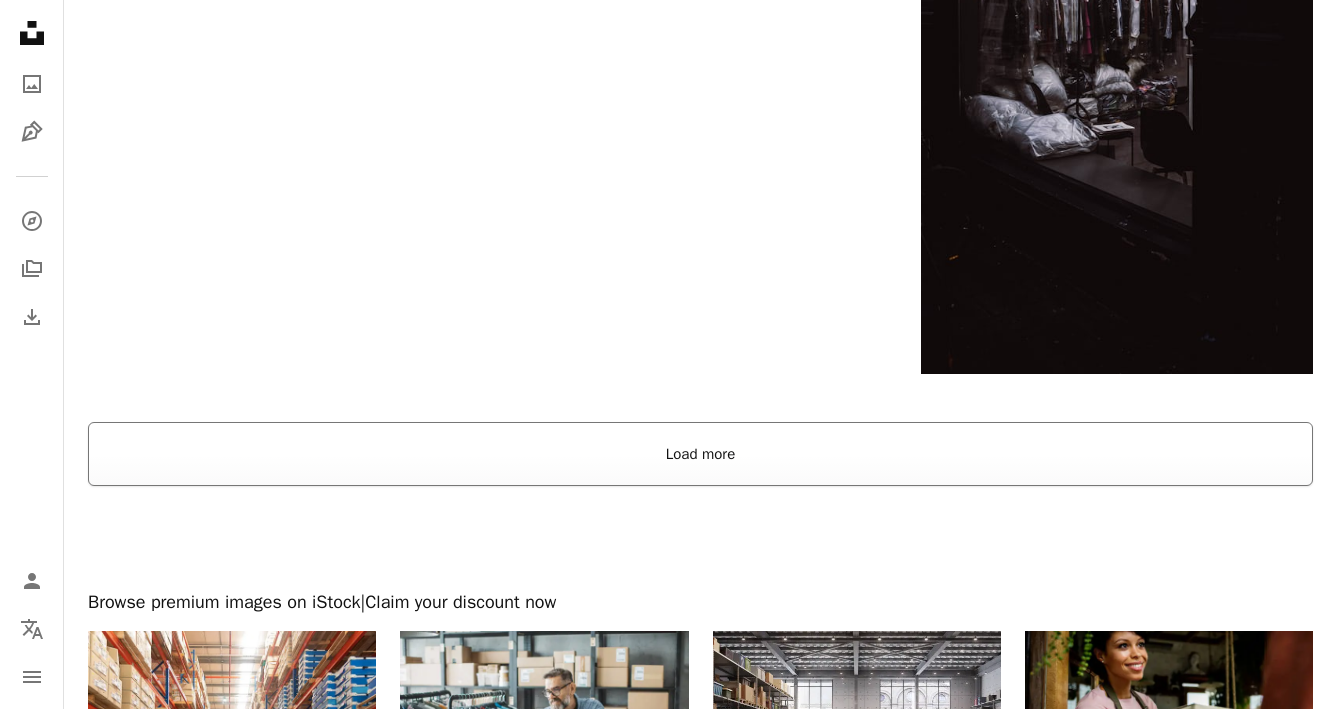 click on "Load more" at bounding box center [700, 454] 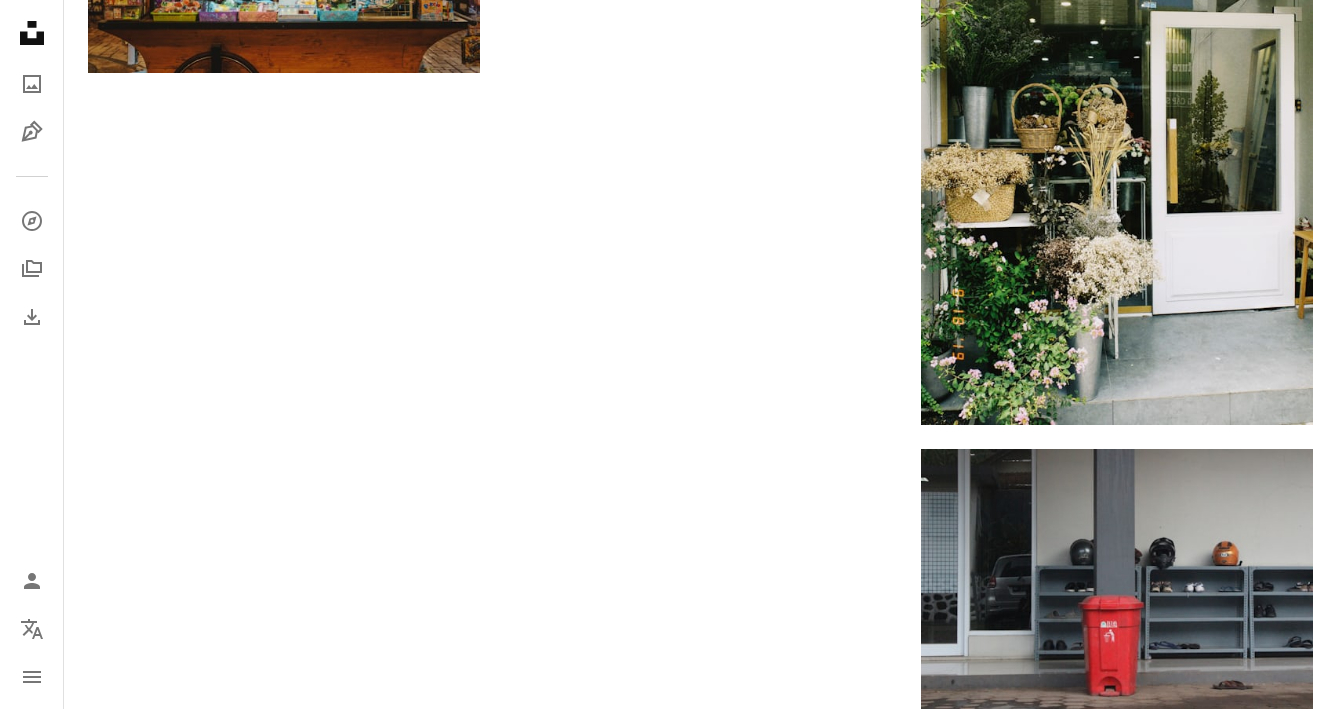 scroll, scrollTop: 0, scrollLeft: 0, axis: both 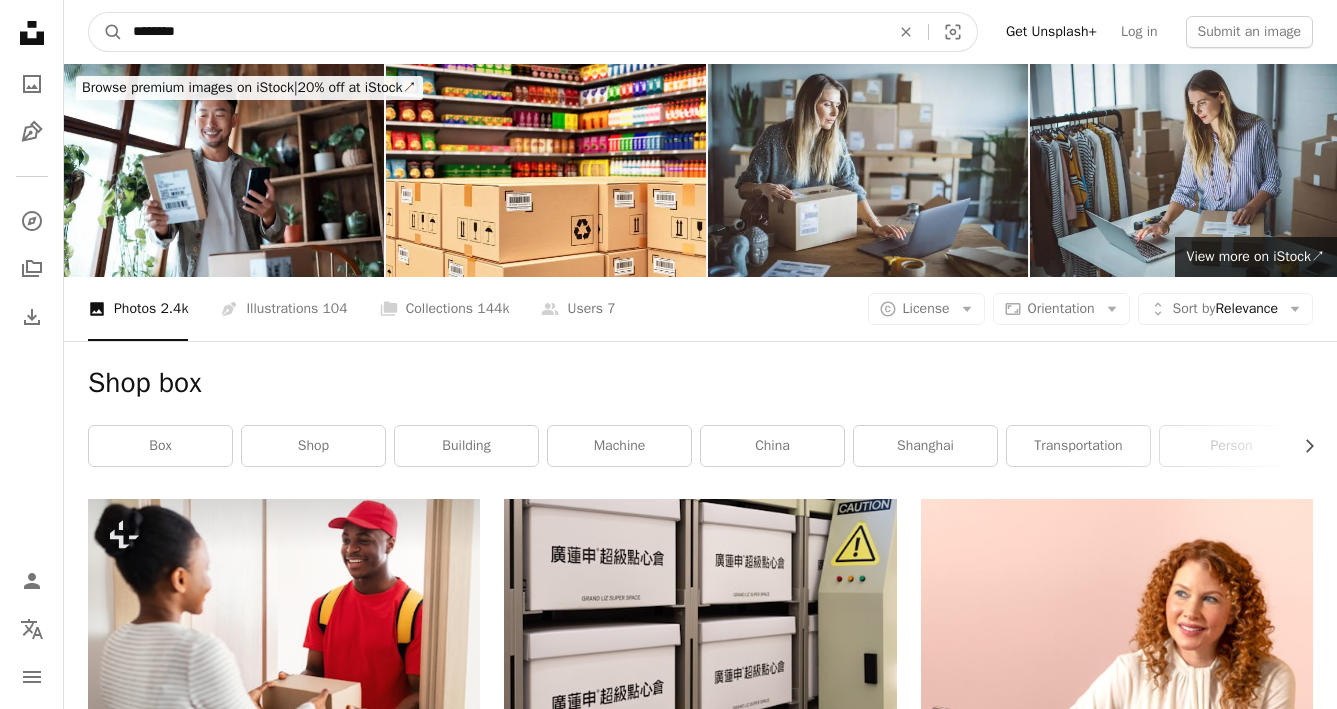 click on "Unsplash logo Unsplash Home A photo Pen Tool A compass A stack of folders Download Person Localization icon navigation menu A magnifying glass ******** An X shape Visual search Get Unsplash+ Log in Submit an image Browse premium images on iStock  |  20% off at iStock  ↗ Browse premium images on iStock 20% off at iStock  ↗ View more  ↗ View more on iStock  ↗ A photo Photos  2.4k Pen Tool Illustrations  104 A stack of folders Collections  144k A group of people Users  7 A copyright icon © License Arrow down Aspect ratio Orientation Arrow down Unfold Sort by  Relevance Arrow down Filters Filters Shop box Chevron right box shop building machine china shanghai transportation person bike storage package letterbox Plus sign for Unsplash+ A heart A plus sign Getty Images For  Unsplash+ A lock Download A heart A plus sign [FIRST] [LAST] Available for hire A checkmark inside of a circle Arrow pointing down A heart A plus sign [FIRST] [LAST] Available for hire A checkmark inside of a circle Arrow pointing down" at bounding box center [668, 7530] 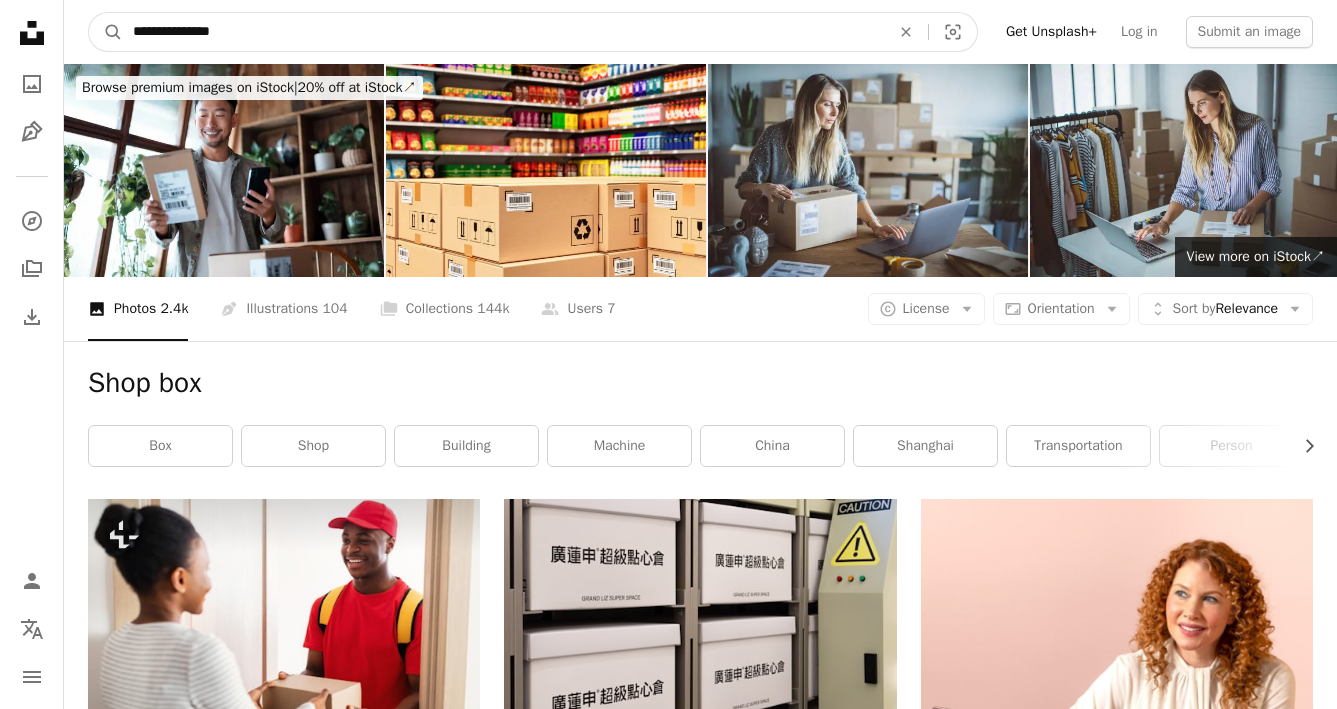 type on "**********" 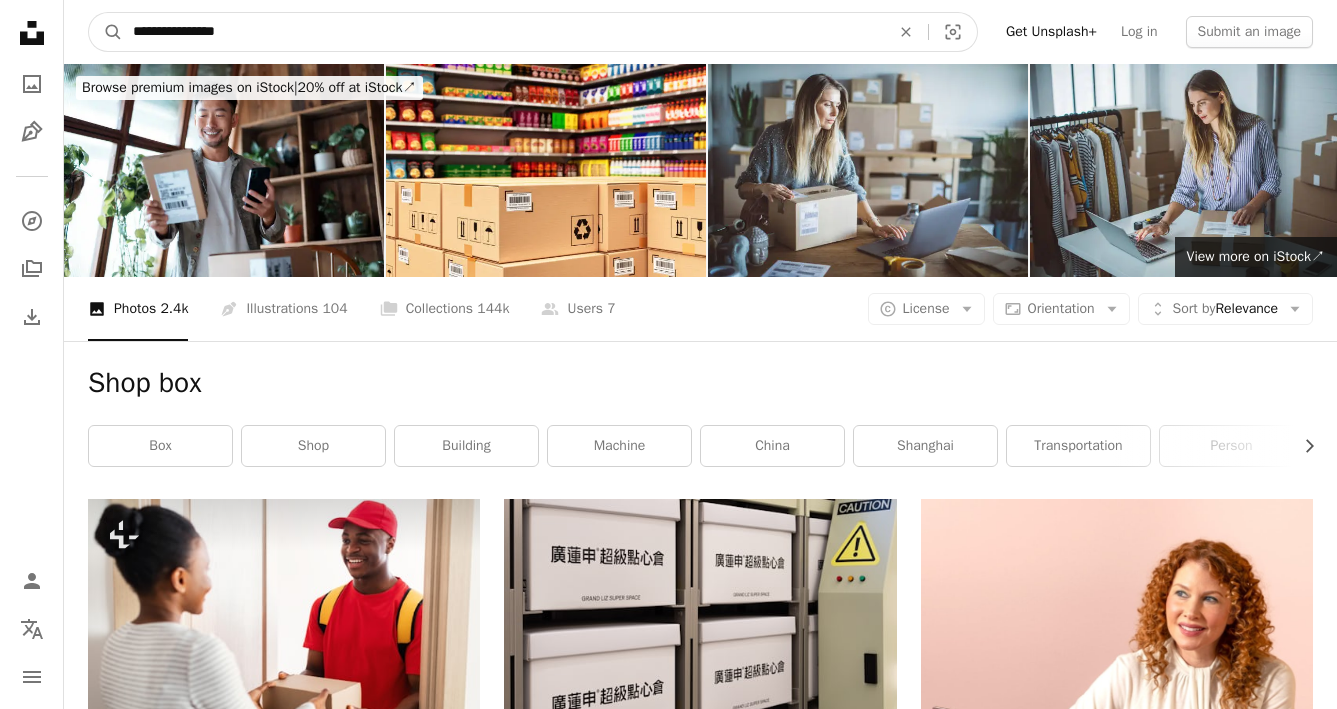click on "A magnifying glass" at bounding box center (106, 32) 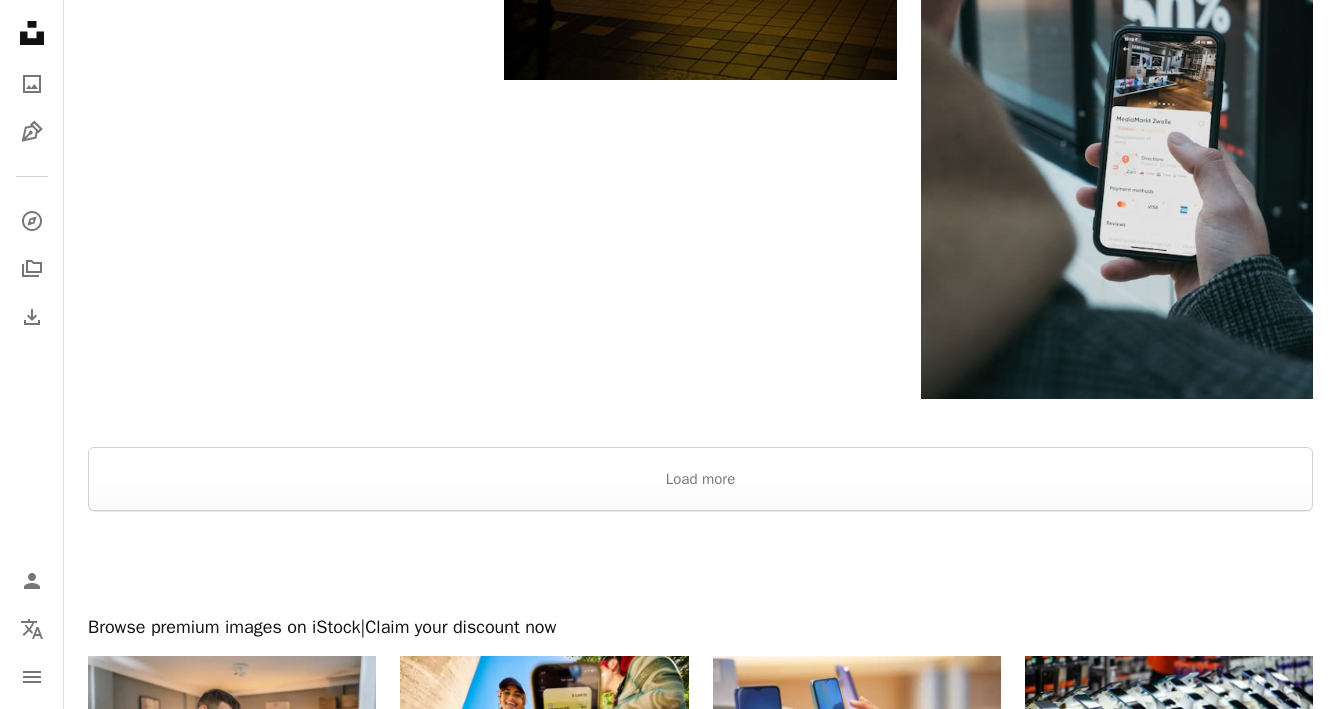 scroll, scrollTop: 3648, scrollLeft: 0, axis: vertical 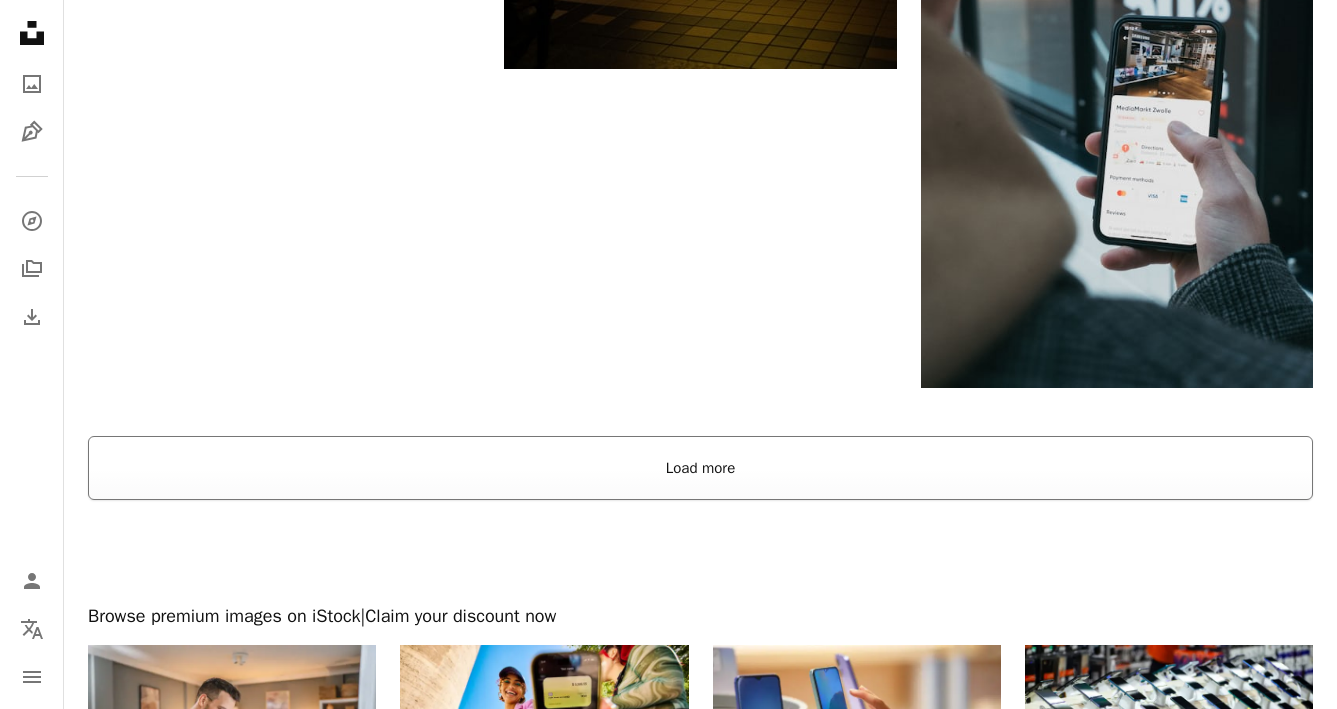 click on "Load more" at bounding box center [700, 468] 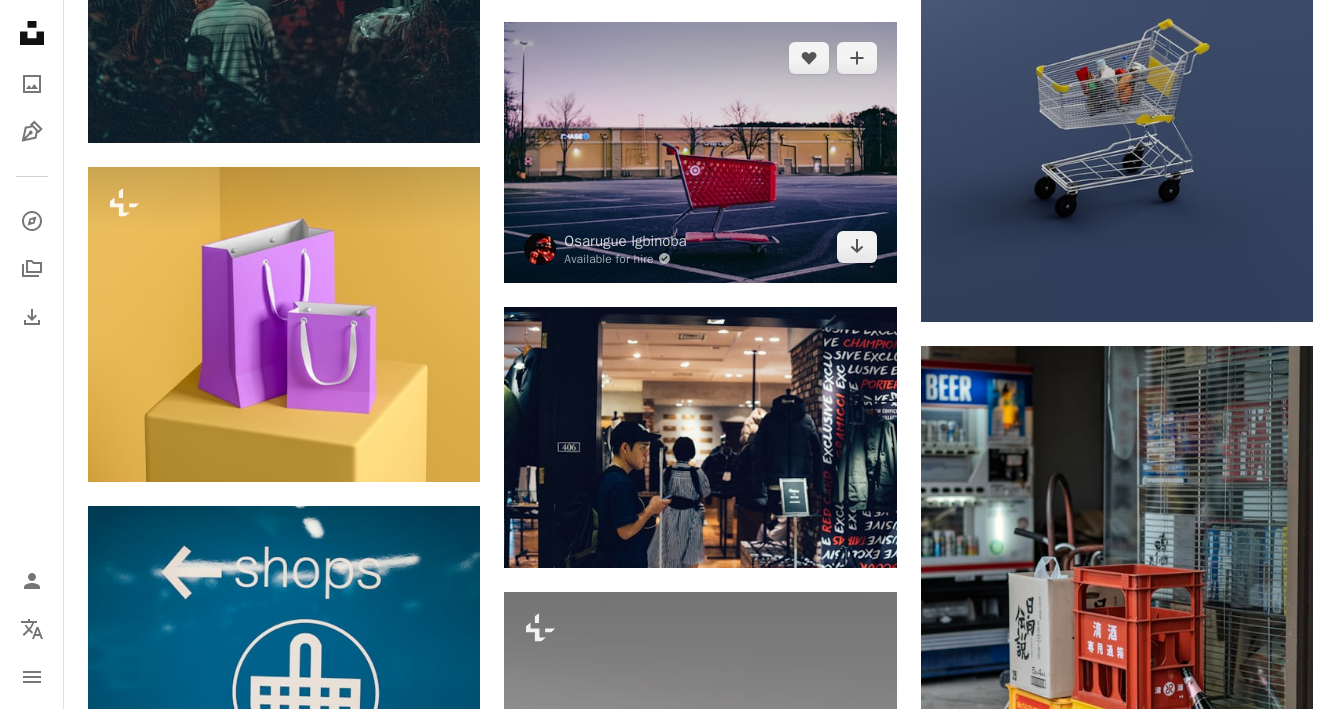 scroll, scrollTop: 12850, scrollLeft: 0, axis: vertical 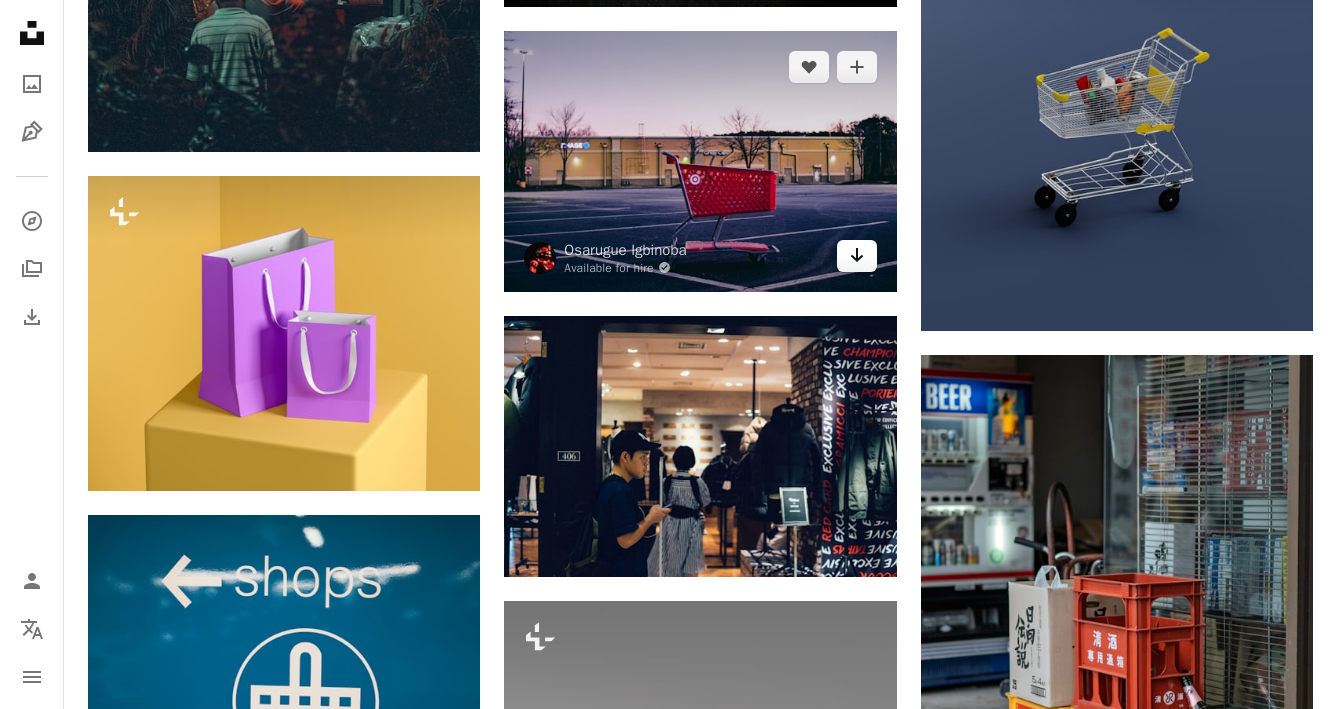 click on "Arrow pointing down" 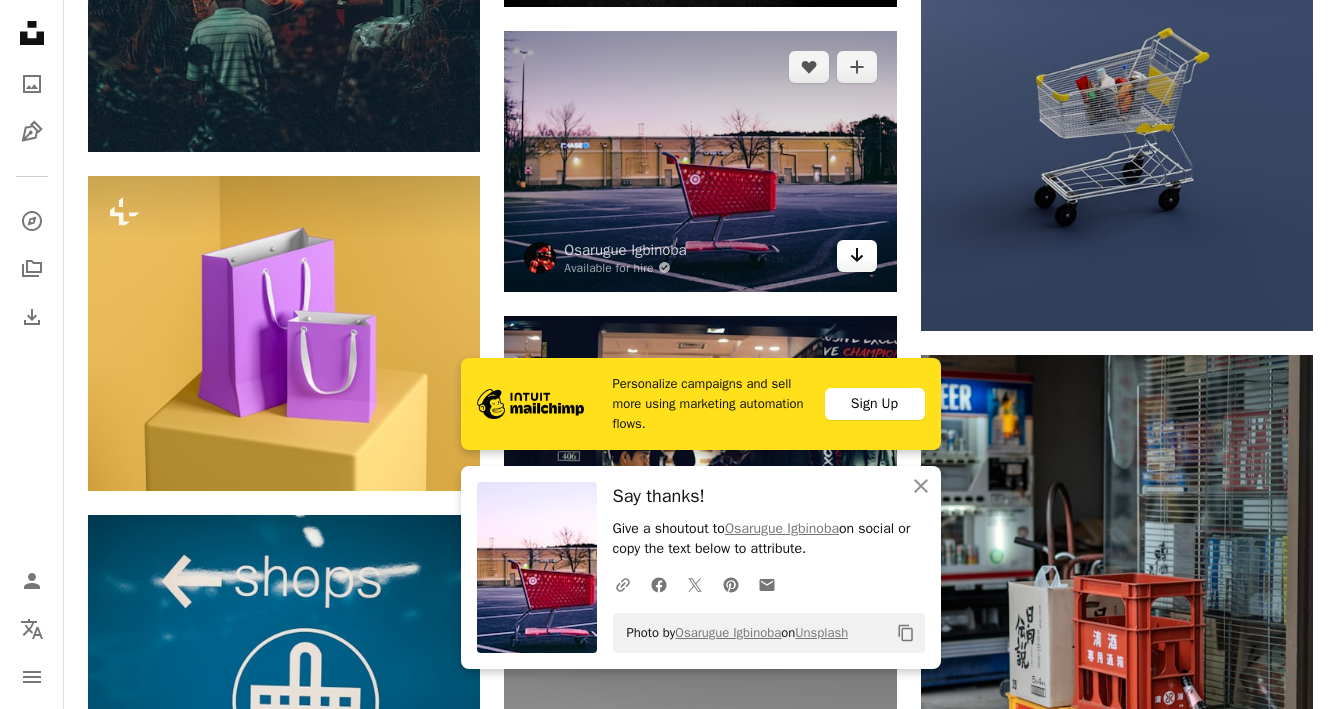 click 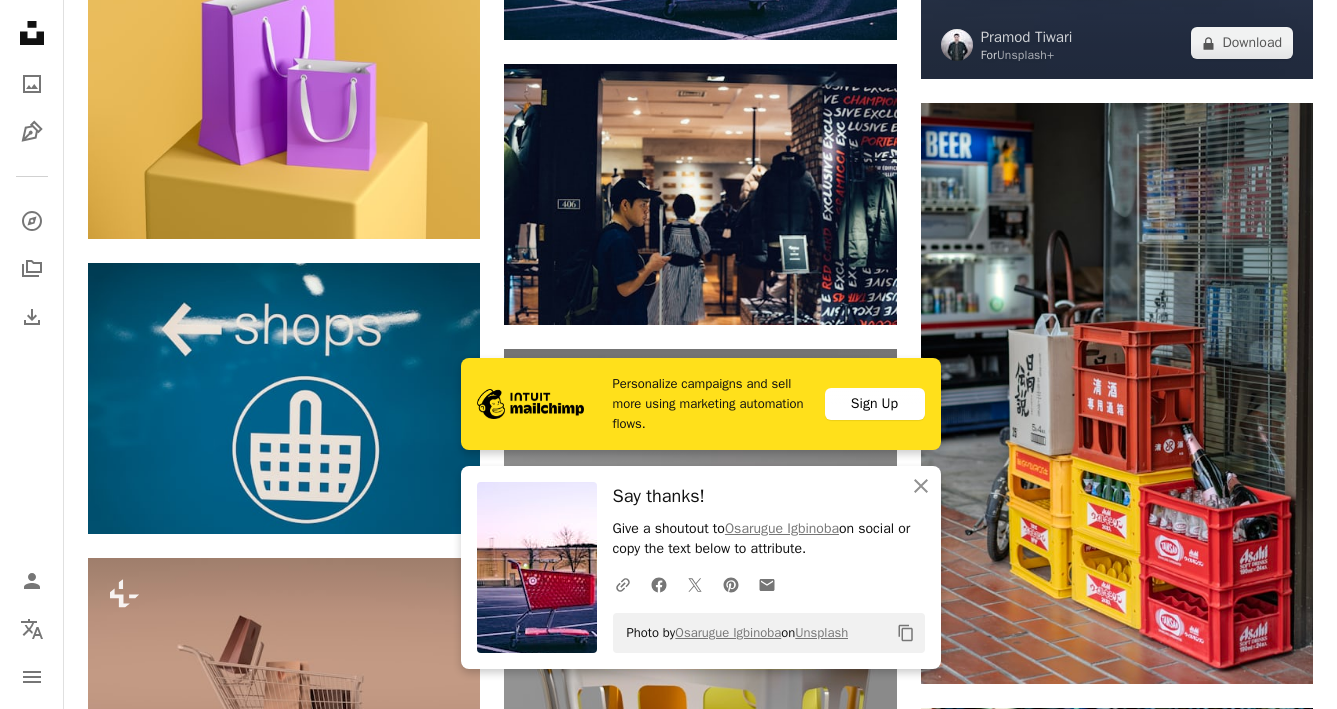 scroll, scrollTop: 13755, scrollLeft: 0, axis: vertical 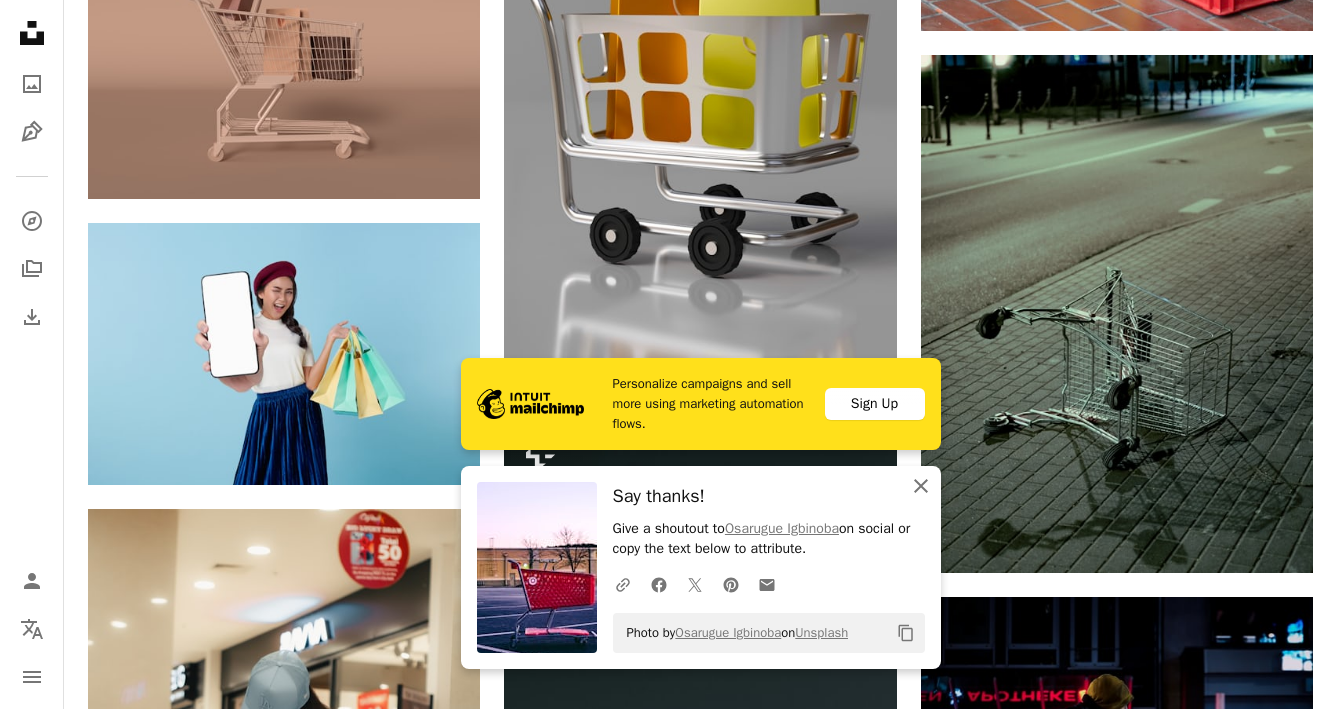click 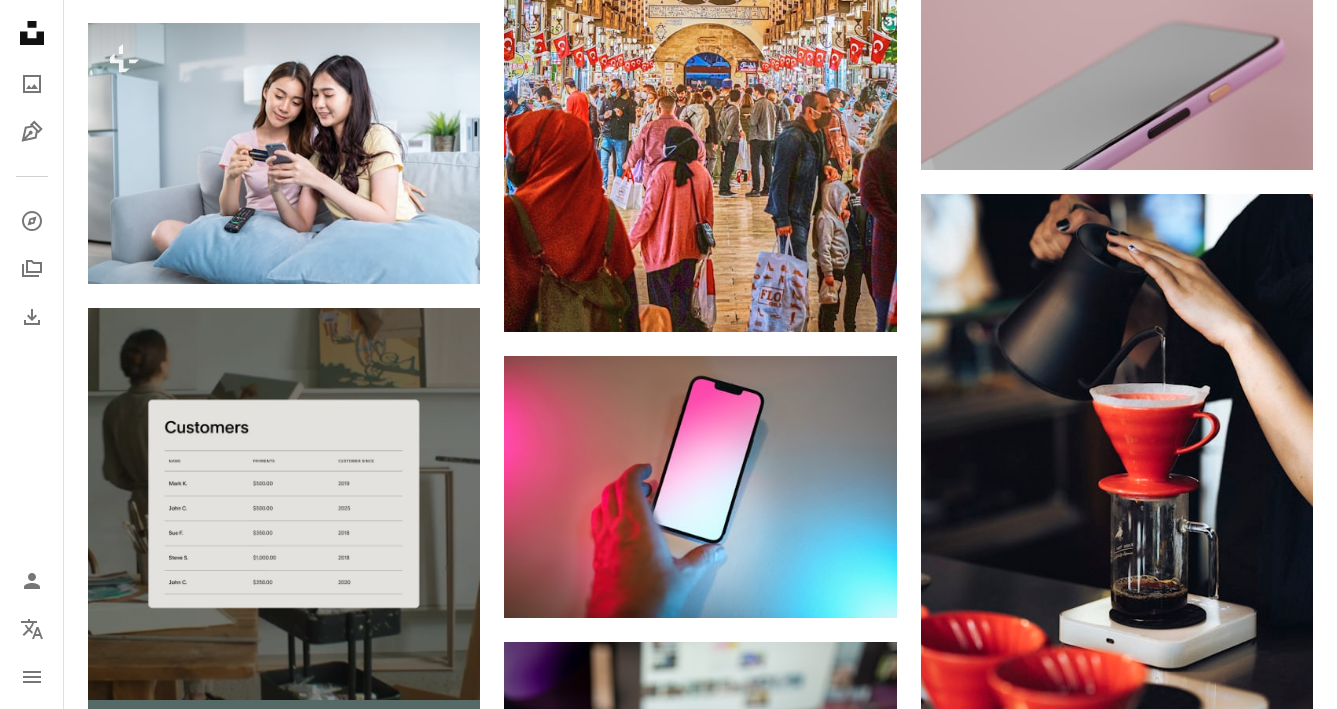 scroll, scrollTop: 0, scrollLeft: 0, axis: both 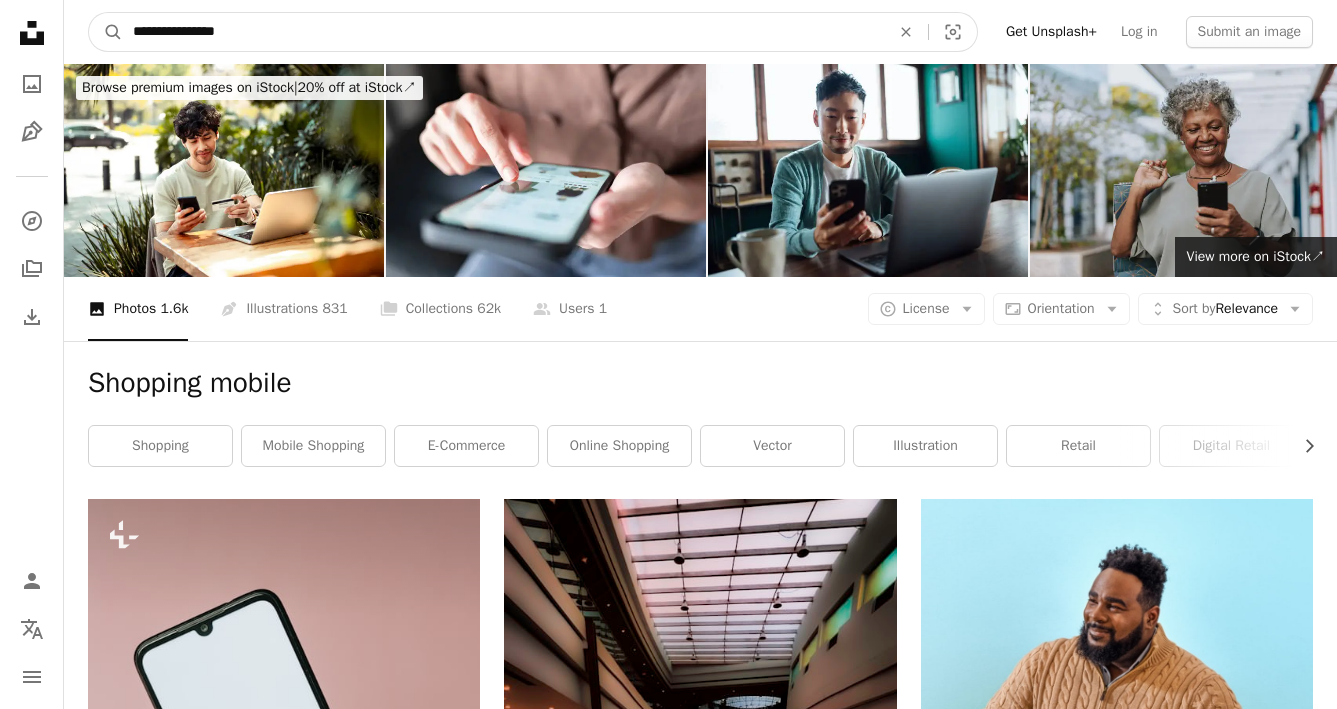 drag, startPoint x: 192, startPoint y: 40, endPoint x: 18, endPoint y: 35, distance: 174.07182 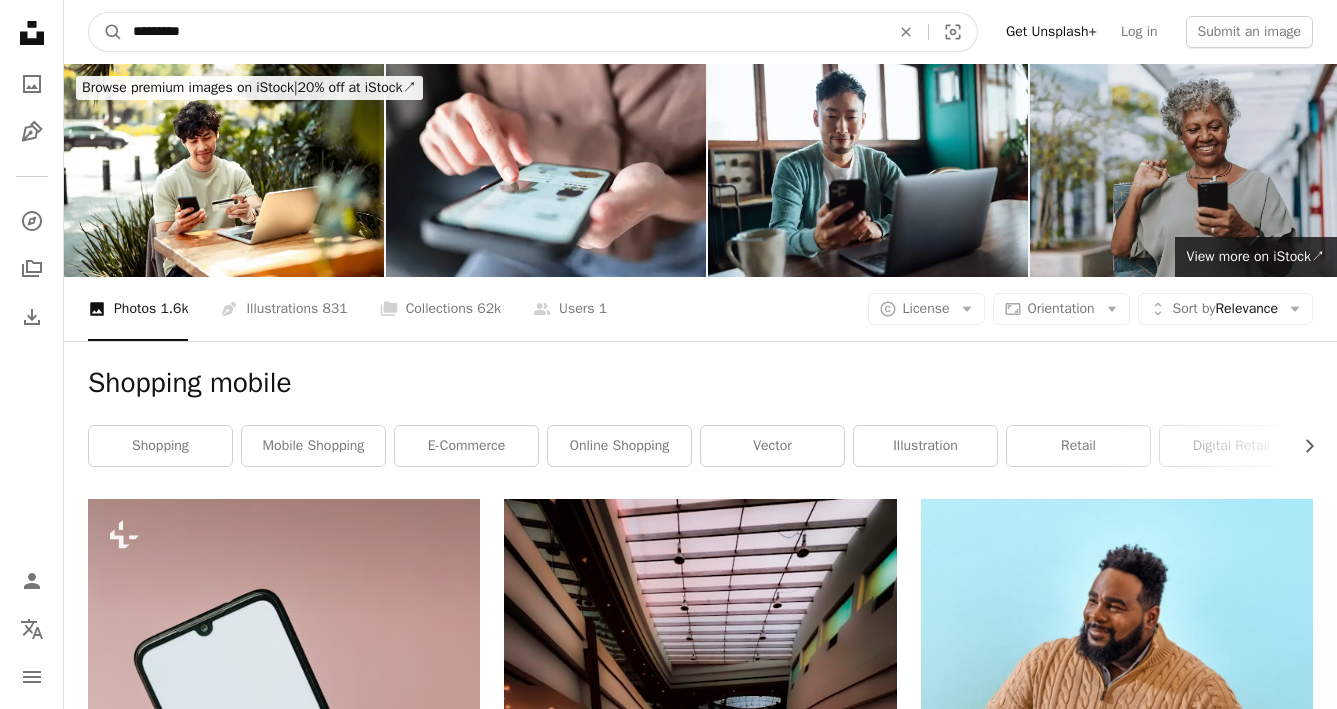 click on "******" at bounding box center (503, 32) 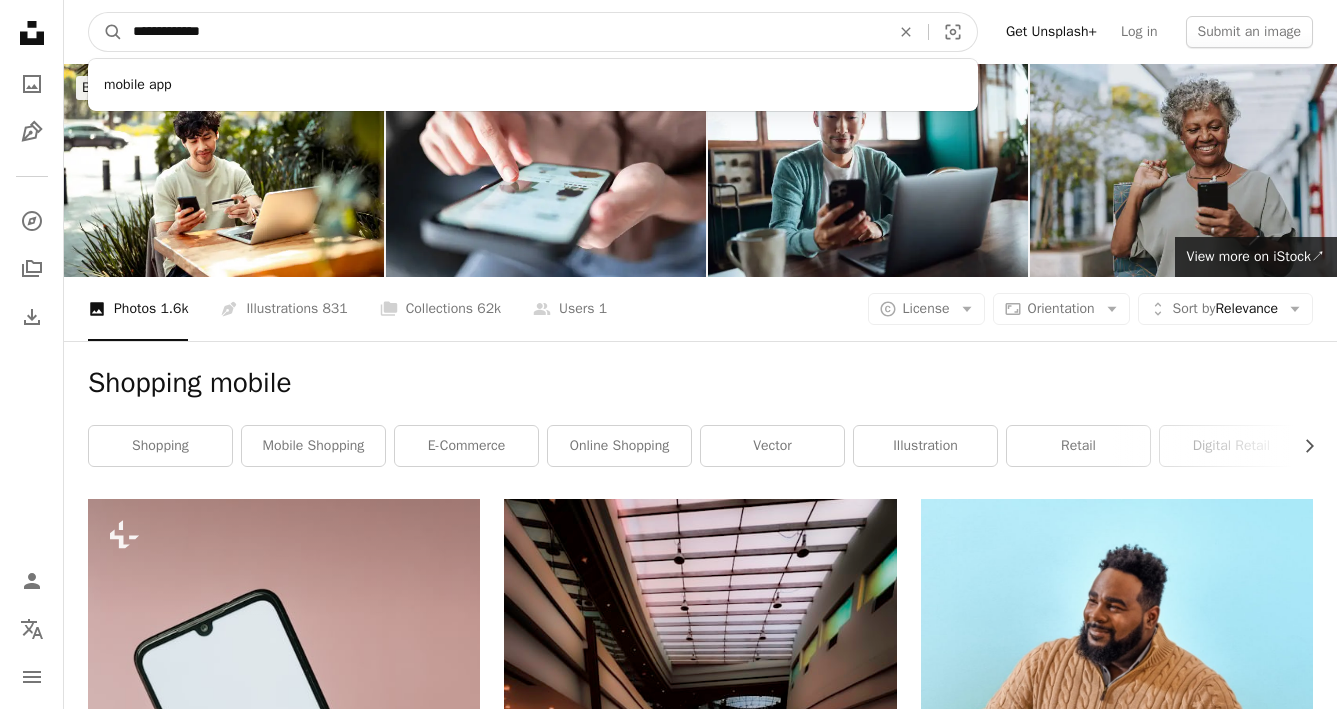 type on "**********" 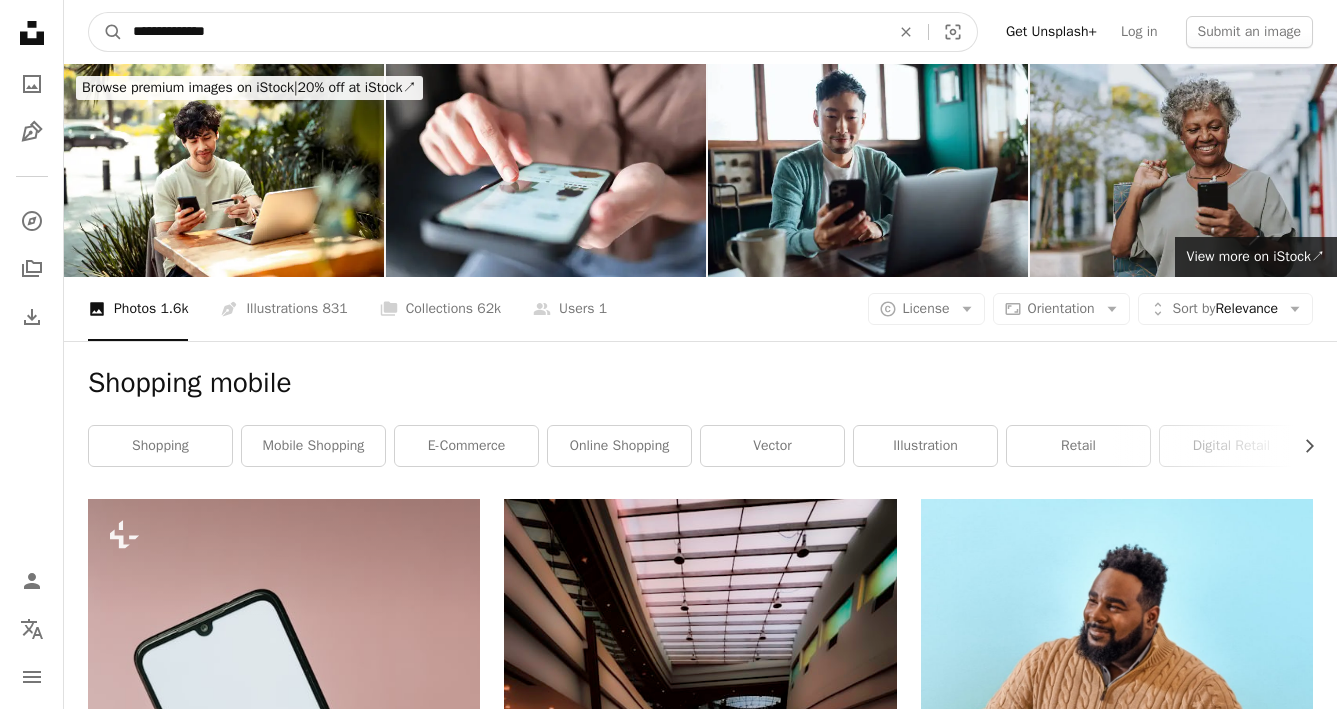click on "A magnifying glass" at bounding box center [106, 32] 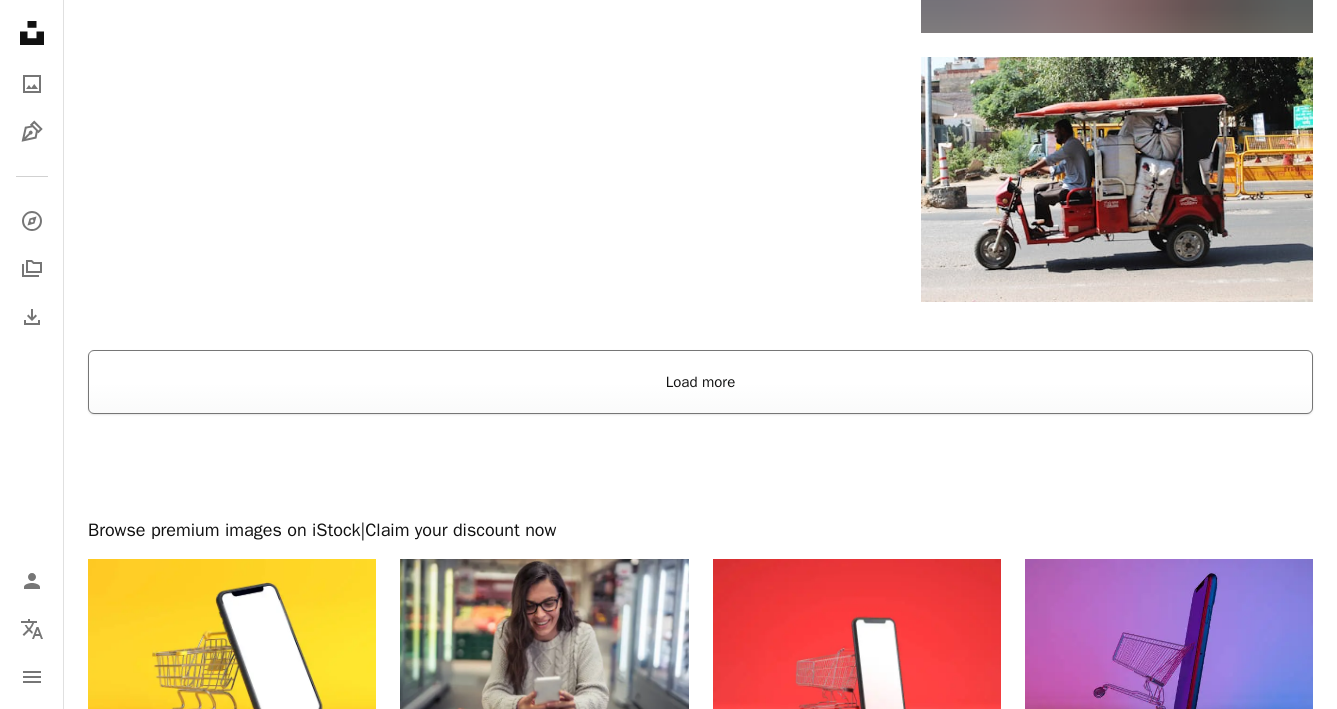 scroll, scrollTop: 2890, scrollLeft: 0, axis: vertical 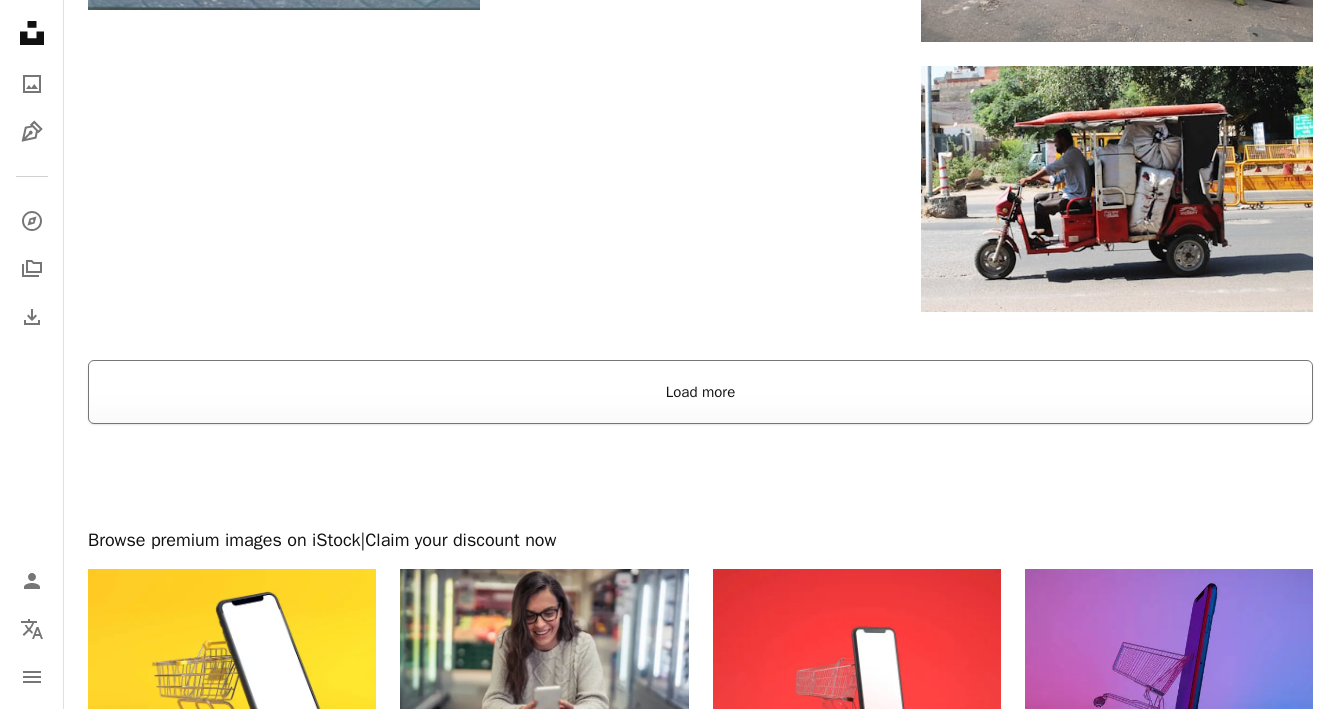 click on "Load more" at bounding box center [700, 392] 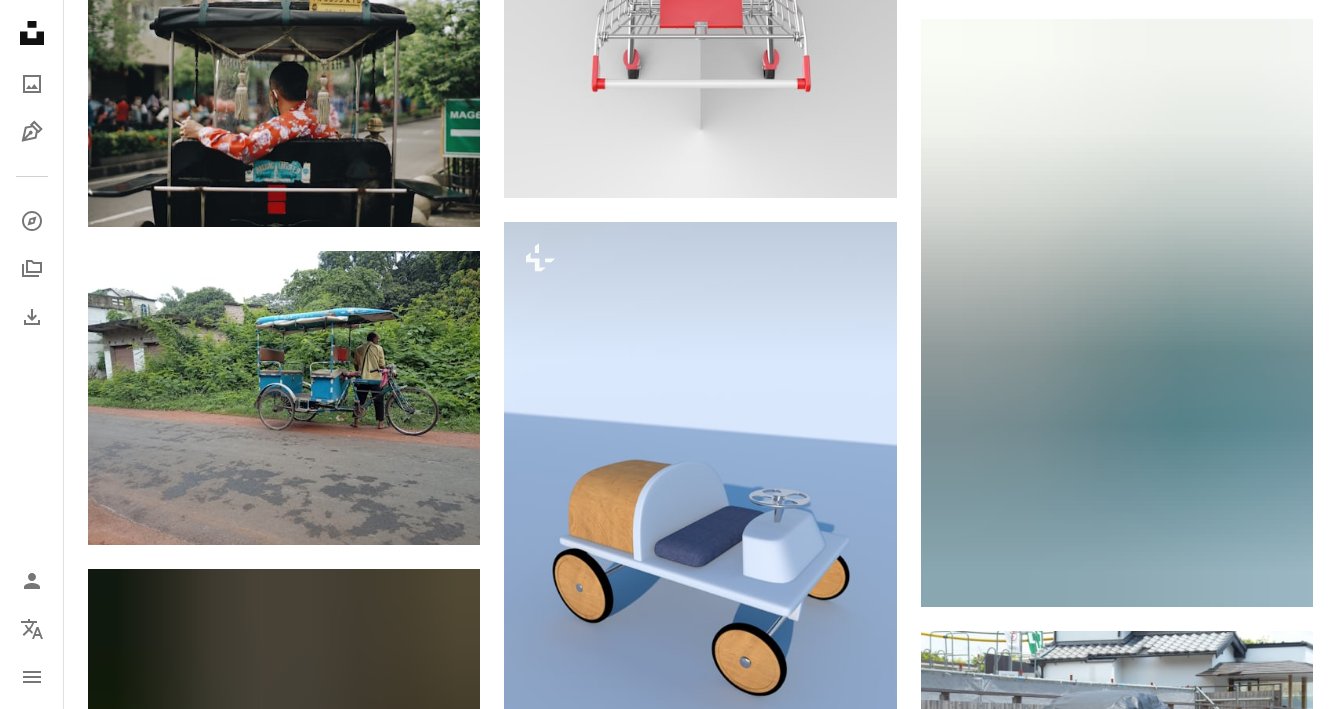 scroll, scrollTop: 0, scrollLeft: 0, axis: both 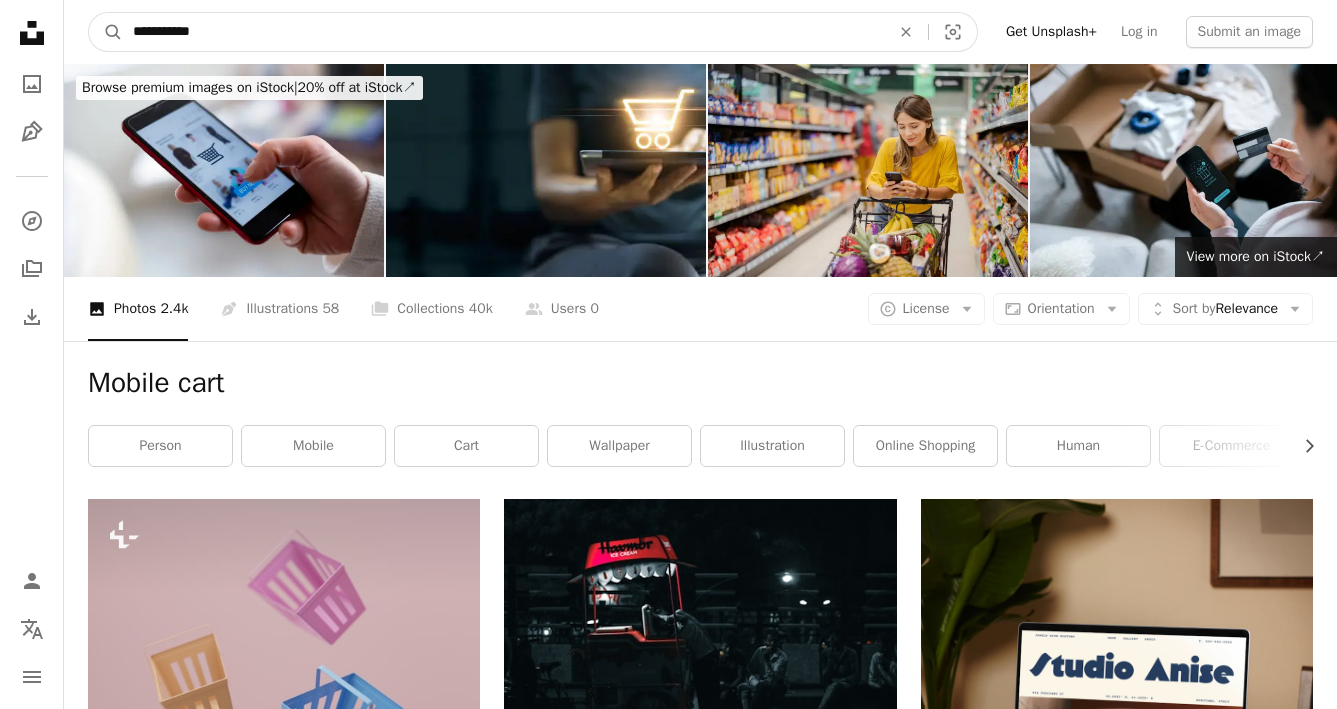 click on "**********" at bounding box center [503, 32] 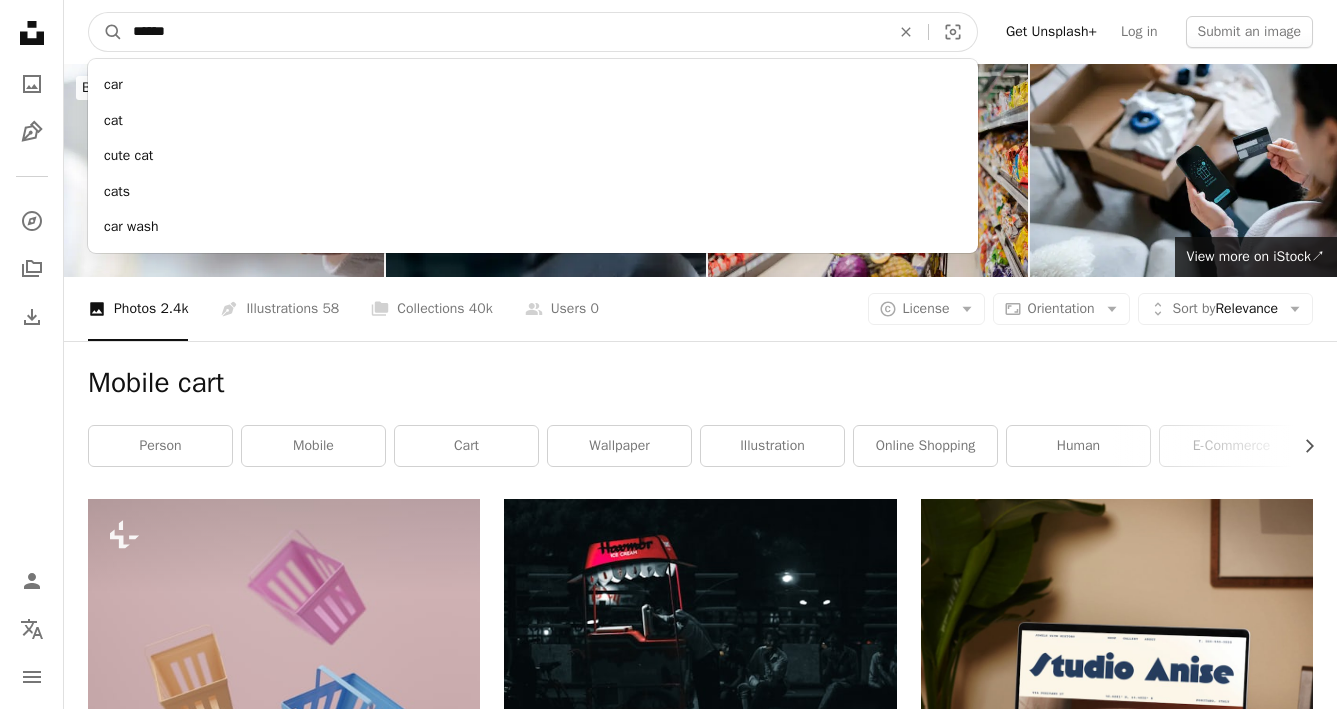 click on "****" at bounding box center [503, 32] 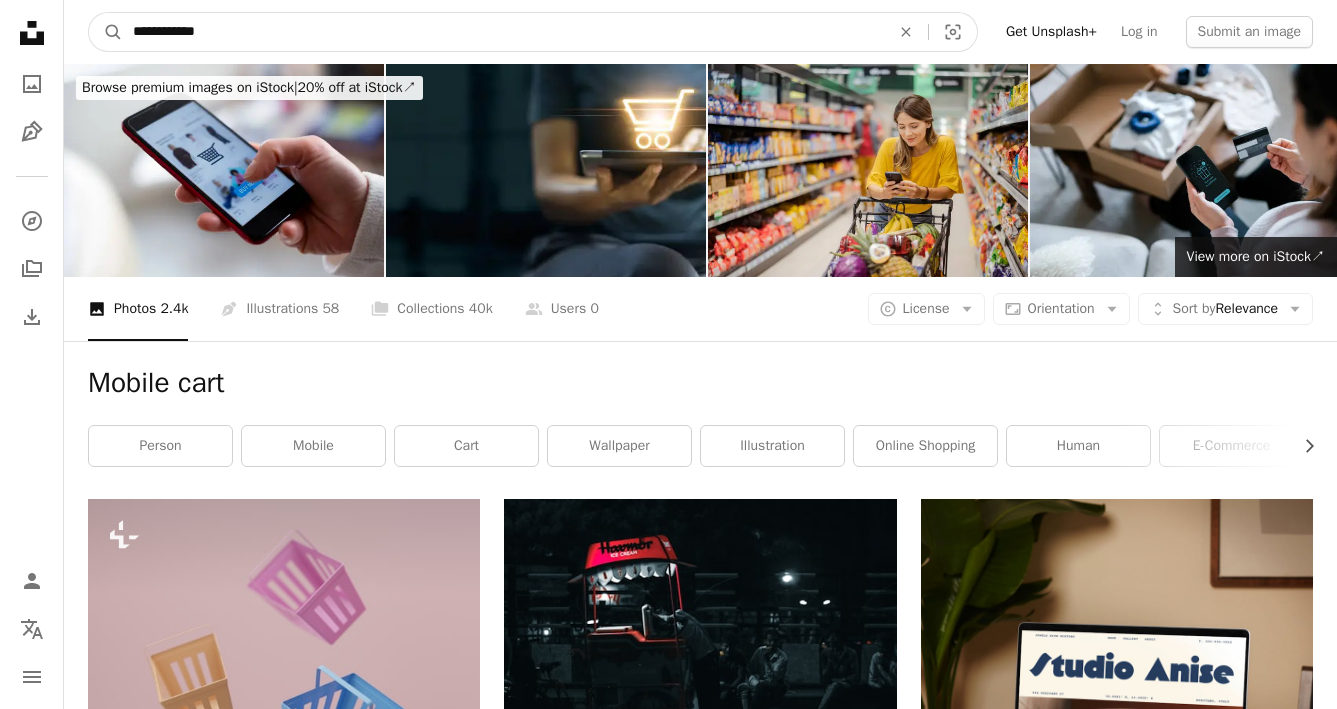 type on "**********" 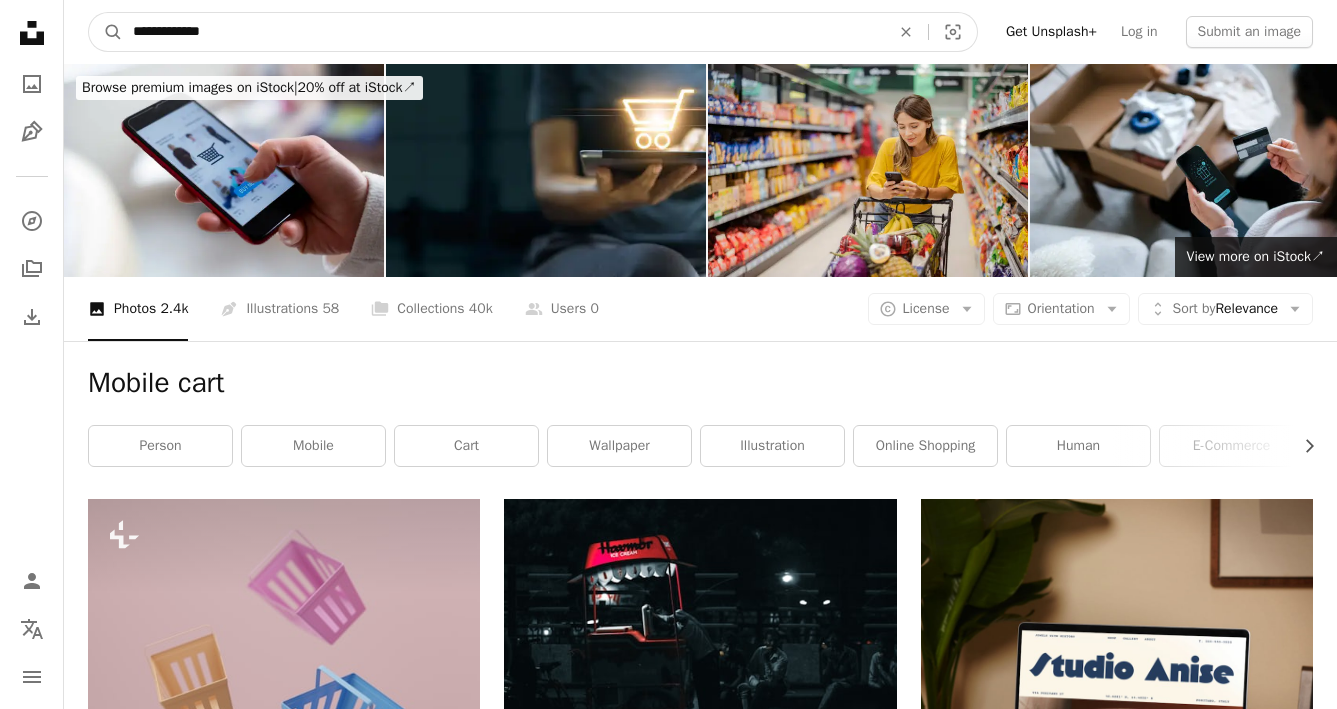 click on "A magnifying glass" at bounding box center (106, 32) 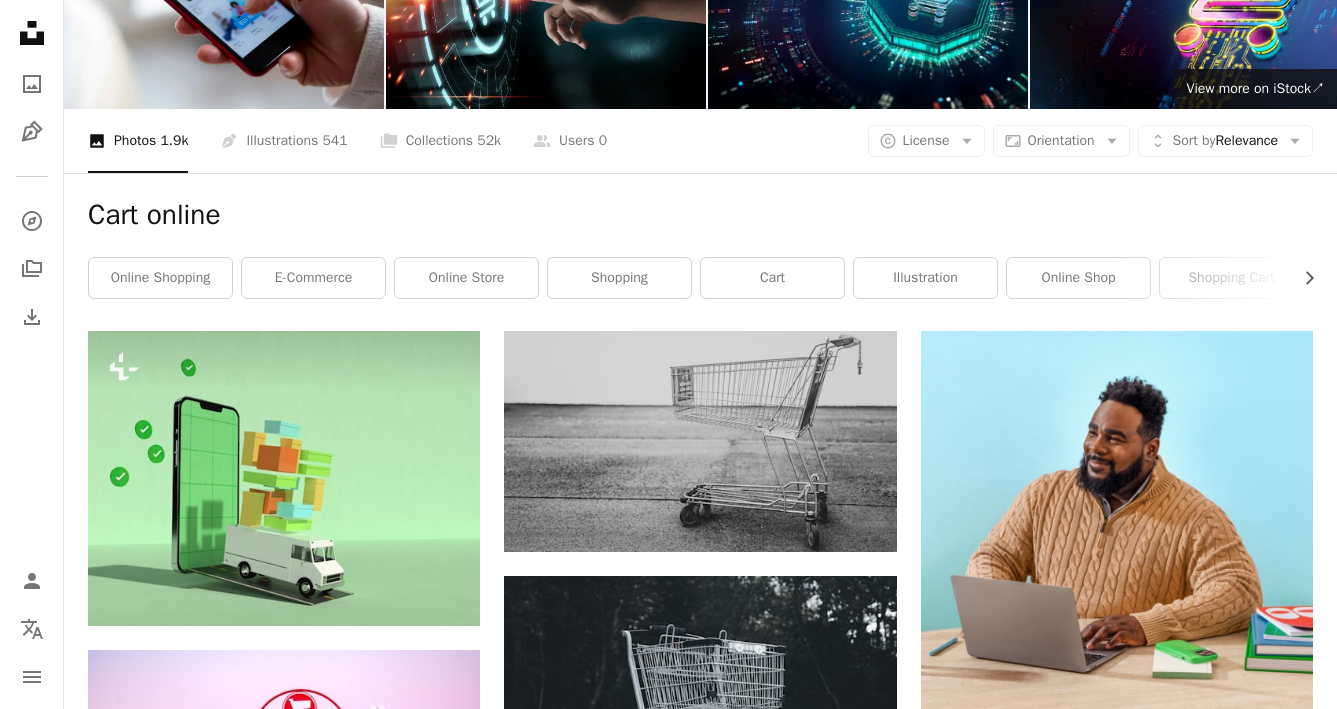 scroll, scrollTop: 169, scrollLeft: 0, axis: vertical 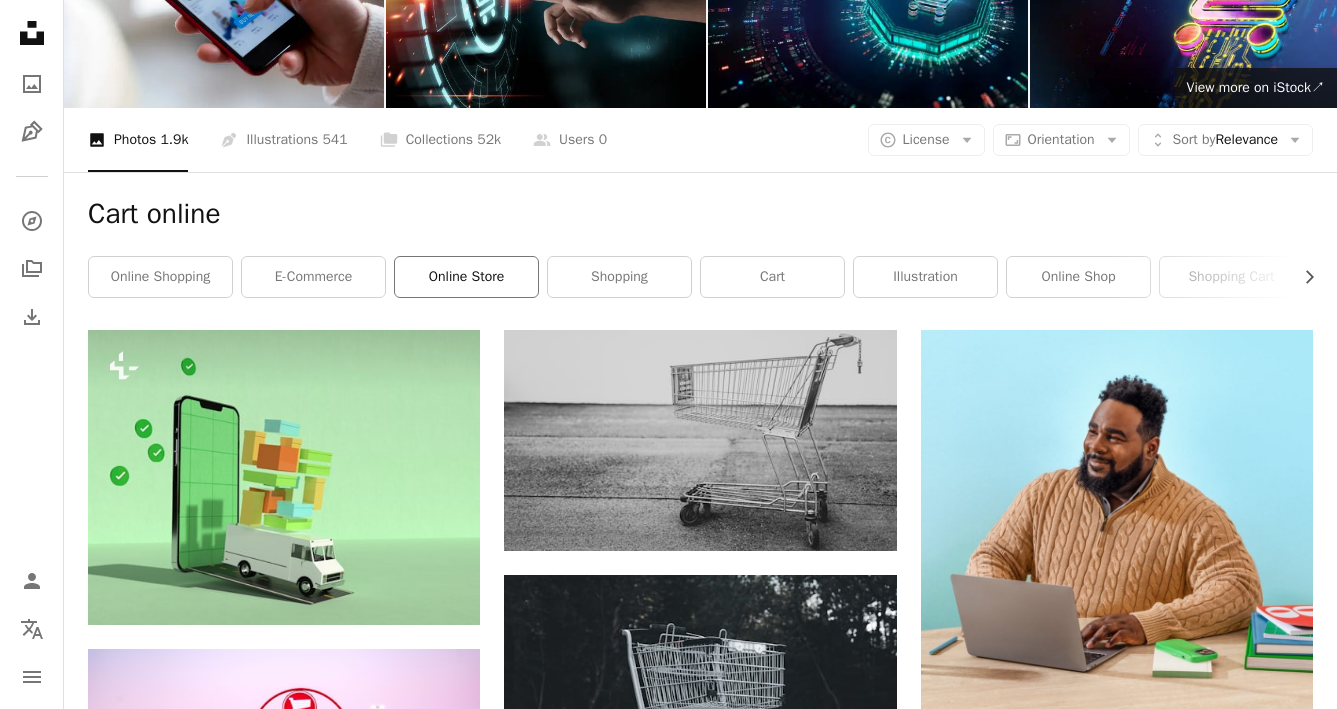 click on "online store" at bounding box center [466, 277] 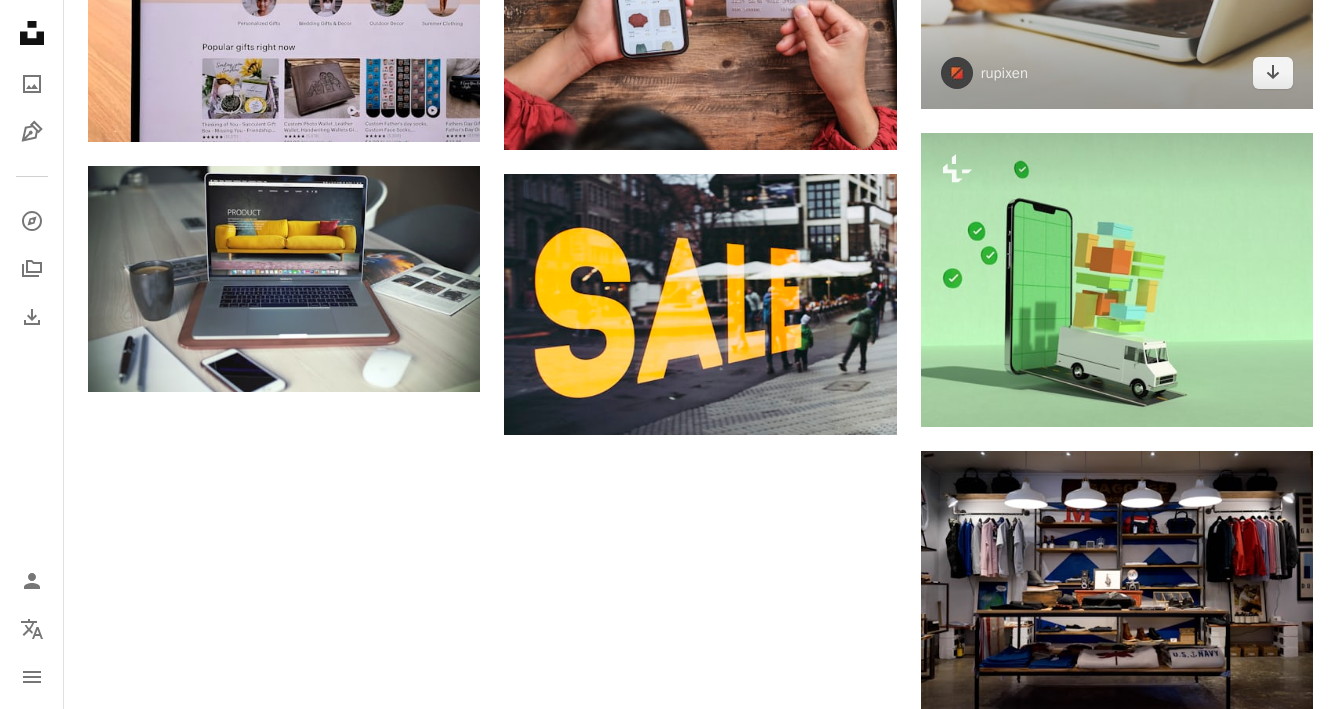 scroll, scrollTop: 2077, scrollLeft: 0, axis: vertical 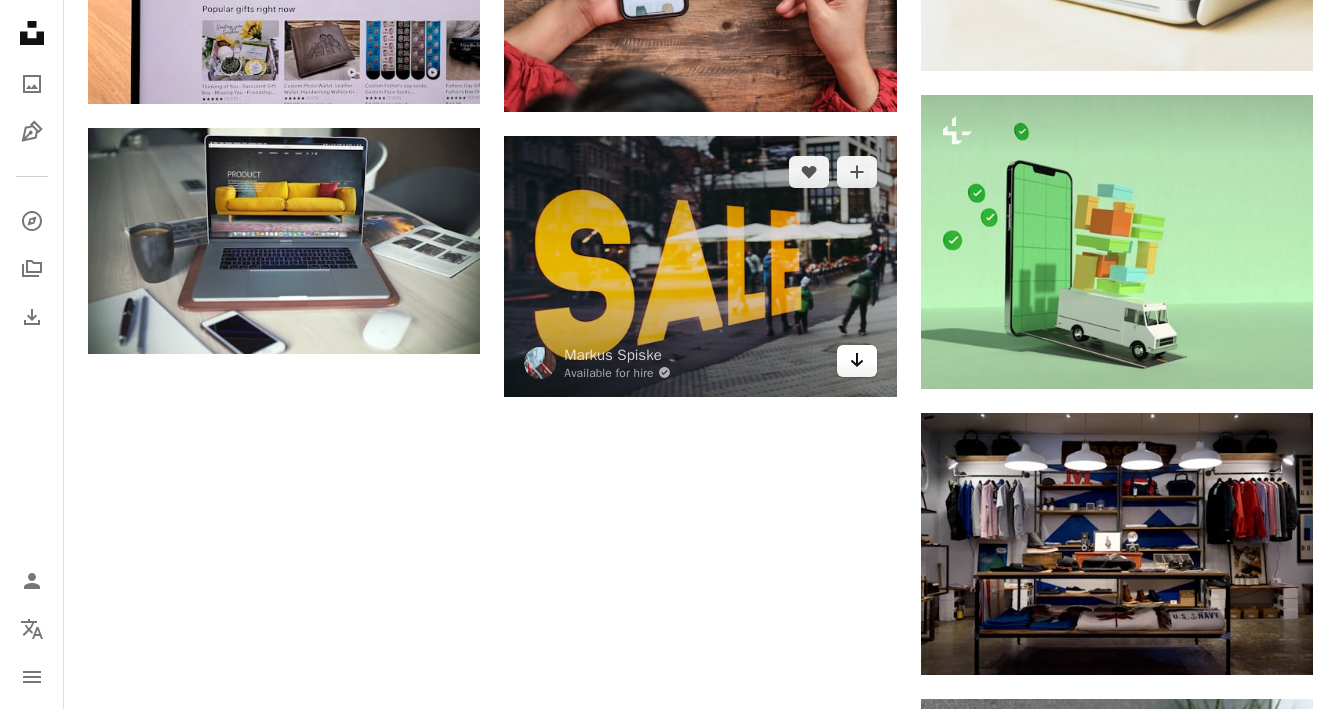 click on "Arrow pointing down" 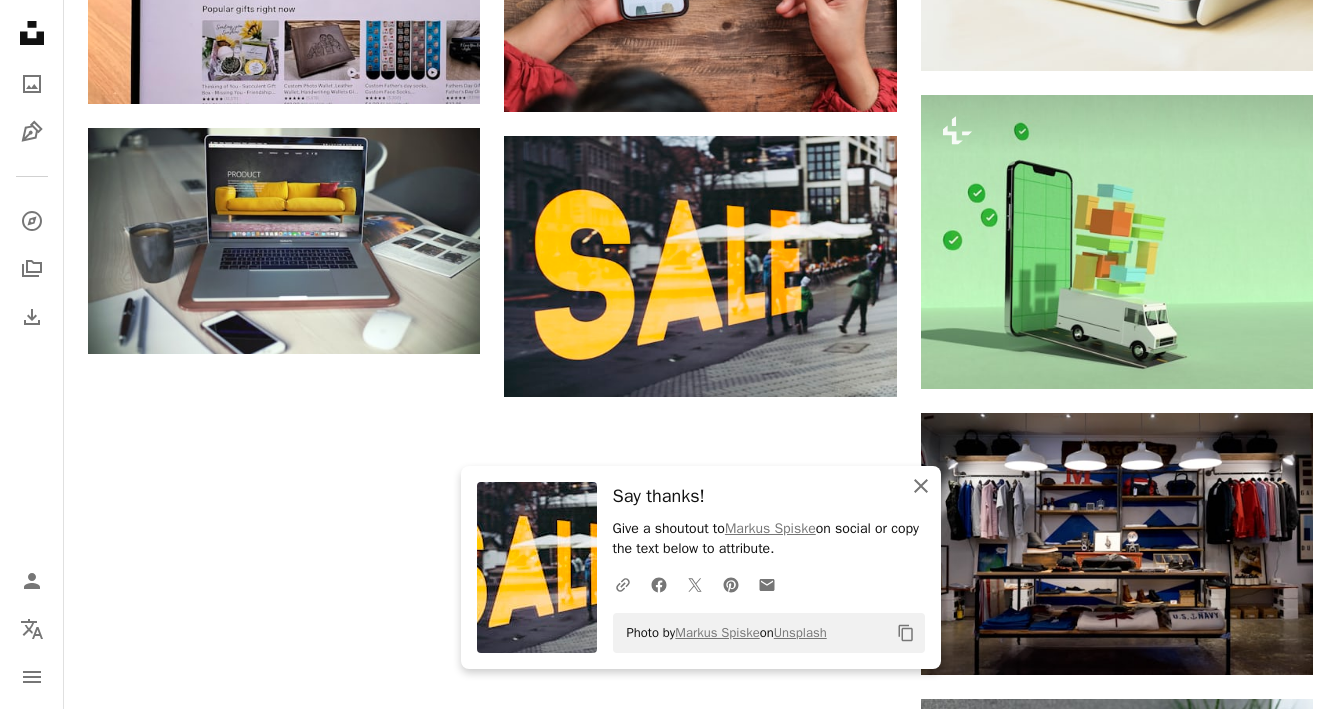 click on "An X shape" 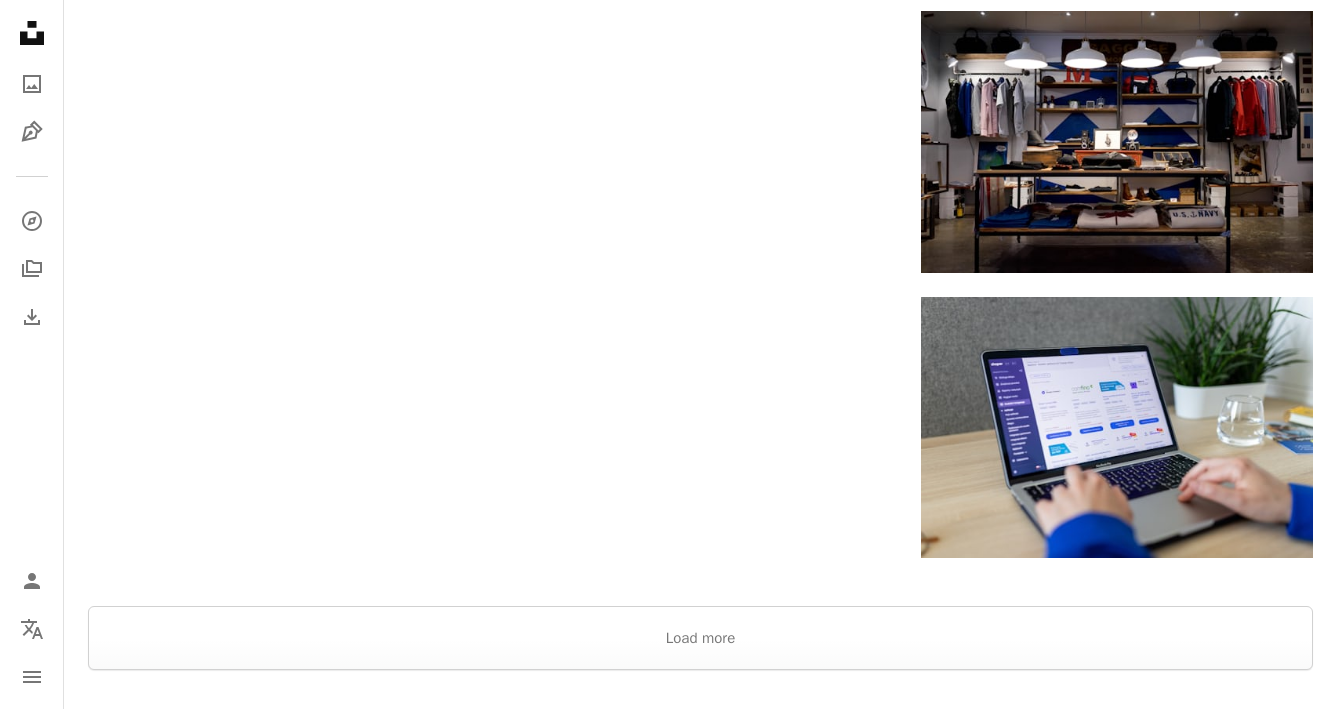 scroll, scrollTop: 2487, scrollLeft: 0, axis: vertical 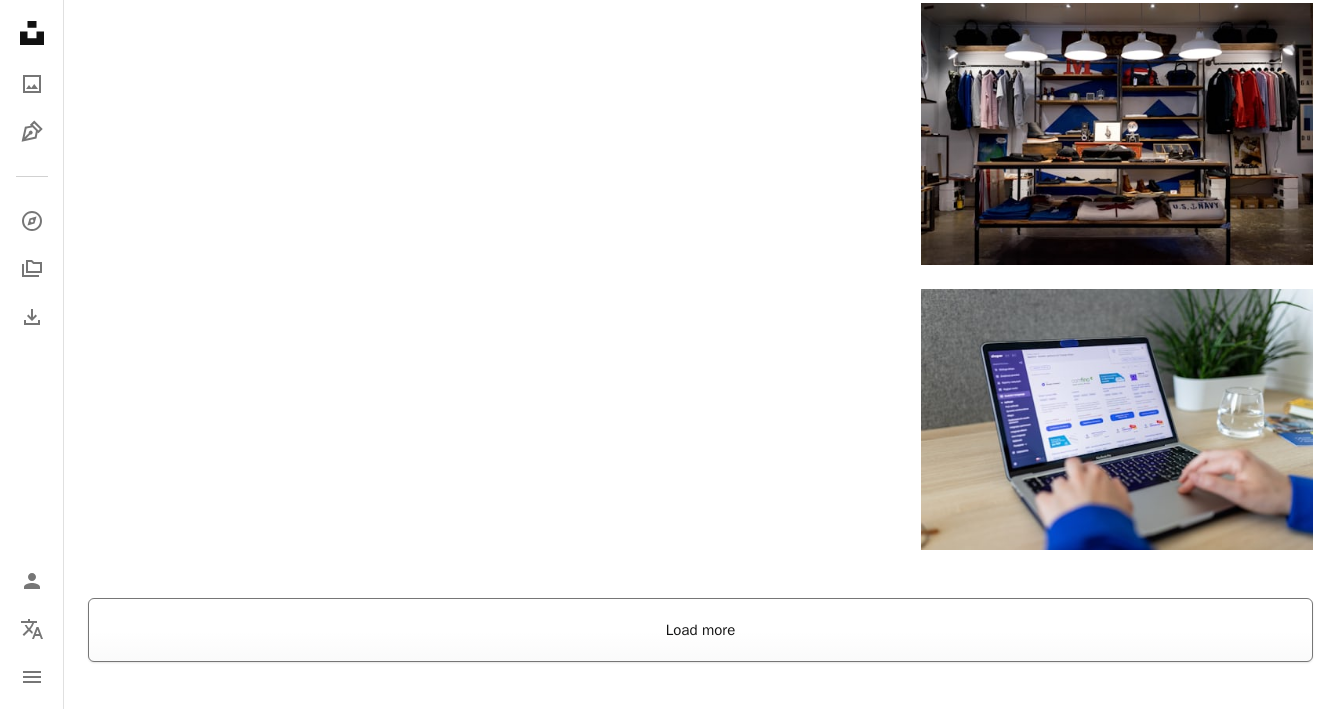 click on "Load more" at bounding box center (700, 630) 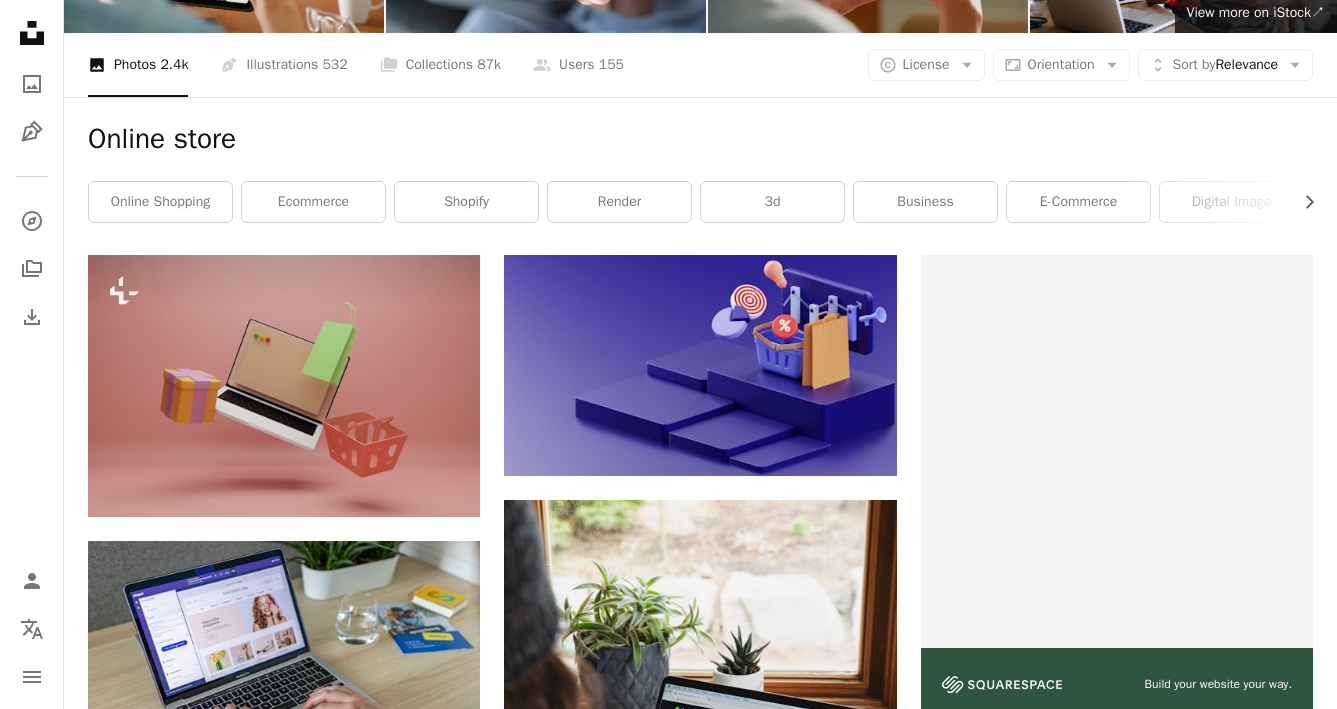 scroll, scrollTop: 0, scrollLeft: 0, axis: both 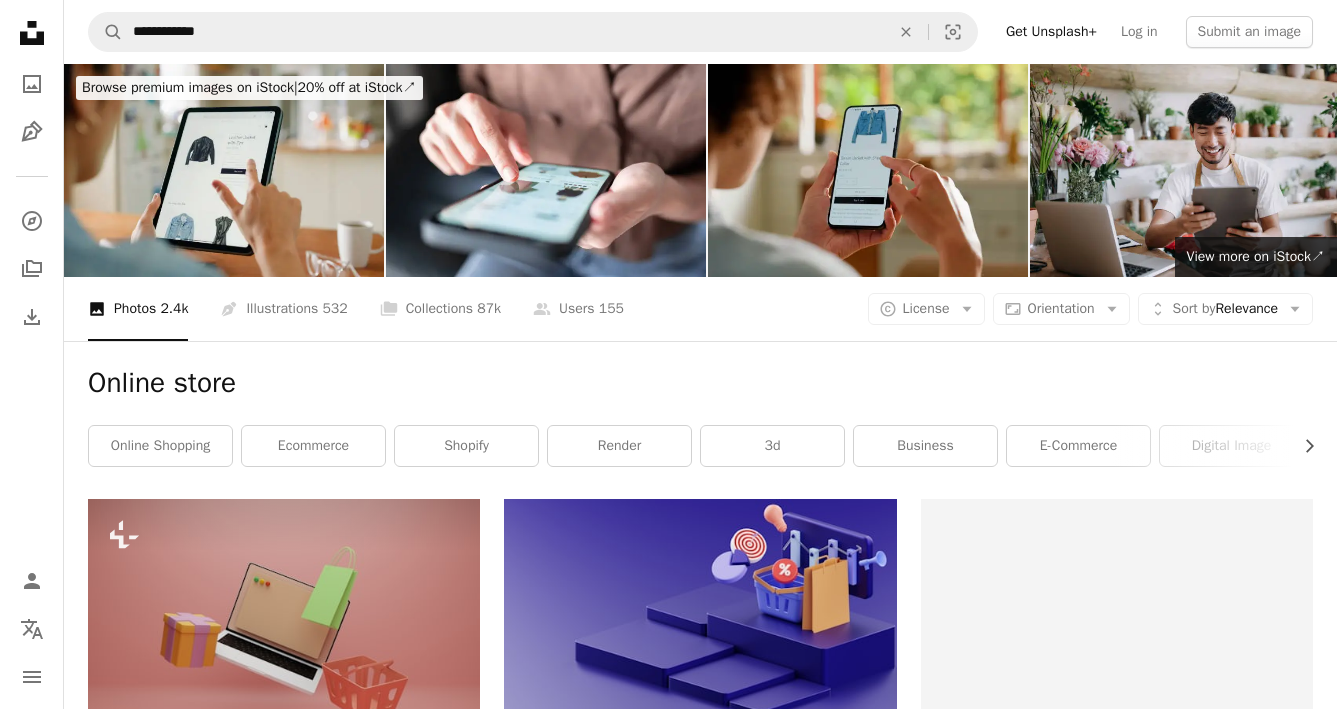 click on "**********" at bounding box center (700, 32) 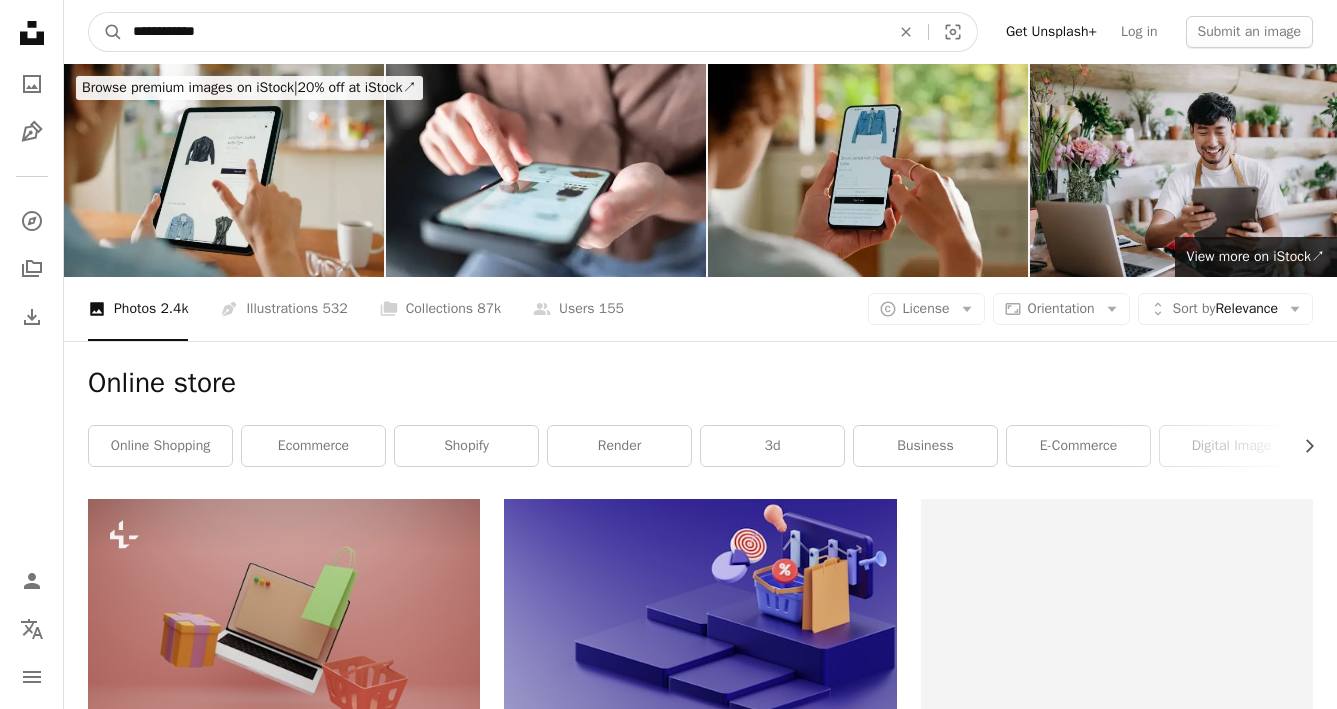 click on "**********" at bounding box center [503, 32] 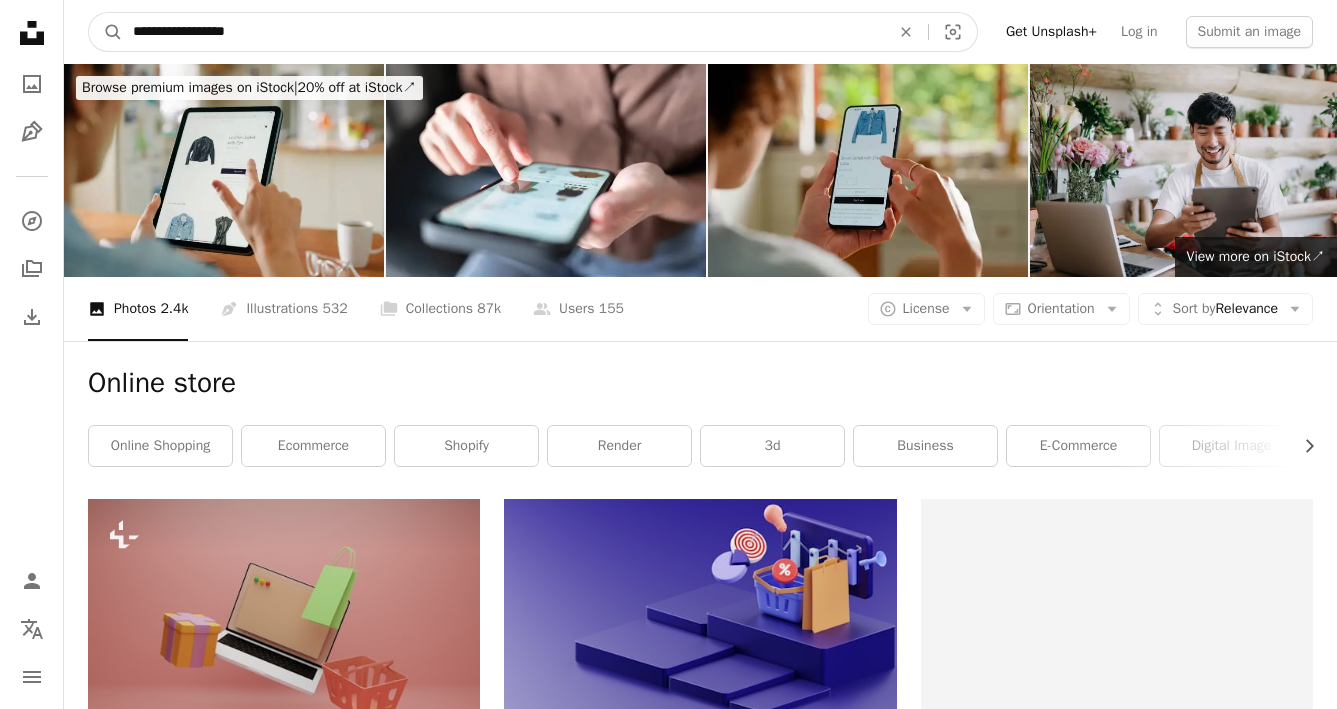 type on "**********" 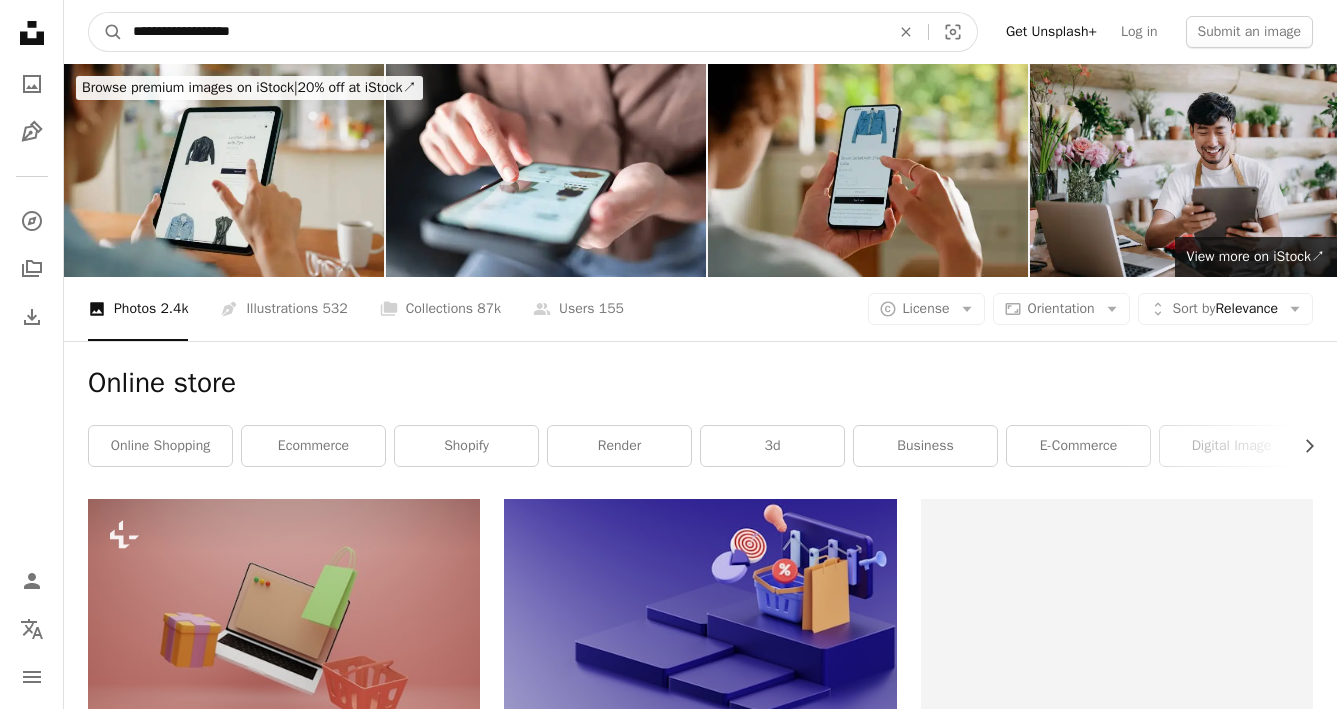 click on "A magnifying glass" at bounding box center (106, 32) 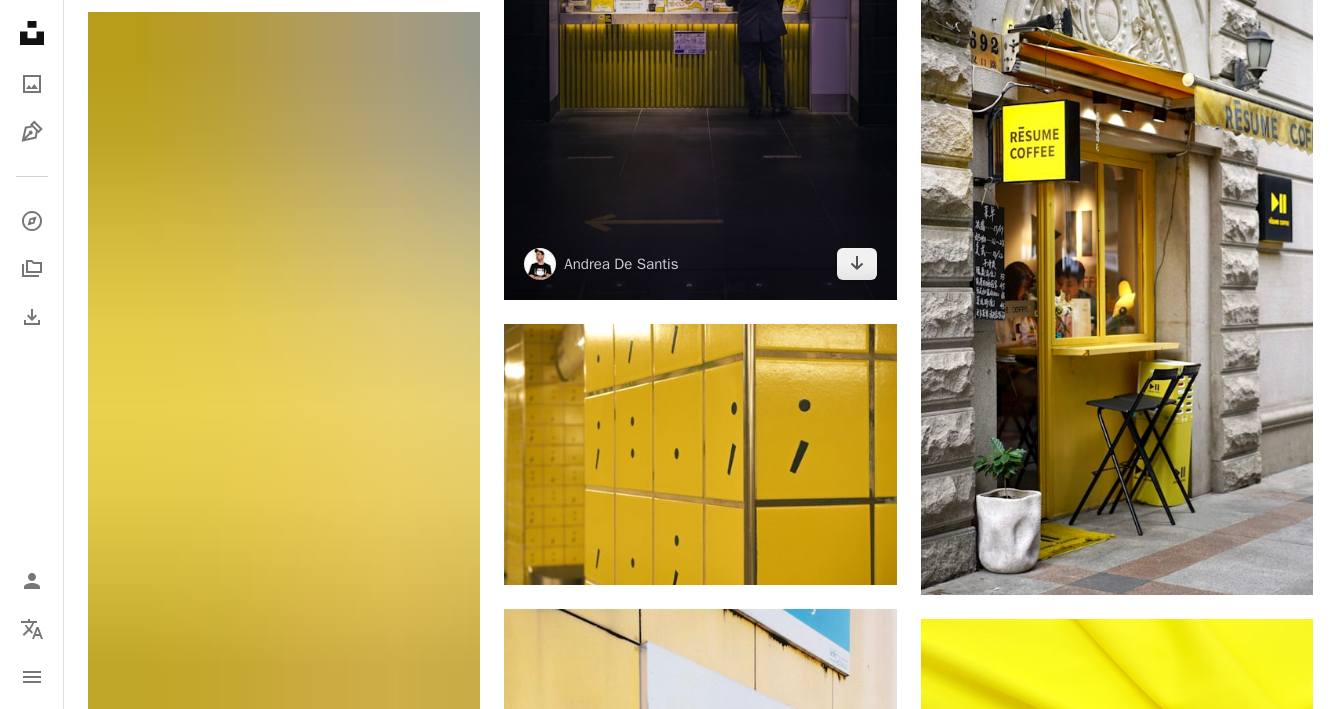 scroll, scrollTop: 1256, scrollLeft: 0, axis: vertical 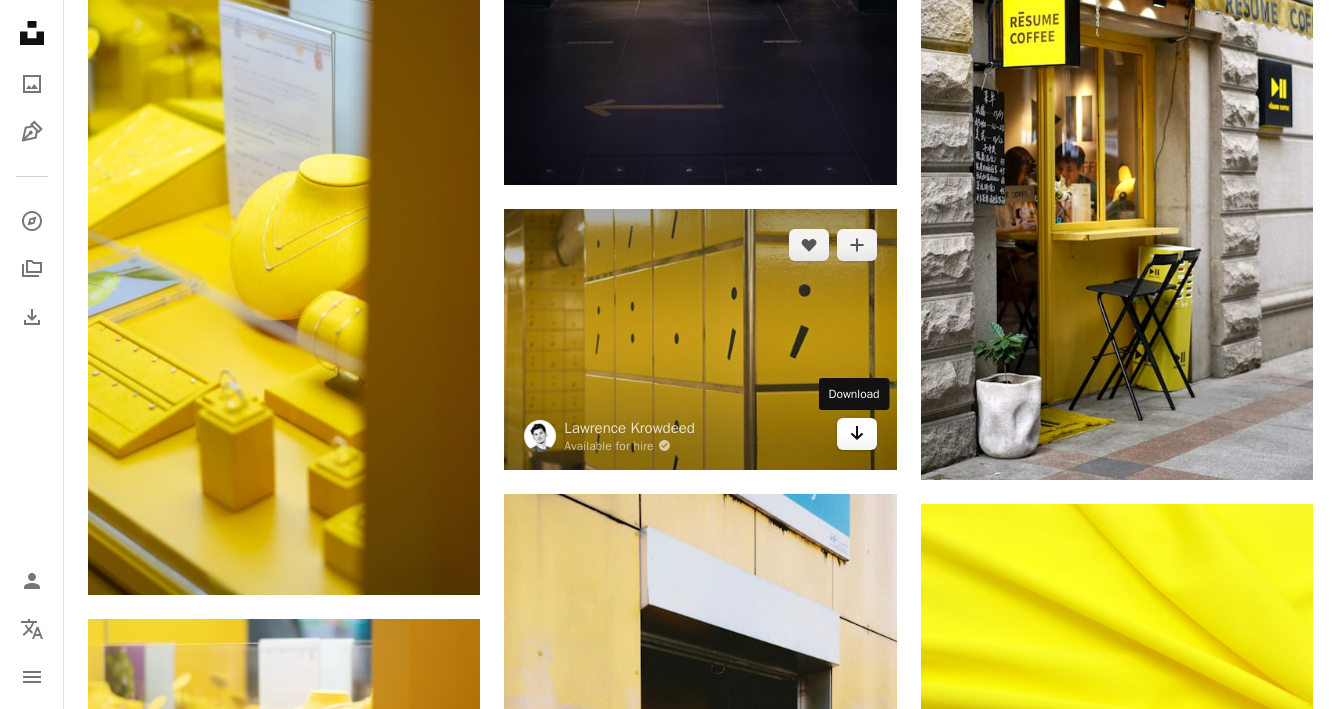 click on "Arrow pointing down" 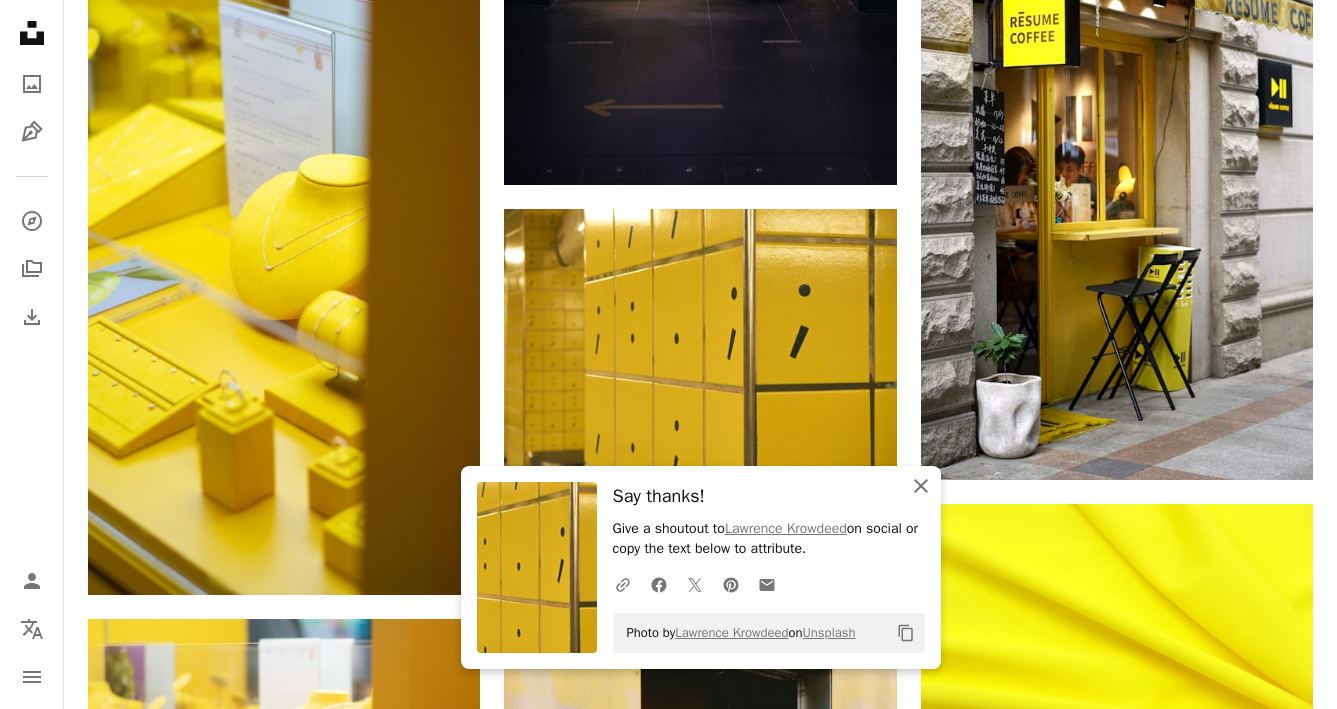 click on "An X shape" 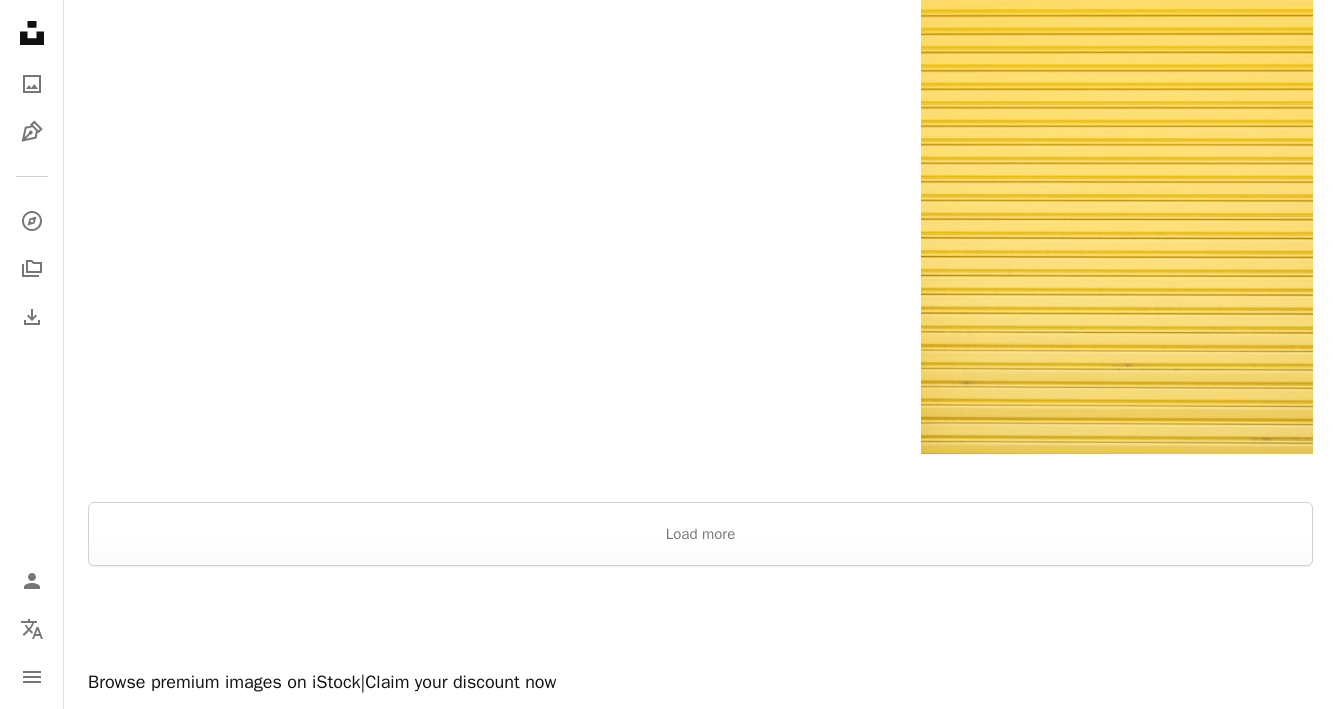 scroll, scrollTop: 3472, scrollLeft: 0, axis: vertical 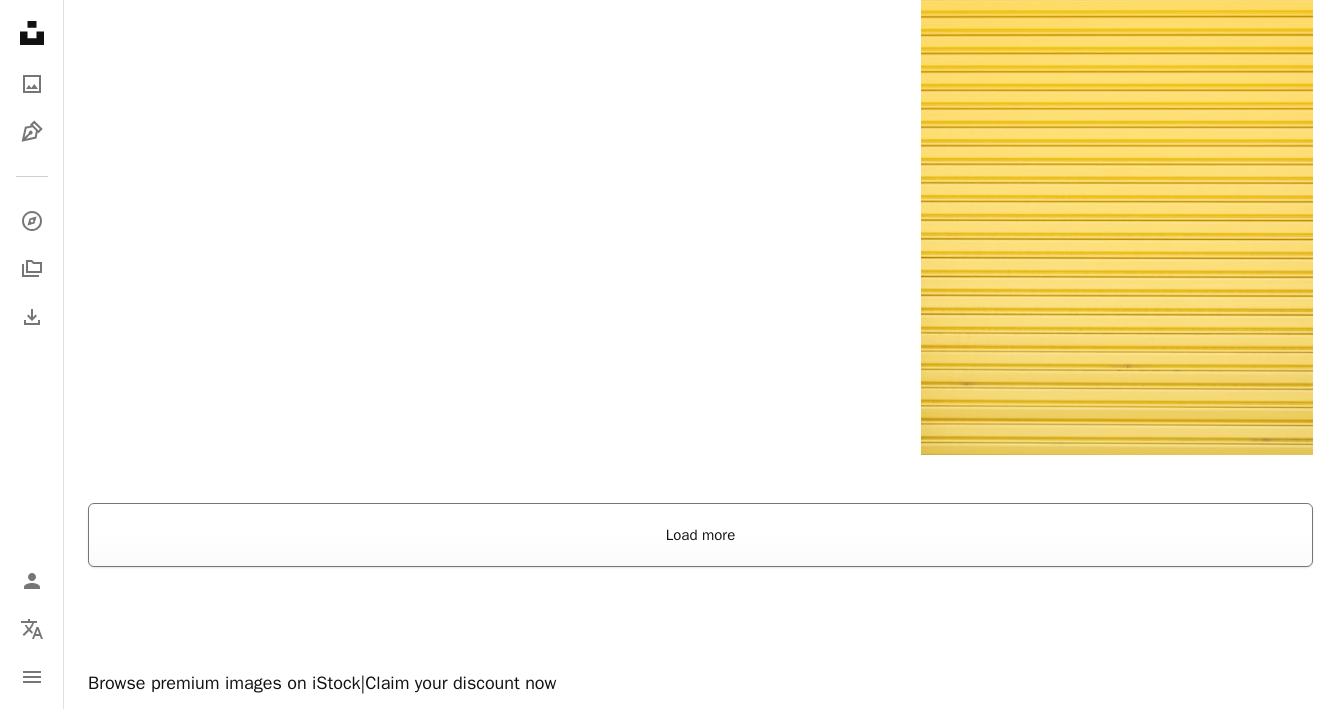 click on "Load more" at bounding box center [700, 535] 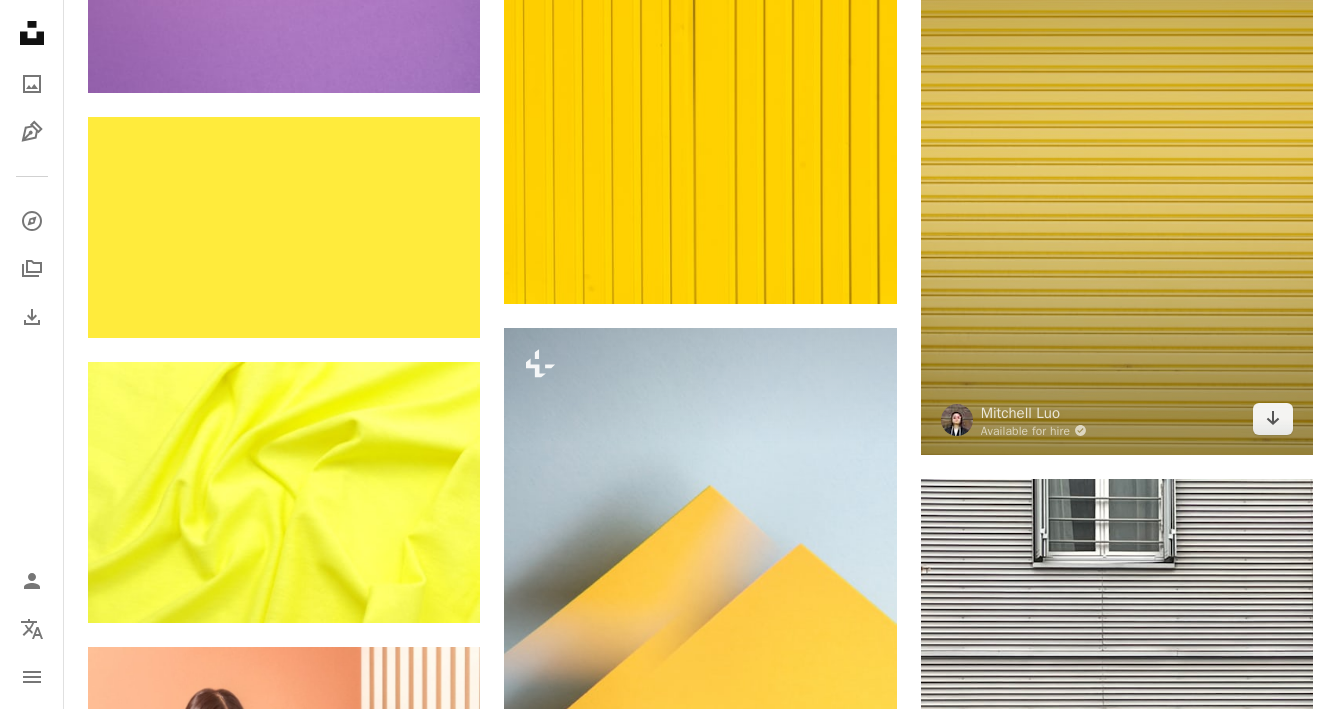 scroll, scrollTop: 4255, scrollLeft: 0, axis: vertical 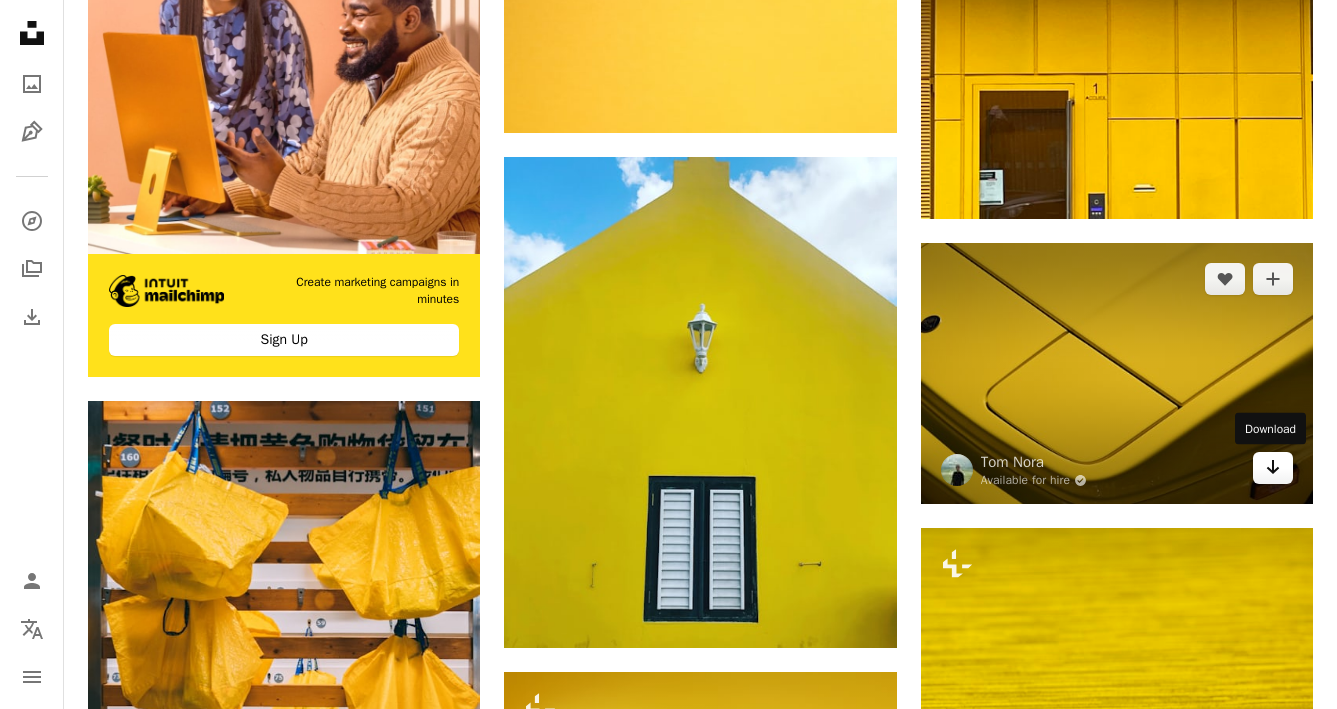 click on "Arrow pointing down" at bounding box center [1273, 468] 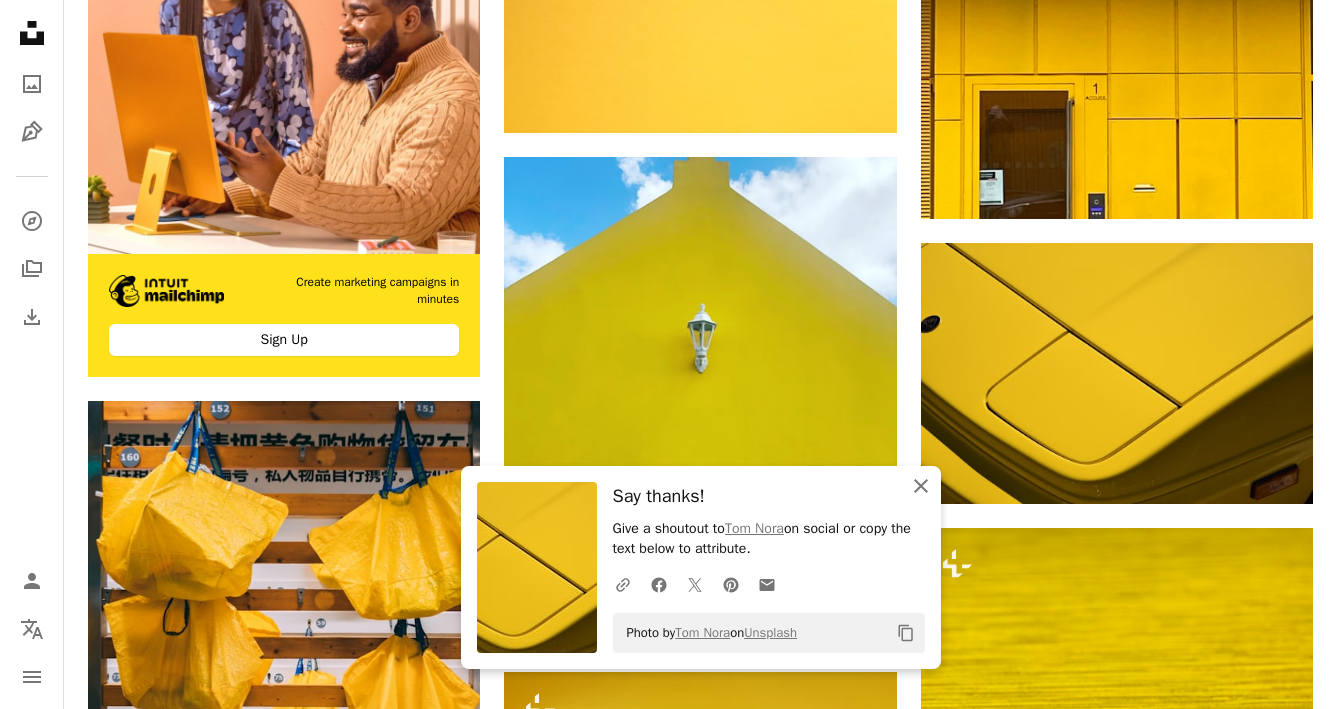 click on "An X shape" 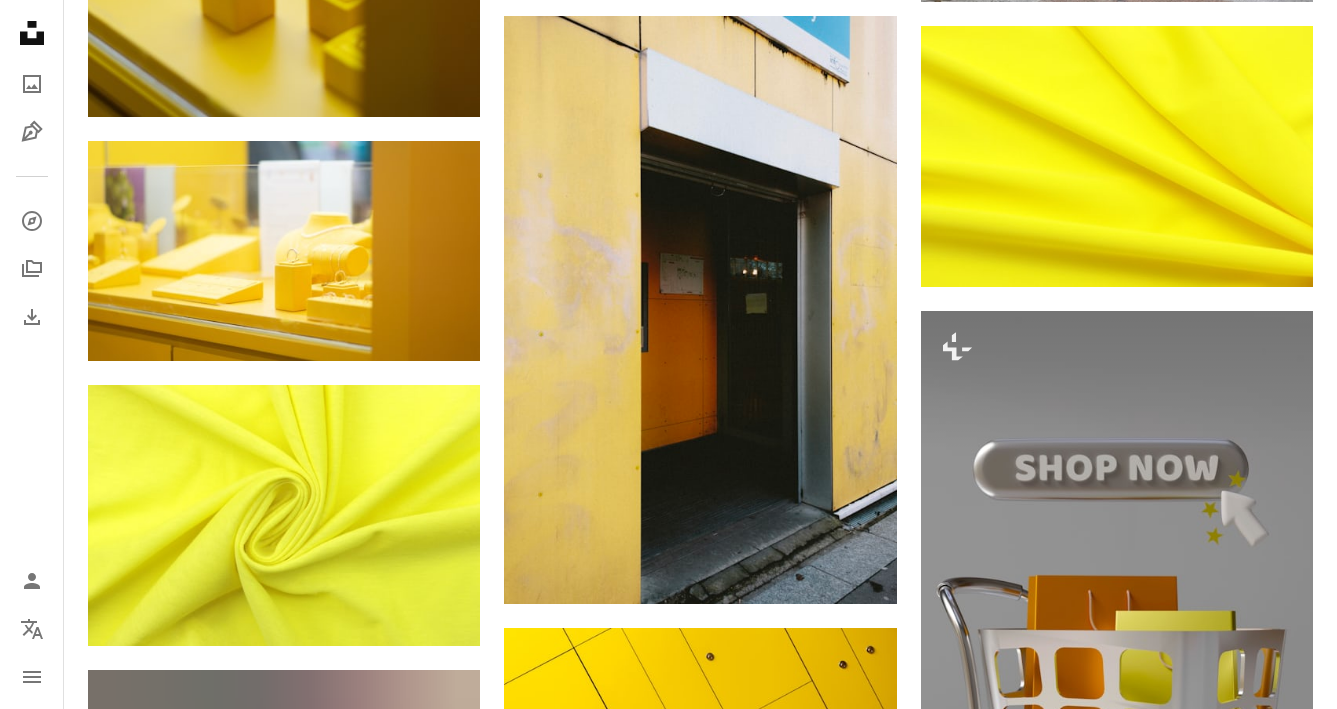 scroll, scrollTop: 0, scrollLeft: 0, axis: both 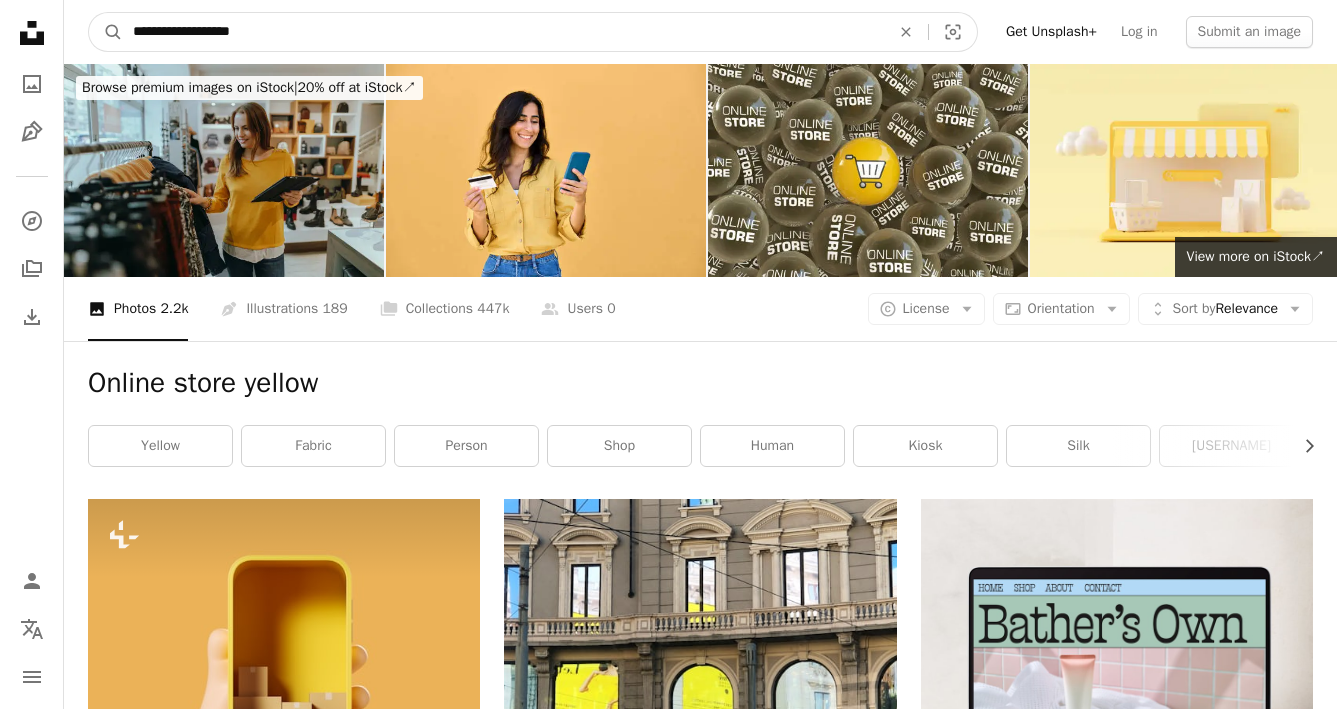 click on "**********" at bounding box center (503, 32) 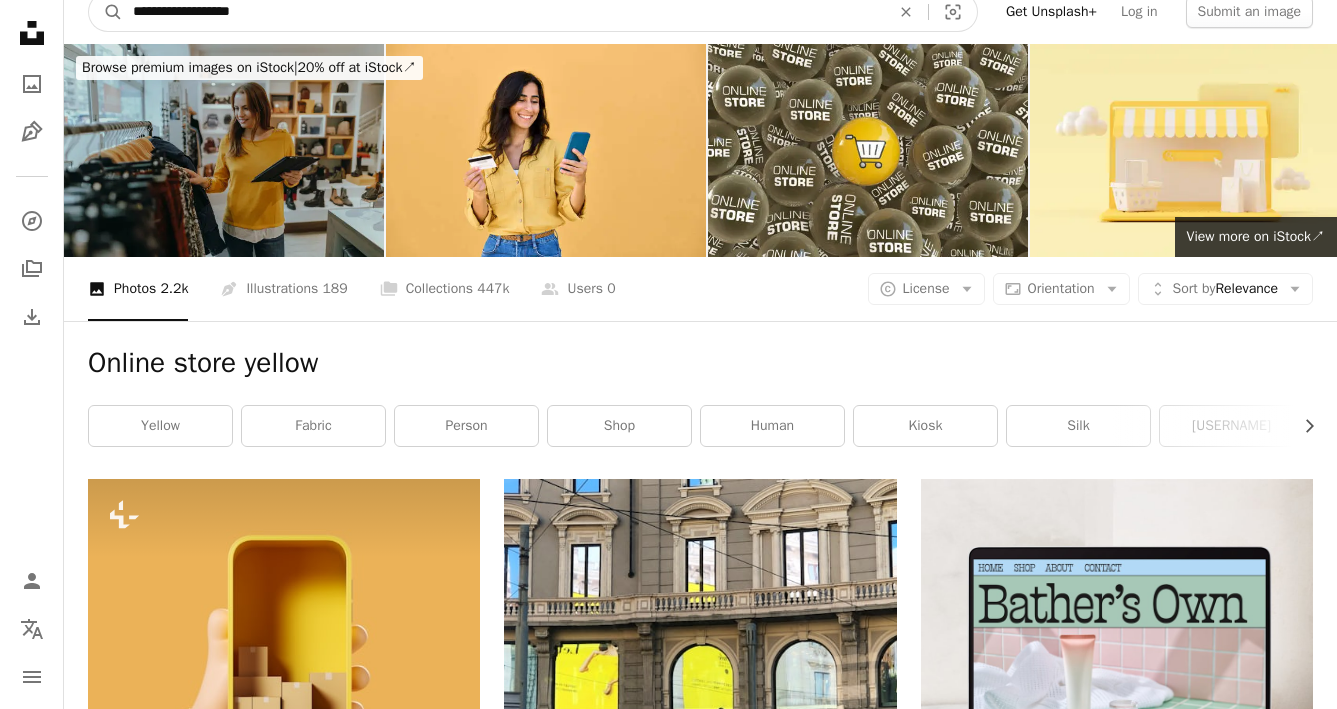 scroll, scrollTop: 0, scrollLeft: 0, axis: both 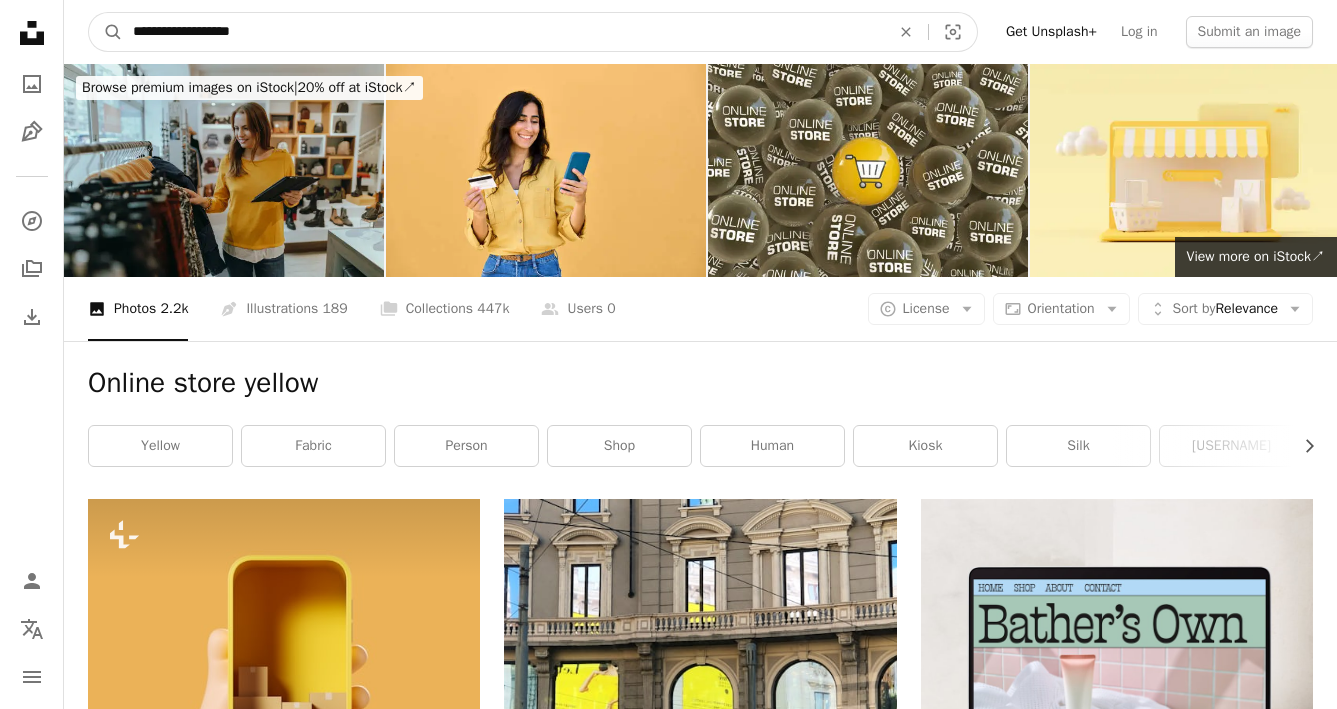 drag, startPoint x: 208, startPoint y: 34, endPoint x: 73, endPoint y: 14, distance: 136.47343 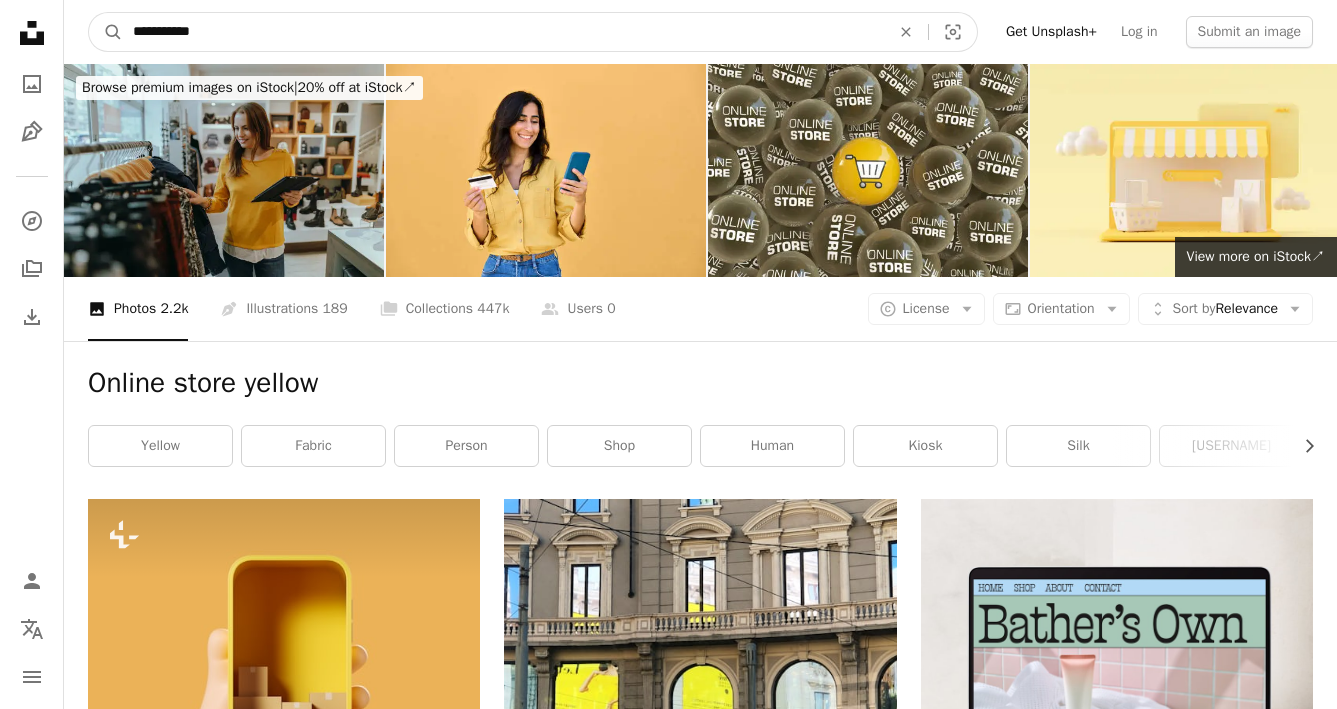 type on "**********" 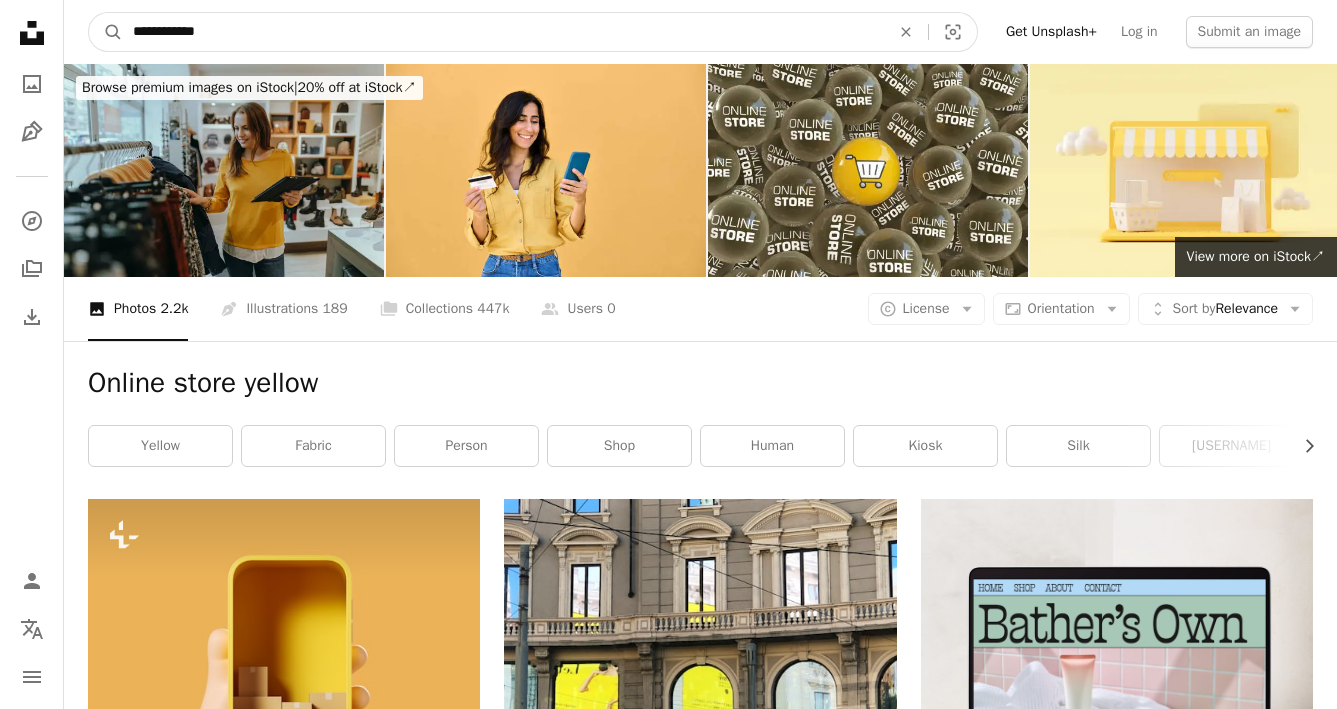 click on "A magnifying glass" at bounding box center [106, 32] 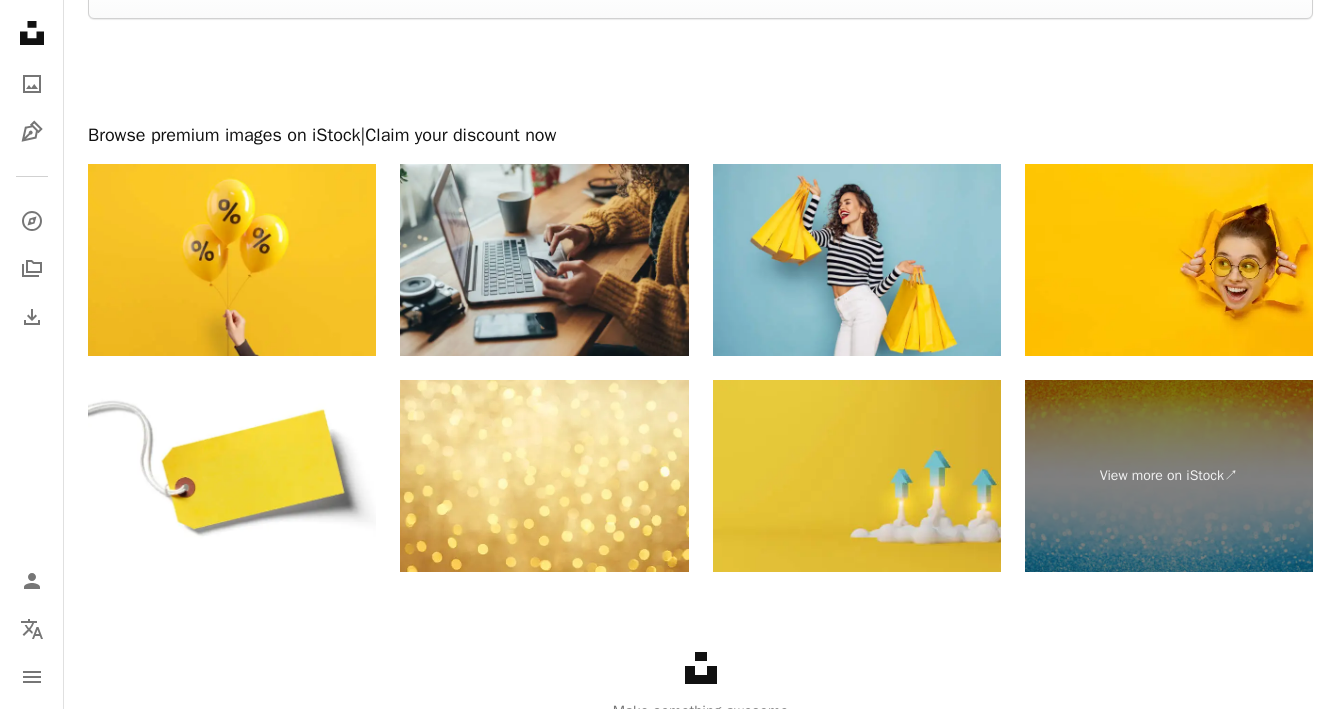 scroll, scrollTop: 3755, scrollLeft: 0, axis: vertical 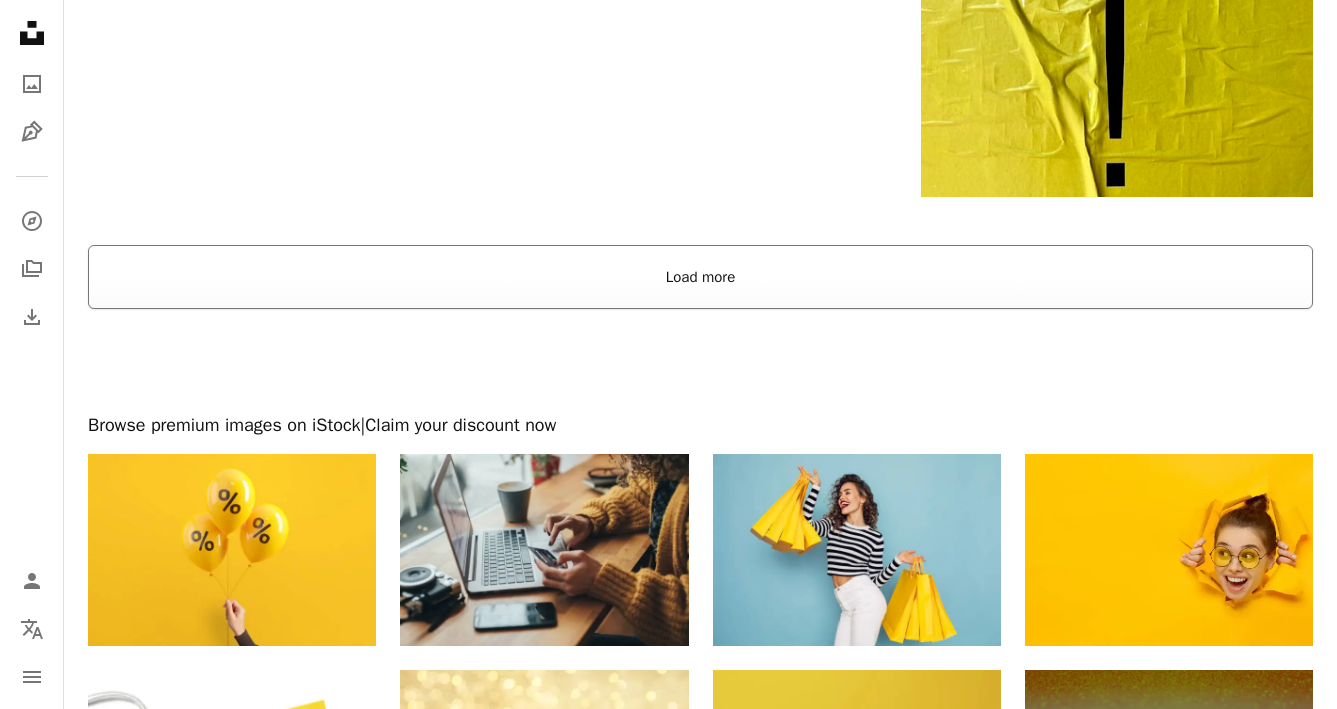 click on "Load more" at bounding box center [700, 277] 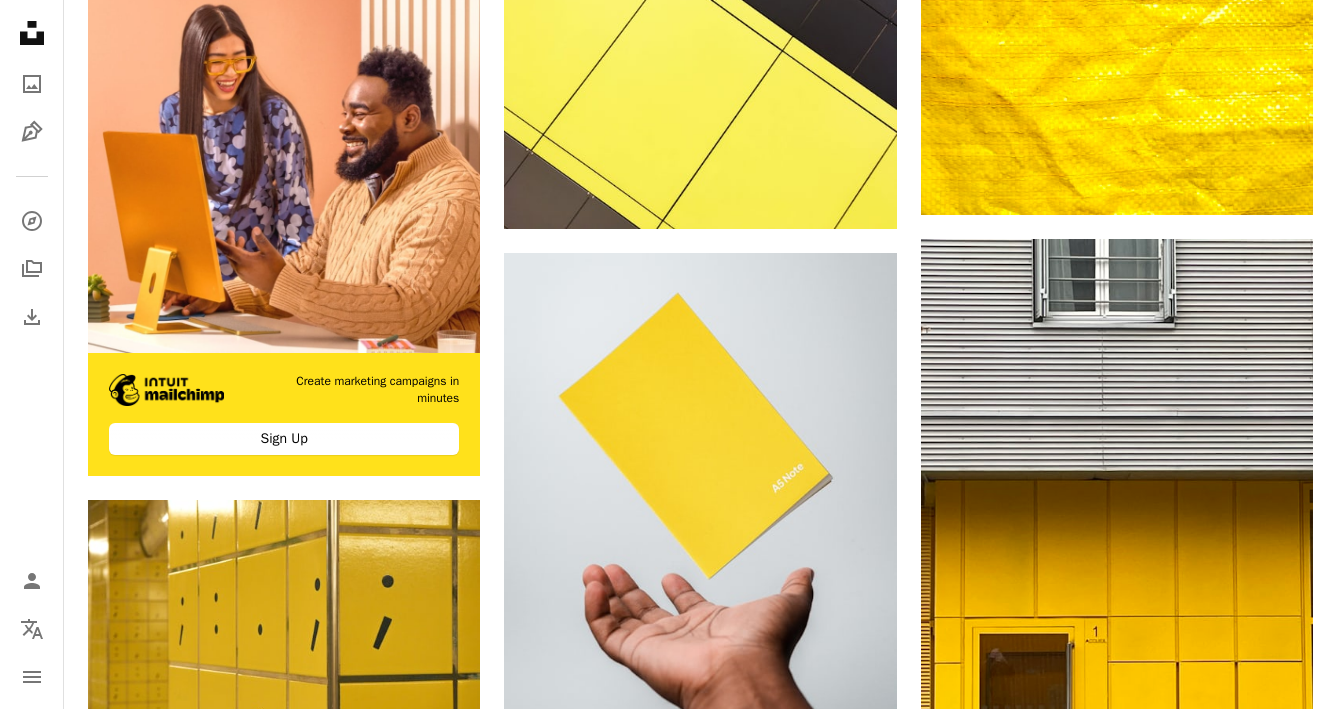 scroll, scrollTop: 4352, scrollLeft: 0, axis: vertical 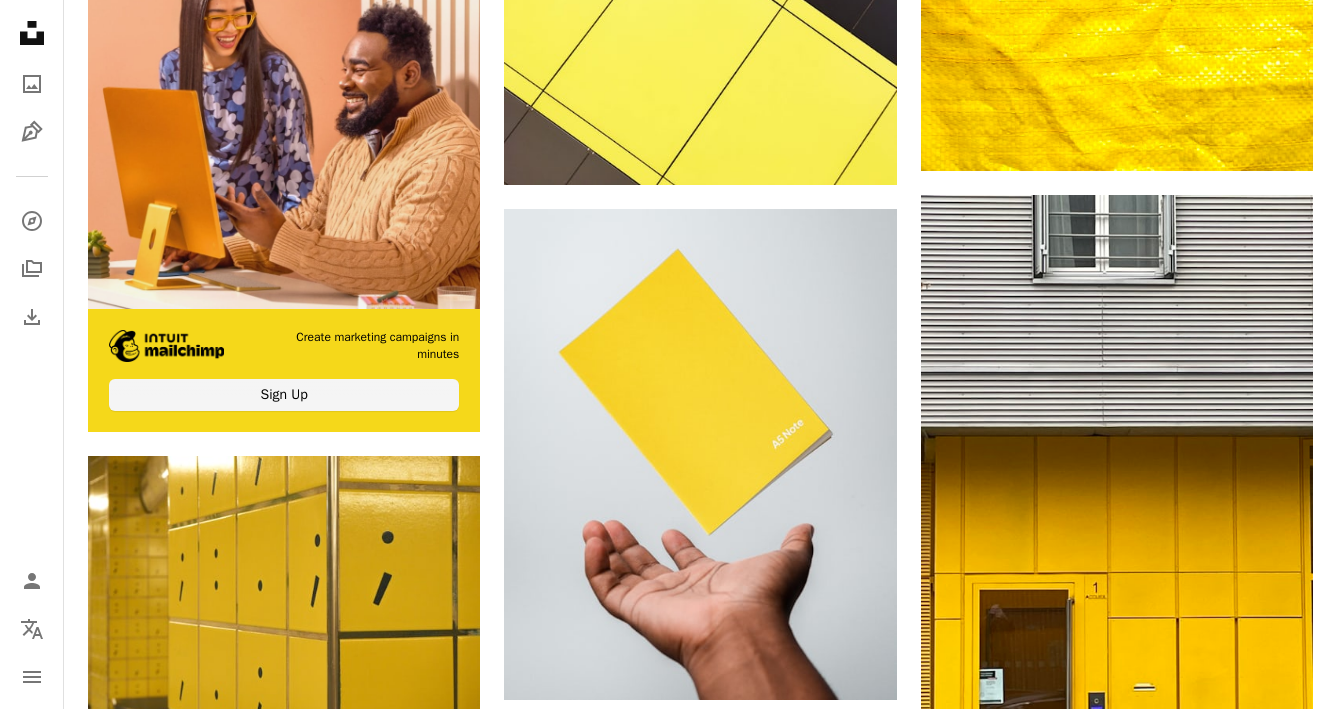 click at bounding box center [284, 114] 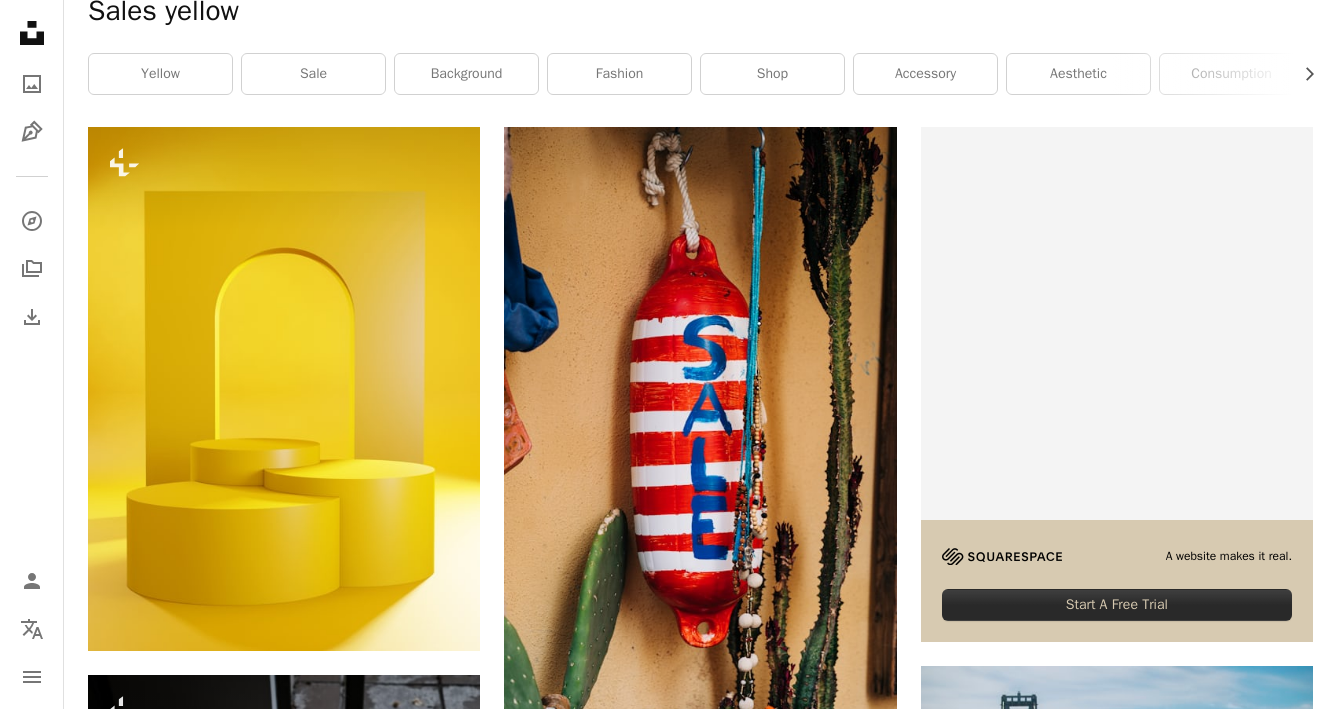 scroll, scrollTop: 0, scrollLeft: 0, axis: both 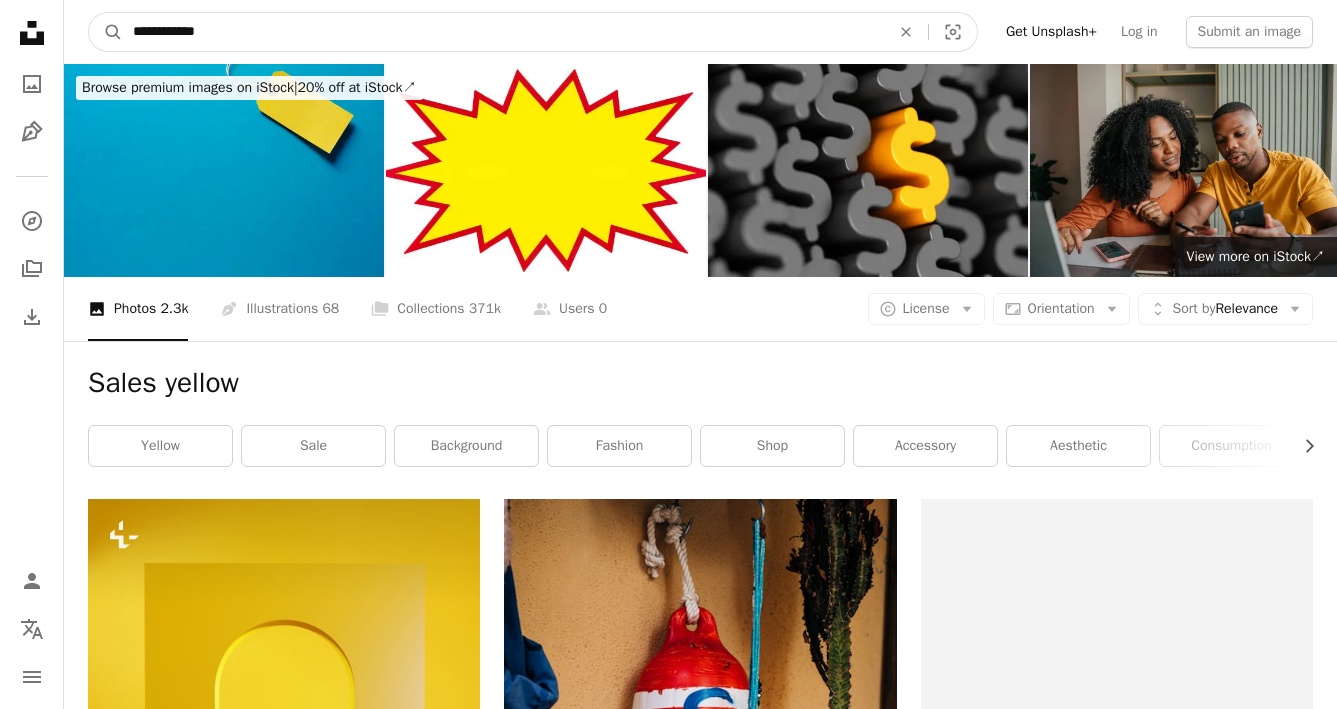 click on "**********" at bounding box center [503, 32] 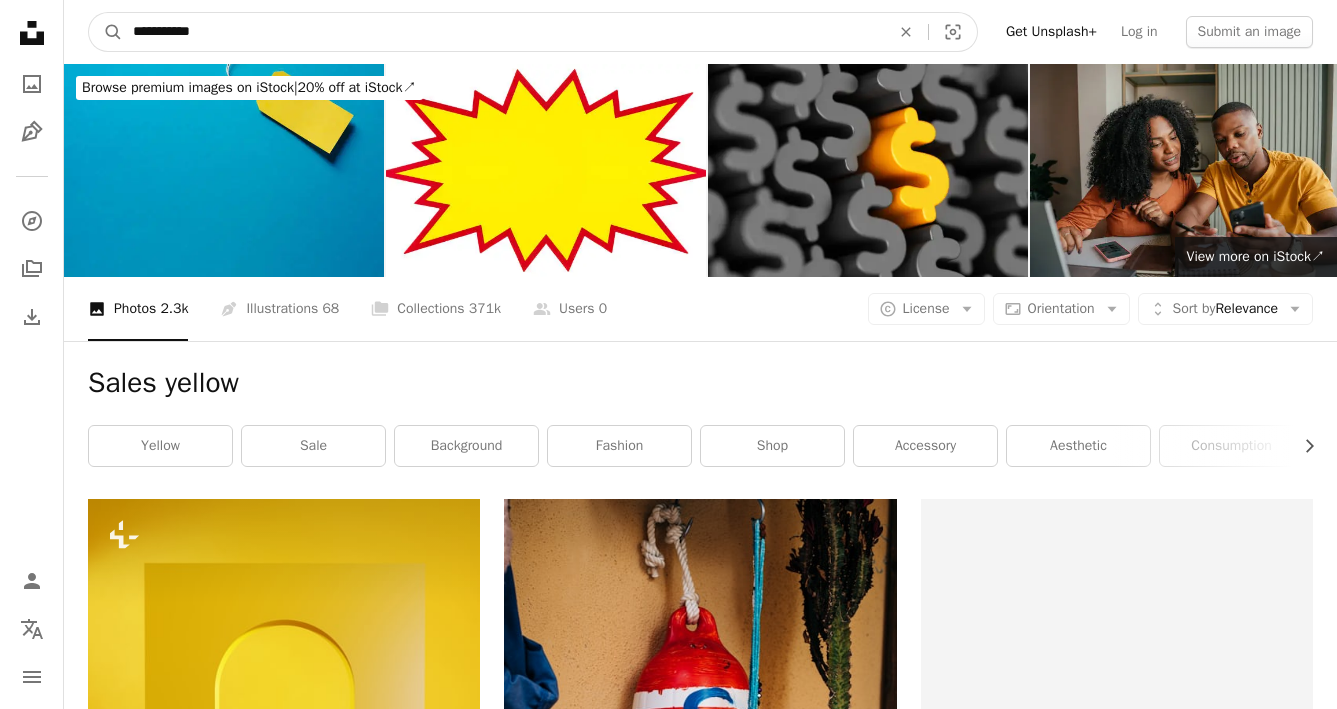 type on "**********" 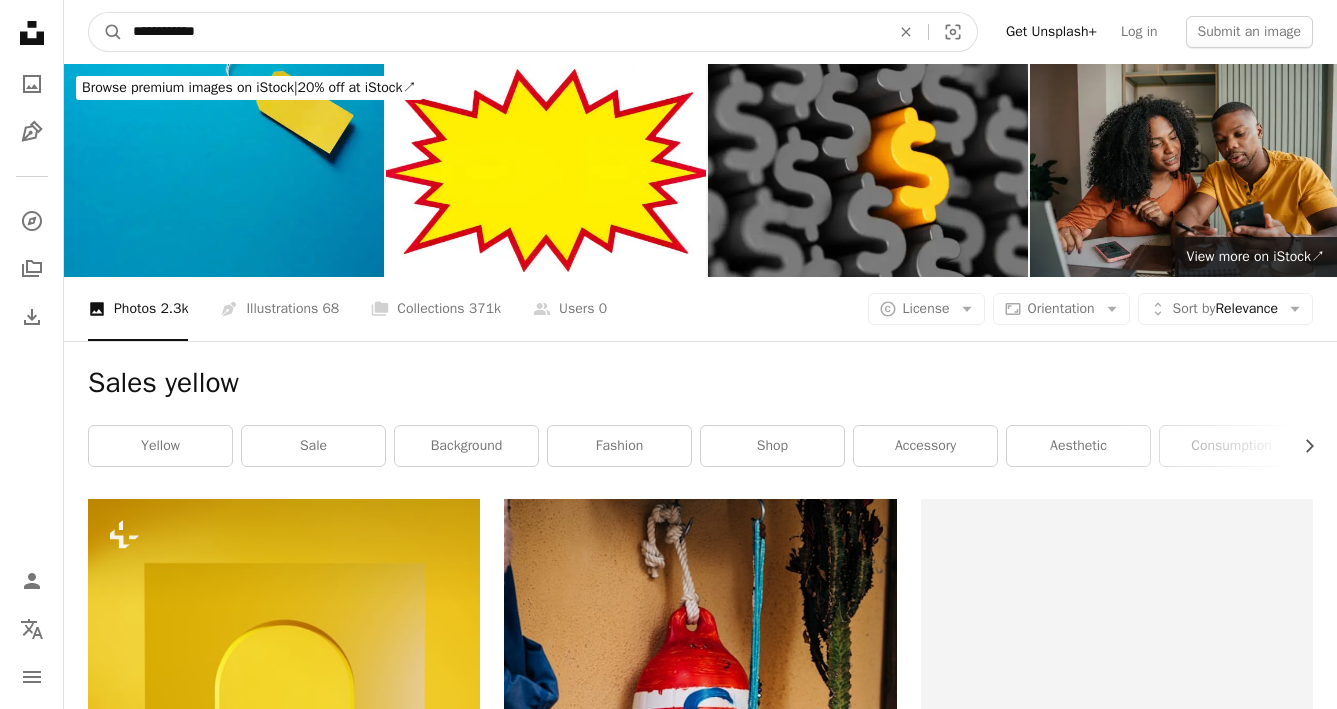 click on "A magnifying glass" at bounding box center [106, 32] 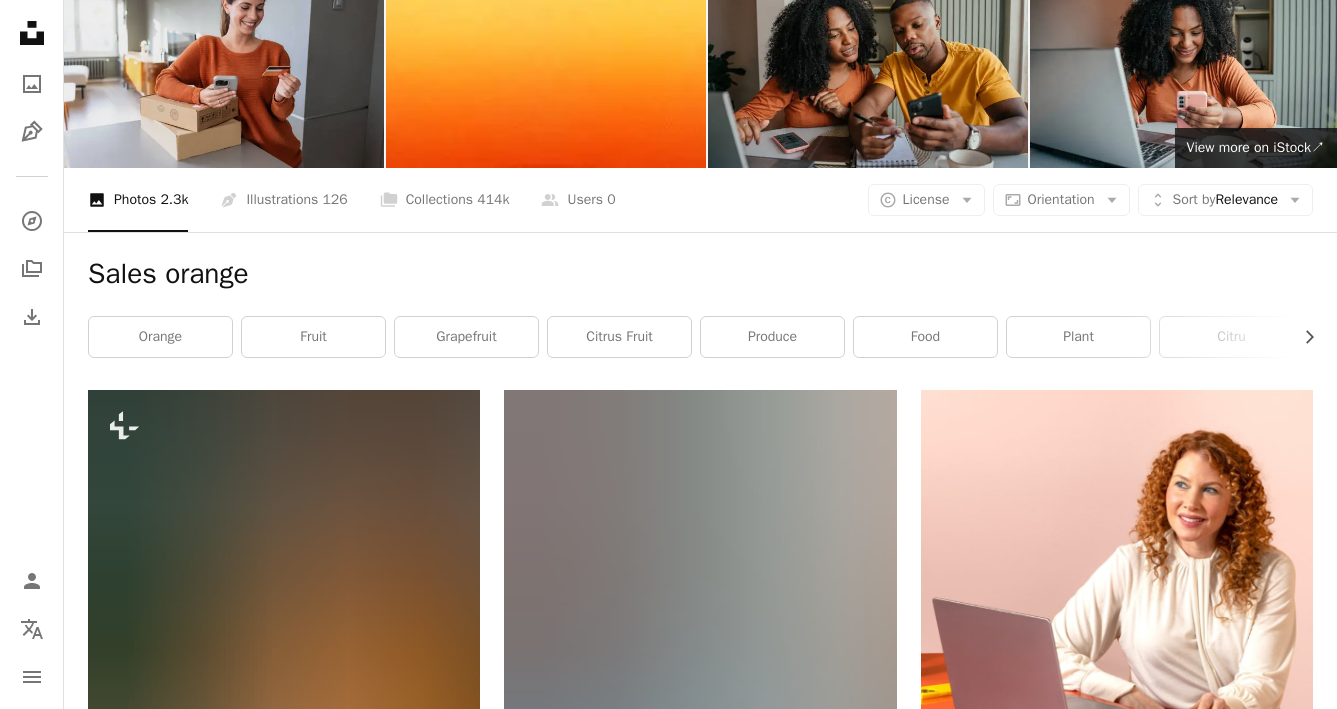 scroll, scrollTop: 0, scrollLeft: 0, axis: both 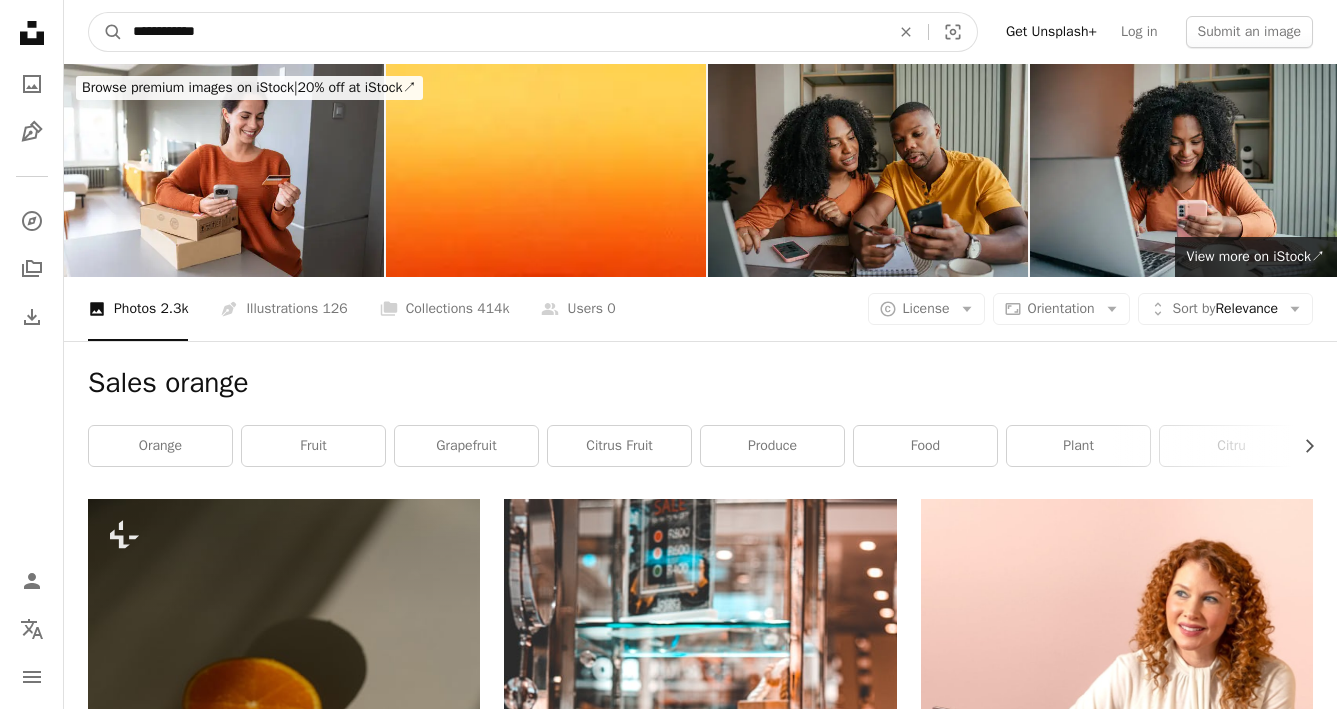 click on "**********" at bounding box center [503, 32] 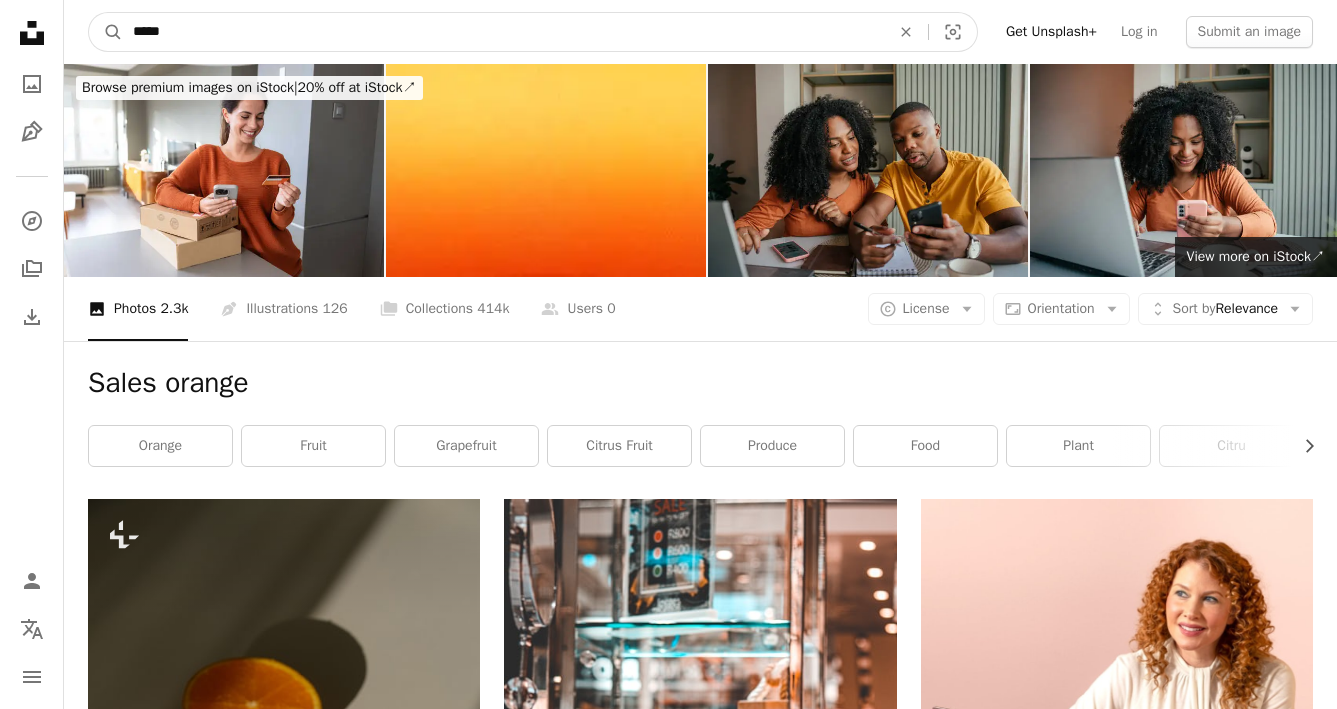 click on "A magnifying glass" at bounding box center [106, 32] 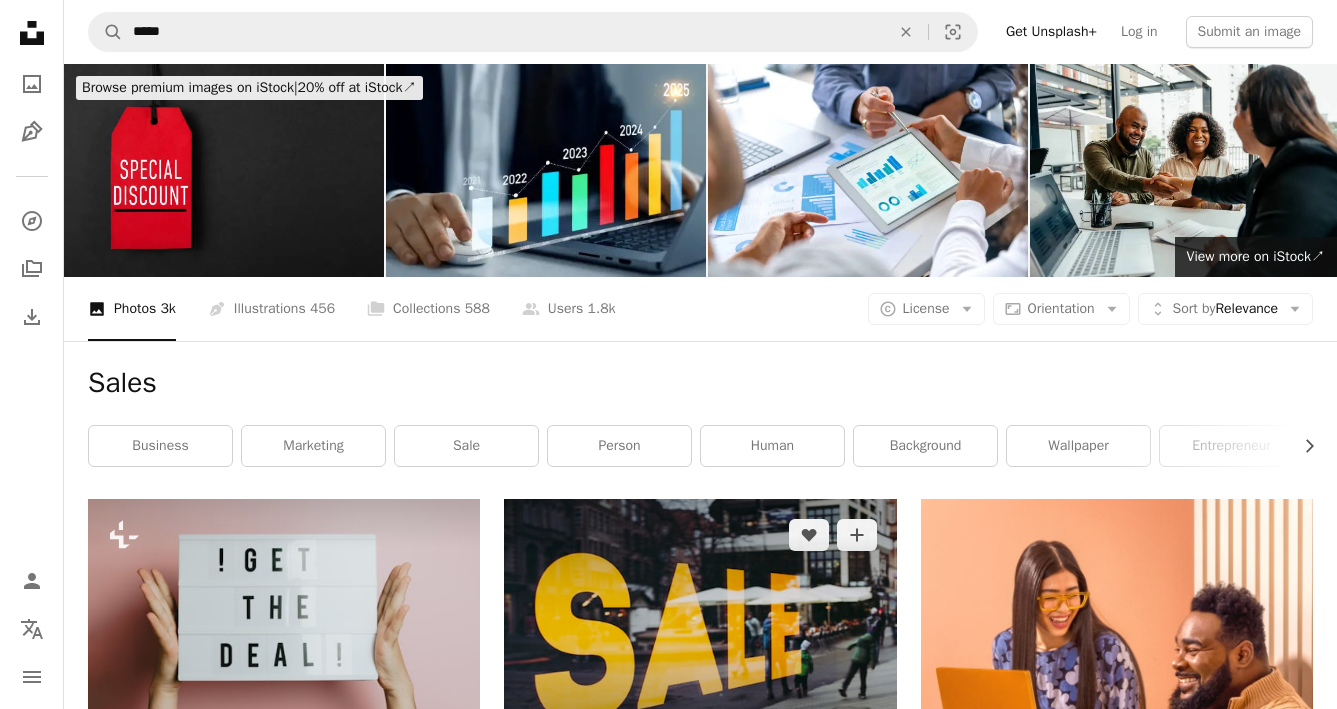 scroll, scrollTop: 291, scrollLeft: 0, axis: vertical 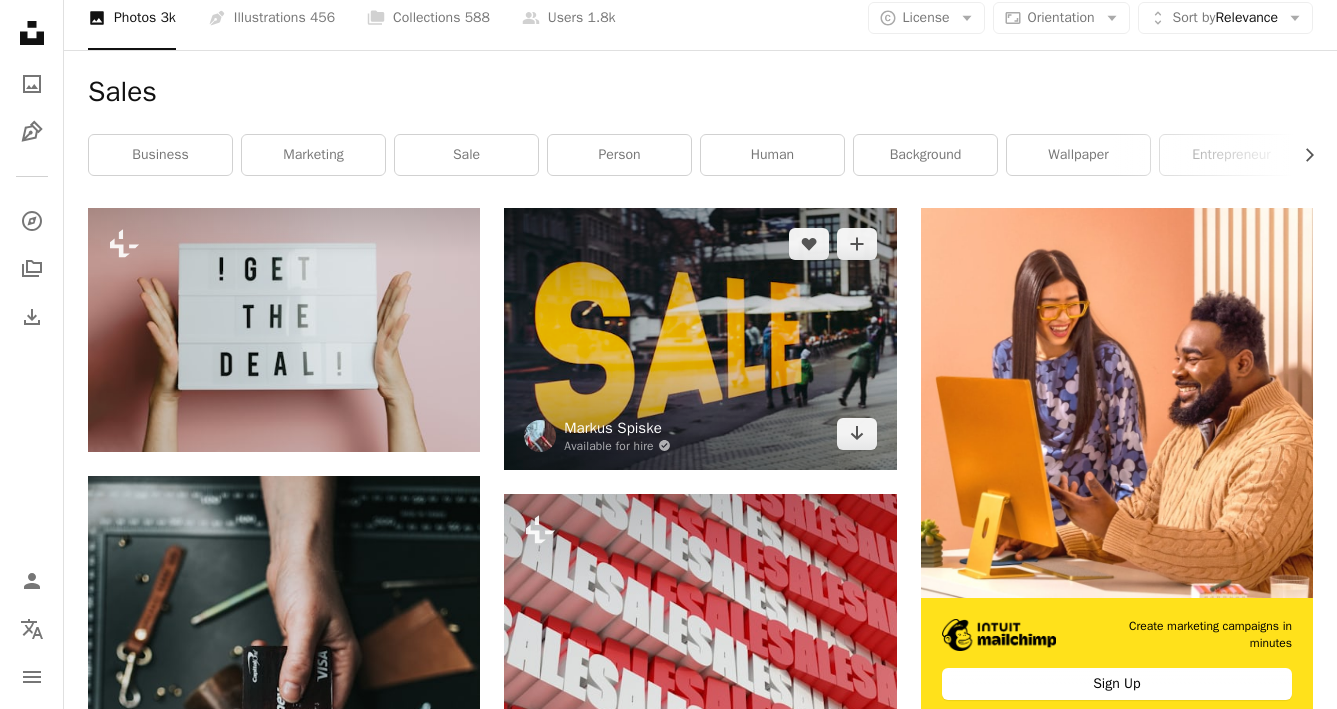 click on "Markus Spiske" at bounding box center (617, 428) 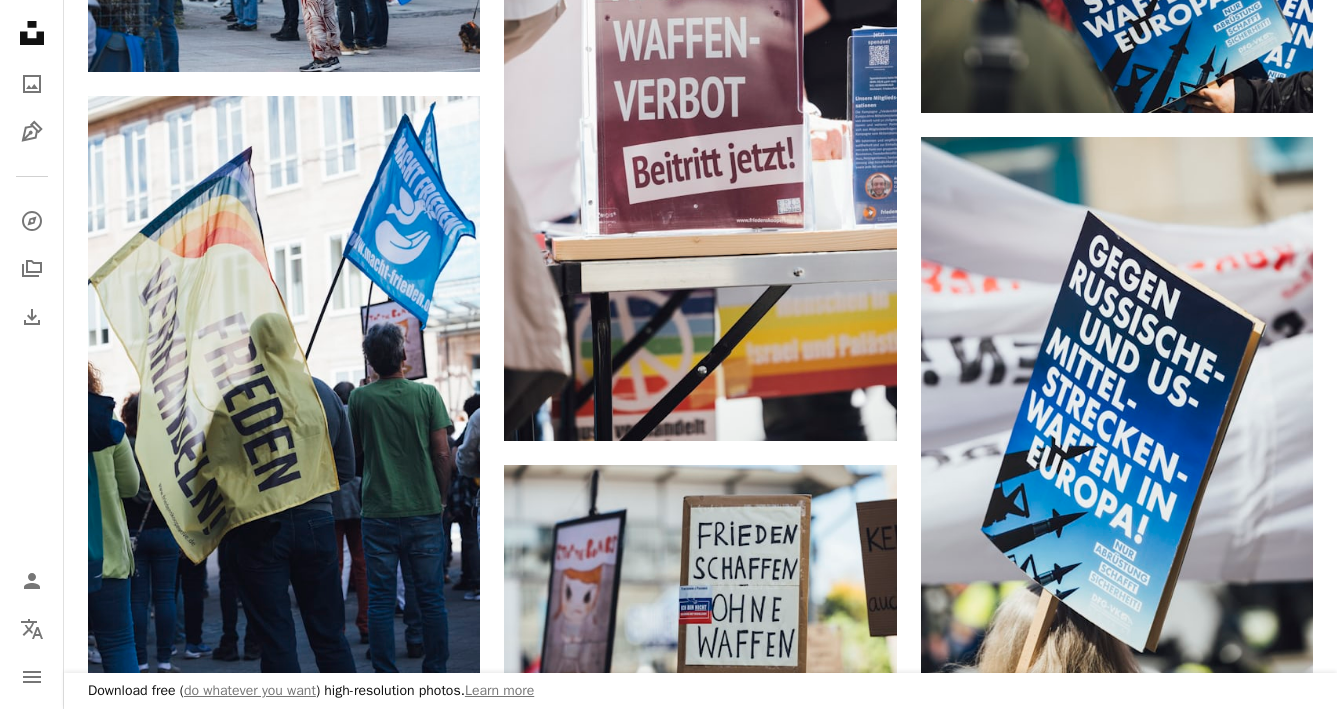 scroll, scrollTop: 2748, scrollLeft: 0, axis: vertical 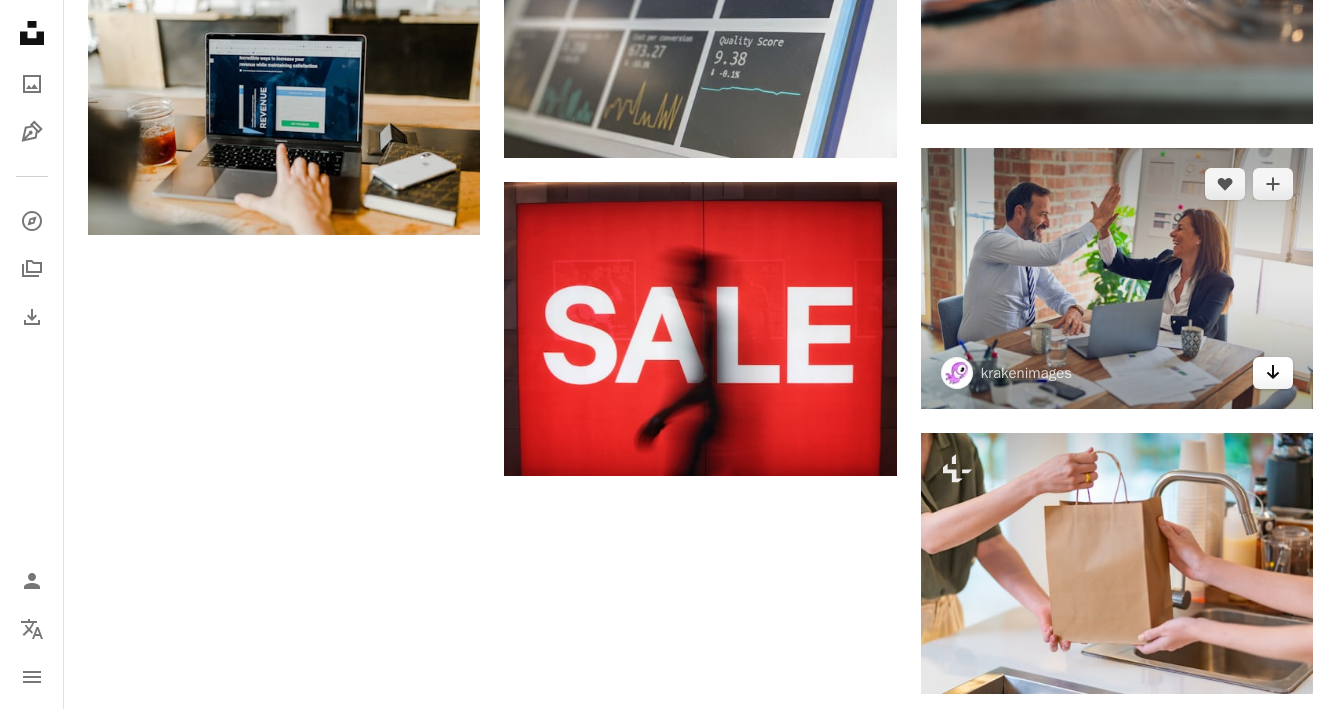 click on "Arrow pointing down" at bounding box center [1273, 373] 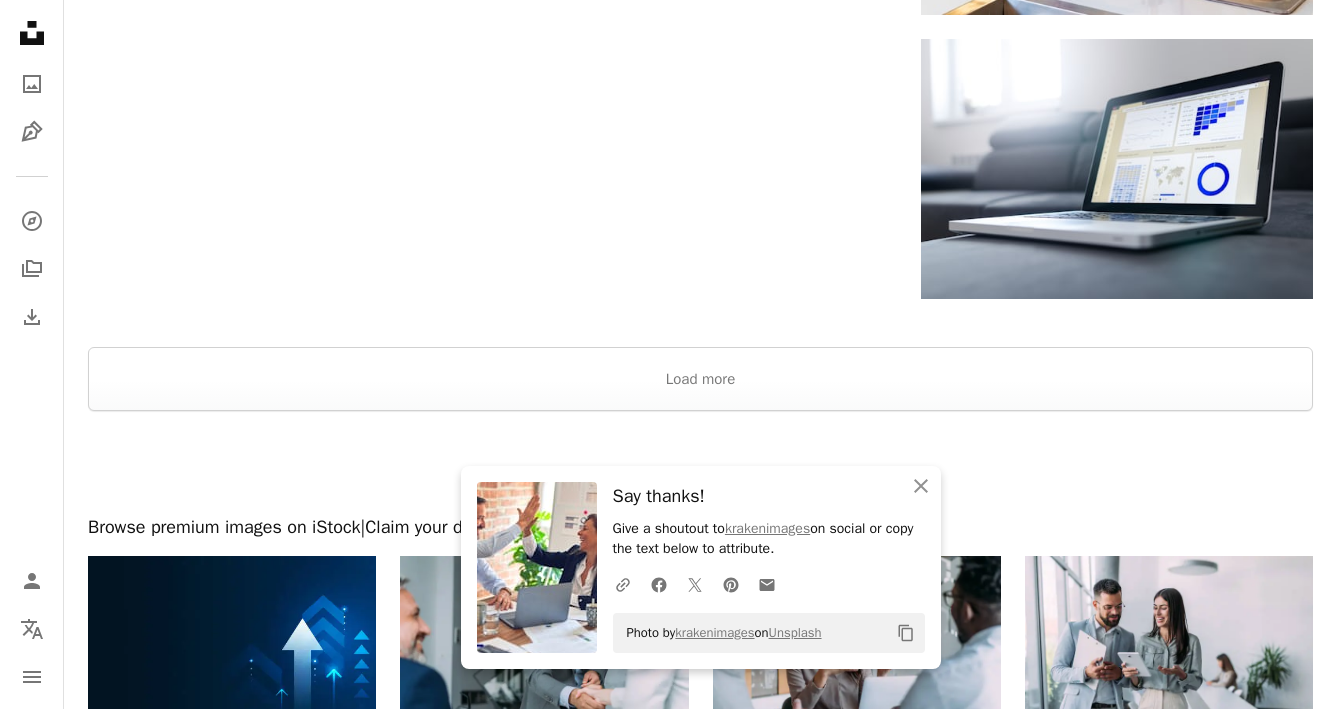 scroll, scrollTop: 2975, scrollLeft: 0, axis: vertical 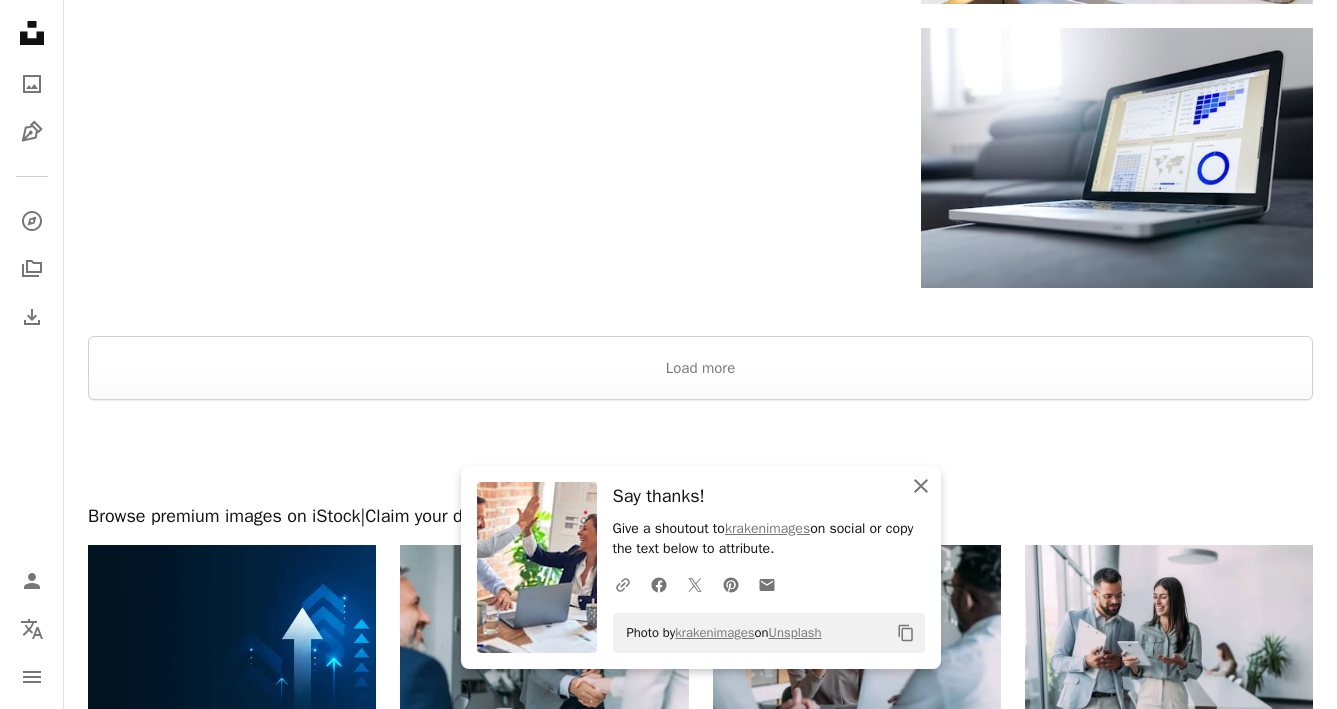 click on "An X shape" 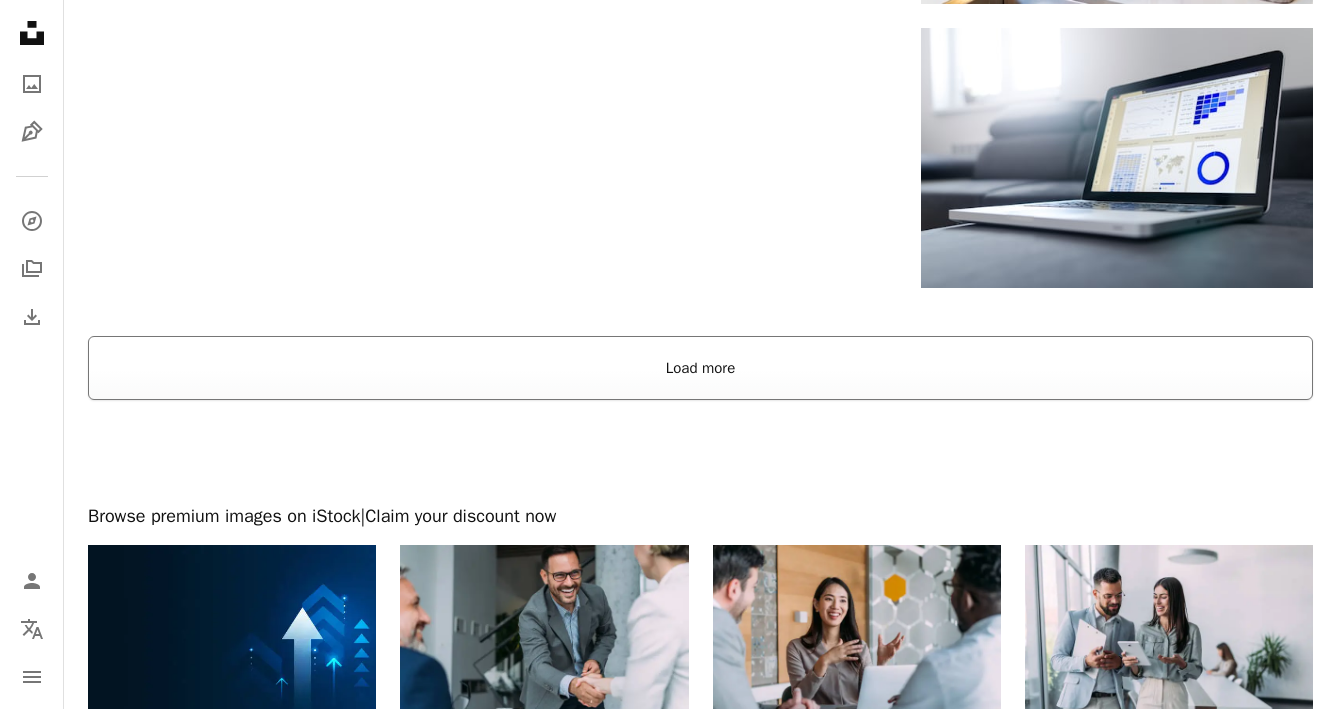 click on "Load more" at bounding box center (700, 368) 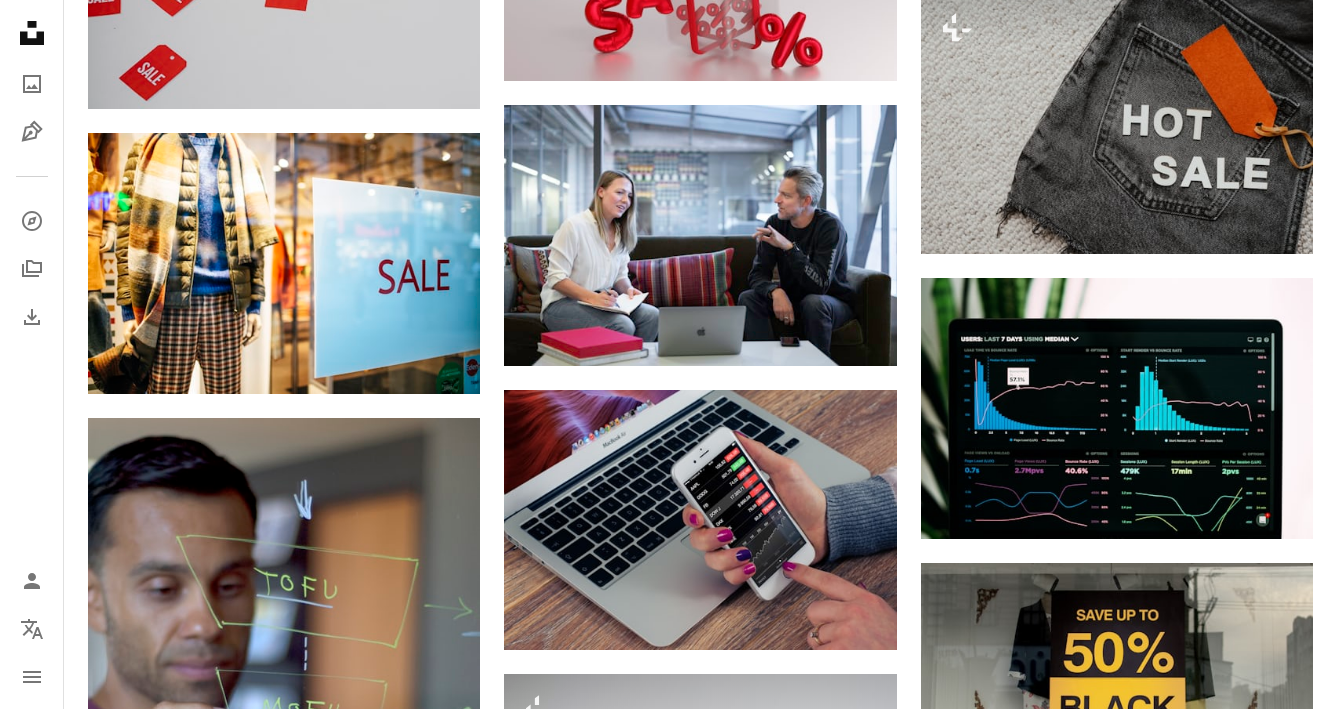 scroll, scrollTop: 5978, scrollLeft: 0, axis: vertical 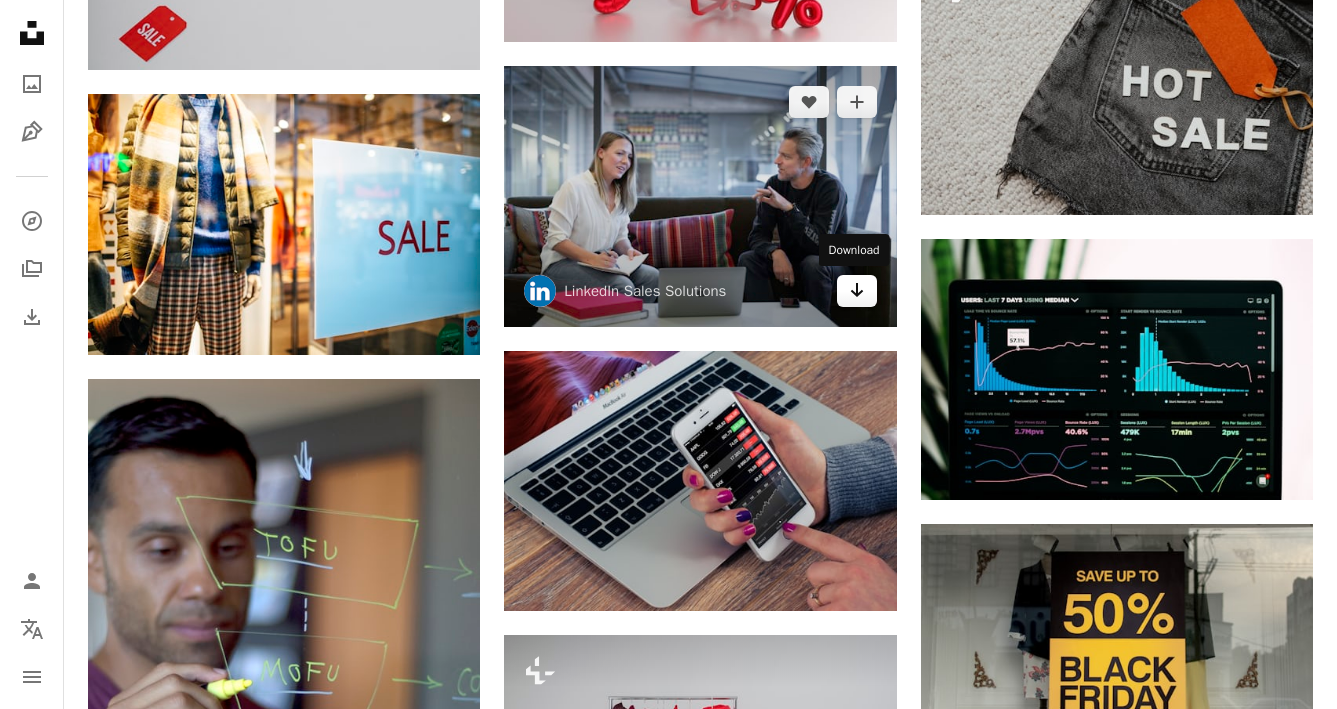 click on "Arrow pointing down" 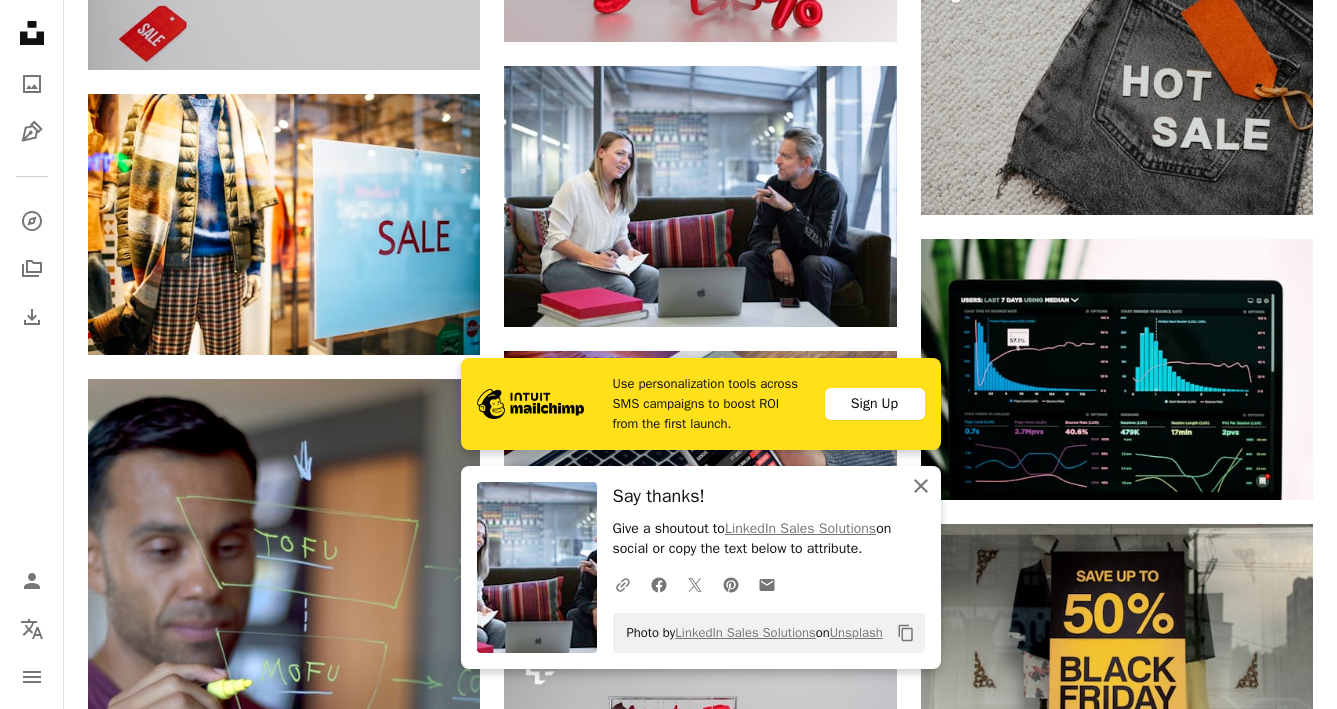 click on "An X shape" 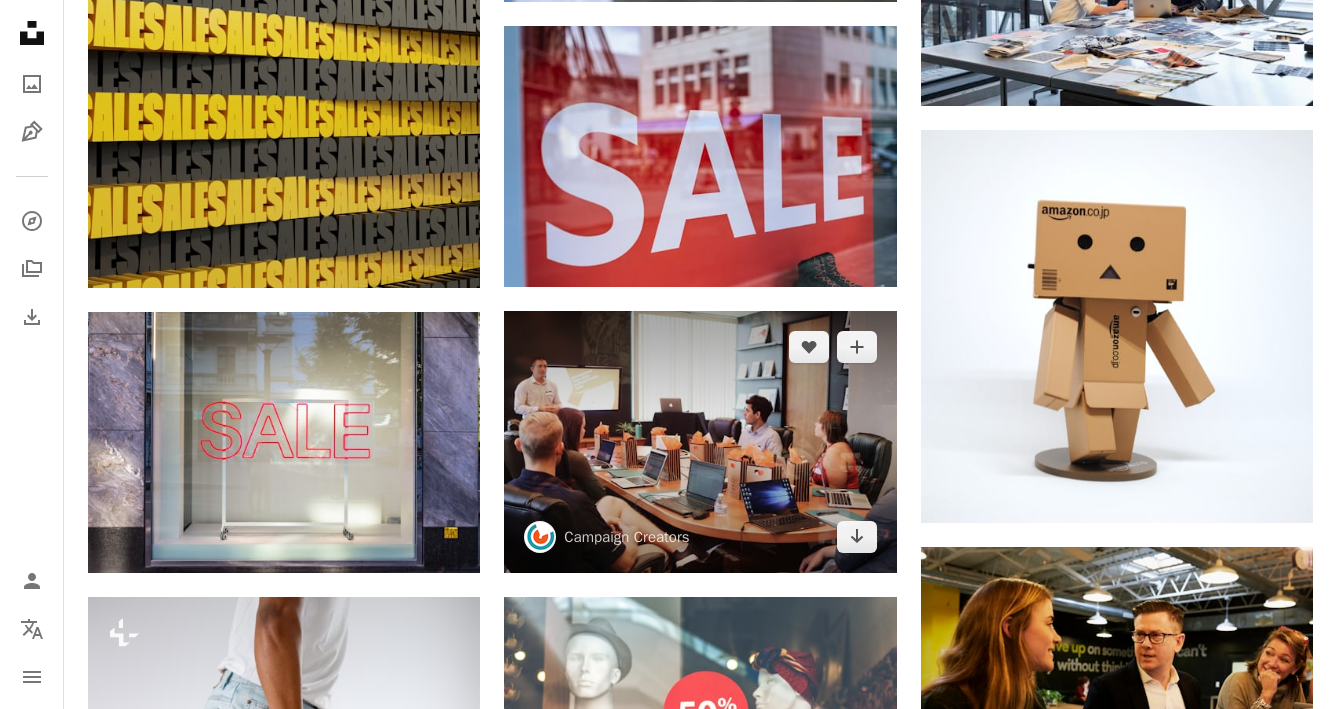 scroll, scrollTop: 7753, scrollLeft: 0, axis: vertical 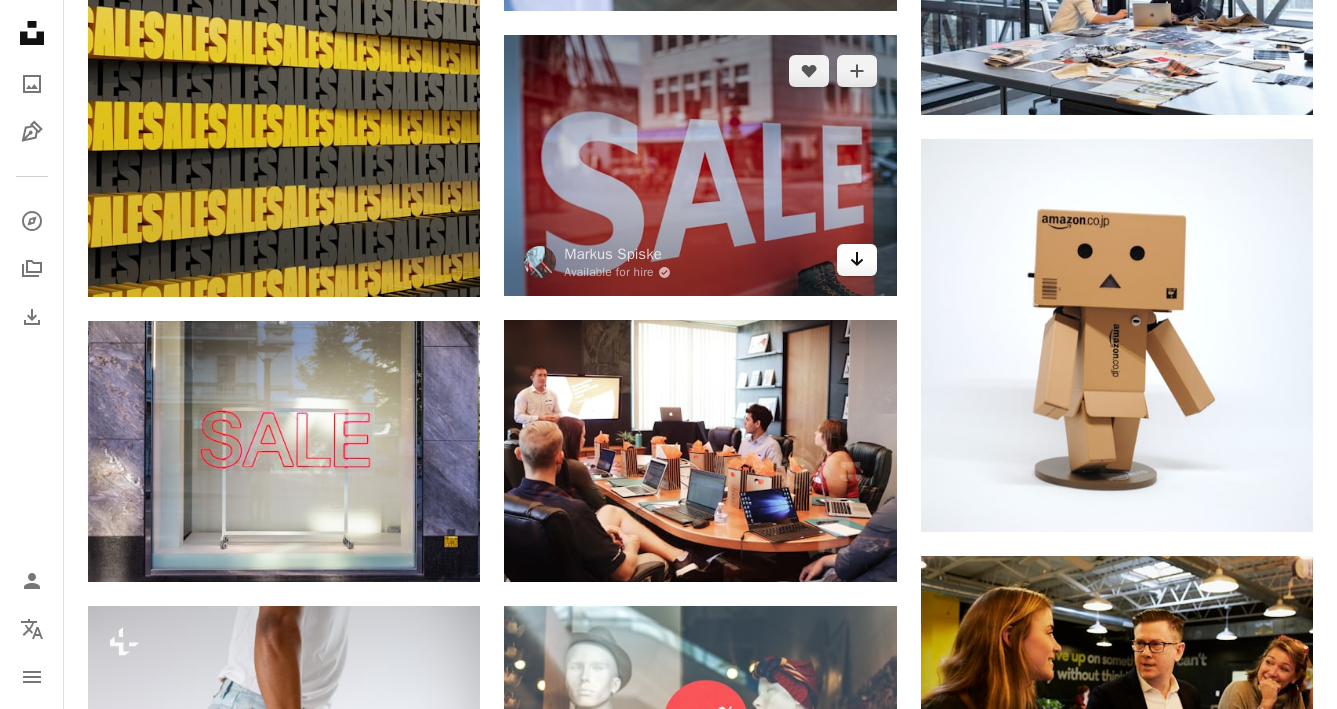 click on "Arrow pointing down" at bounding box center (857, 260) 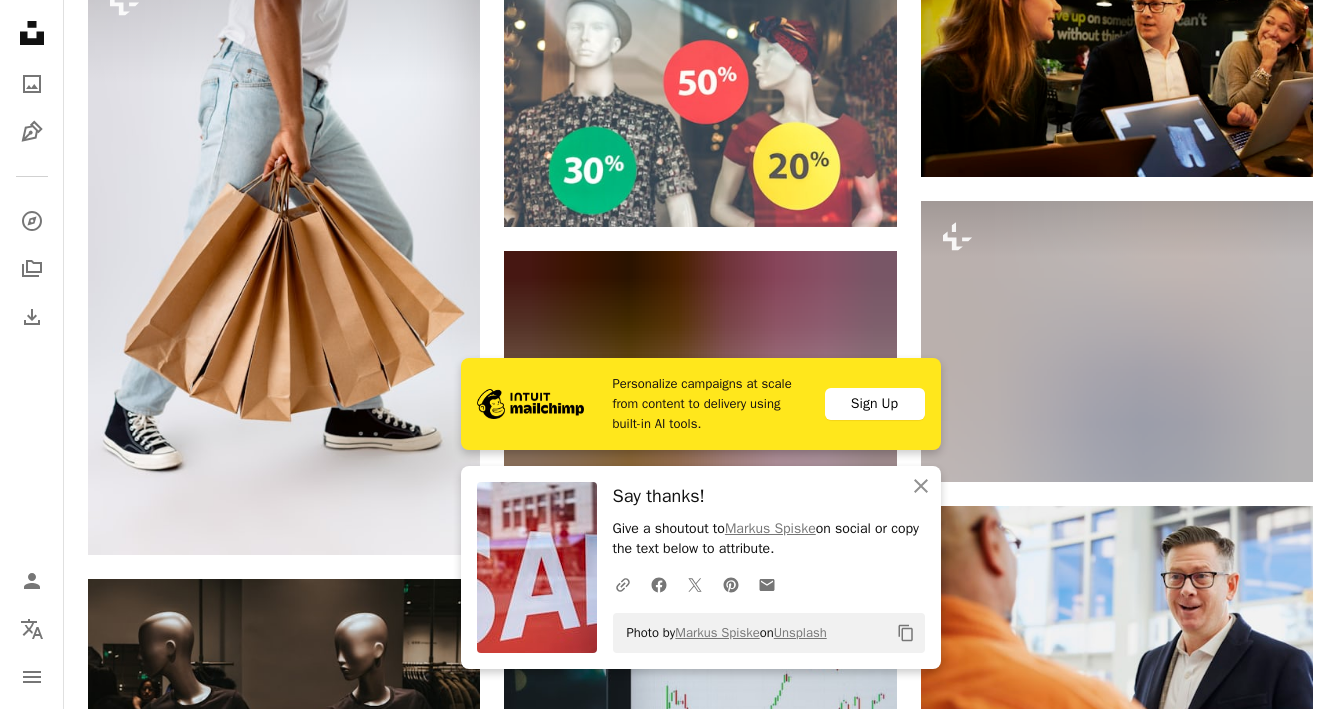 scroll, scrollTop: 8442, scrollLeft: 0, axis: vertical 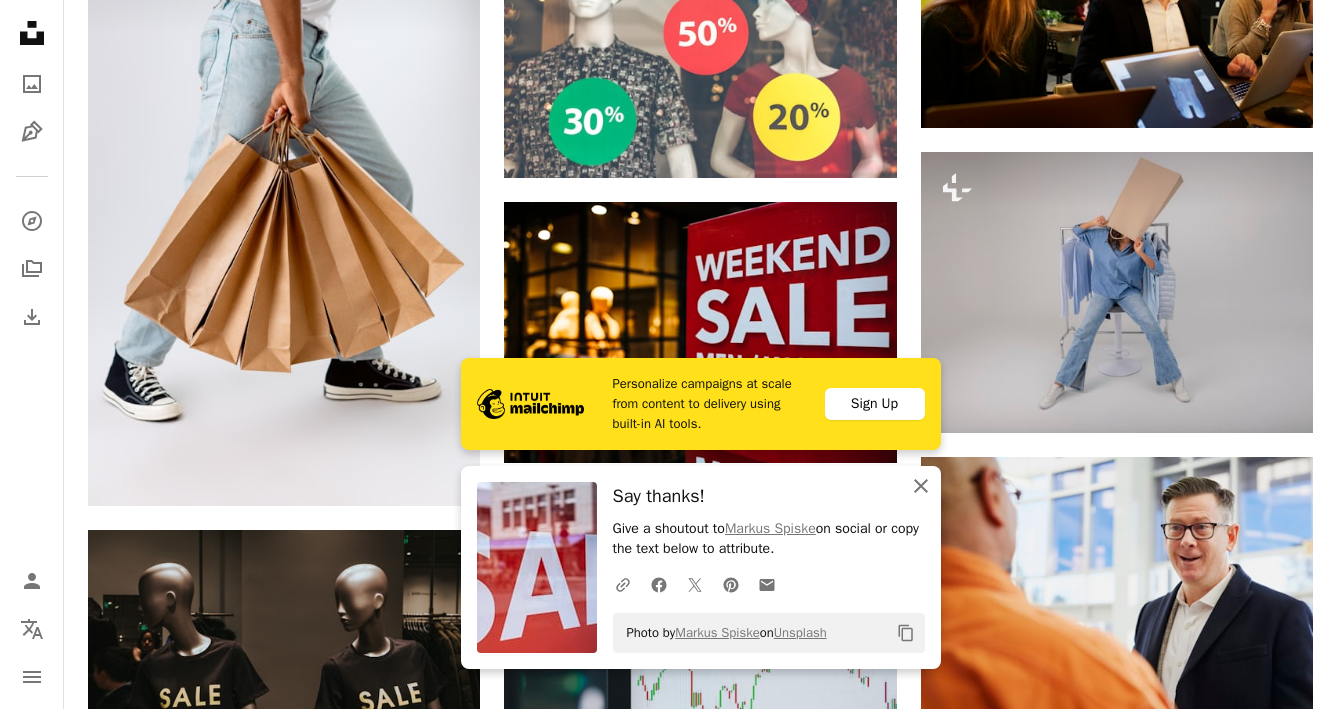 click on "An X shape" 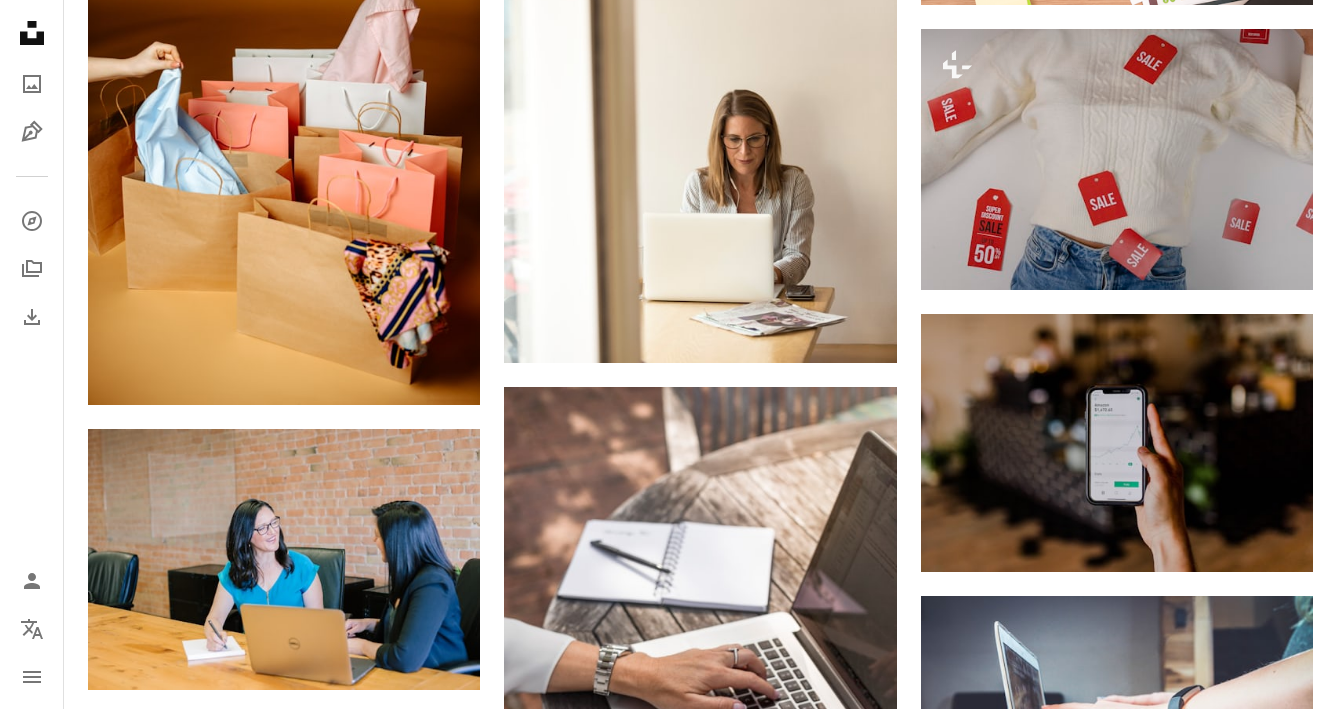 scroll, scrollTop: 9767, scrollLeft: 0, axis: vertical 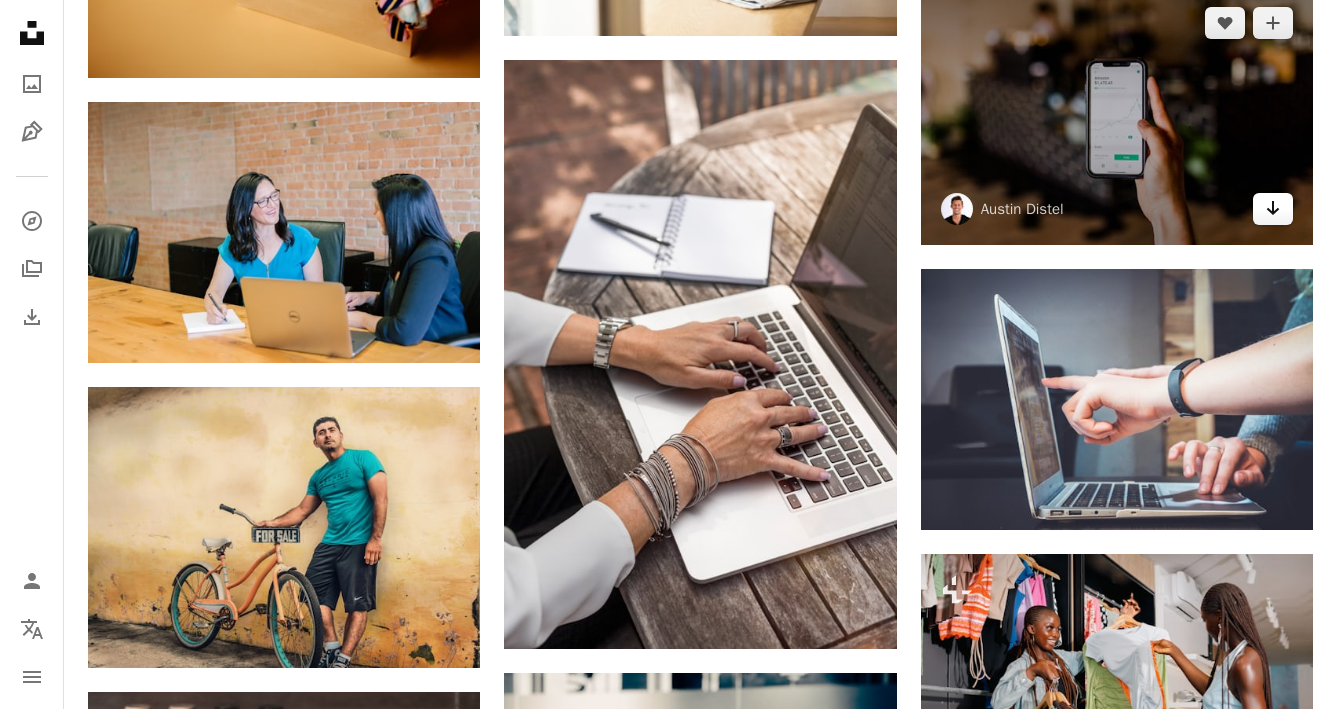 click on "Arrow pointing down" 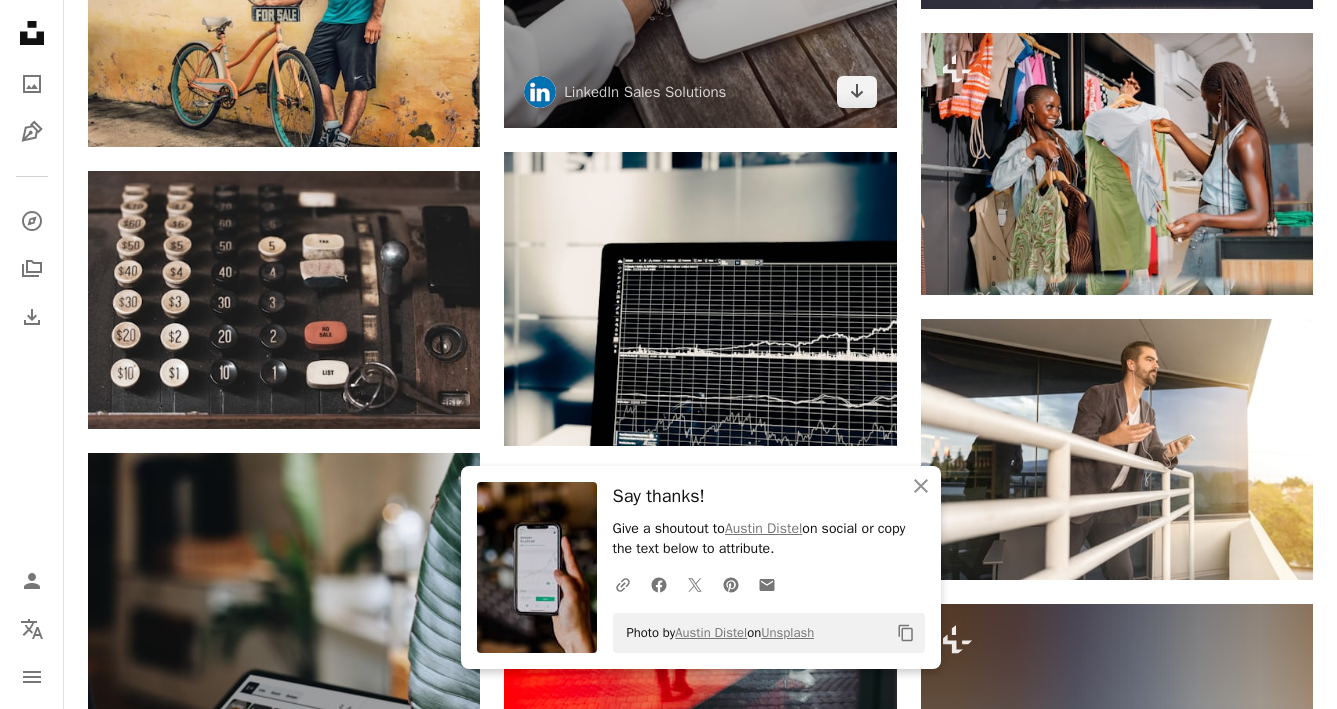 scroll, scrollTop: 10348, scrollLeft: 0, axis: vertical 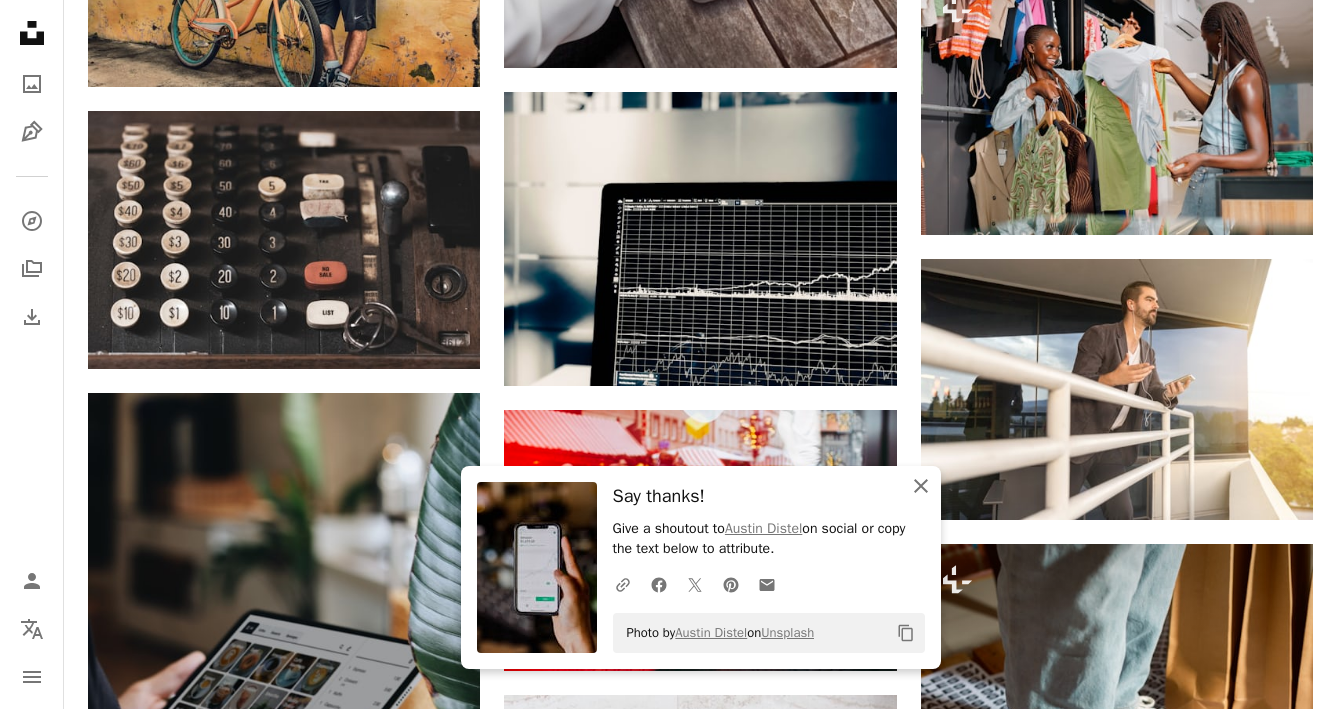 click on "An X shape" 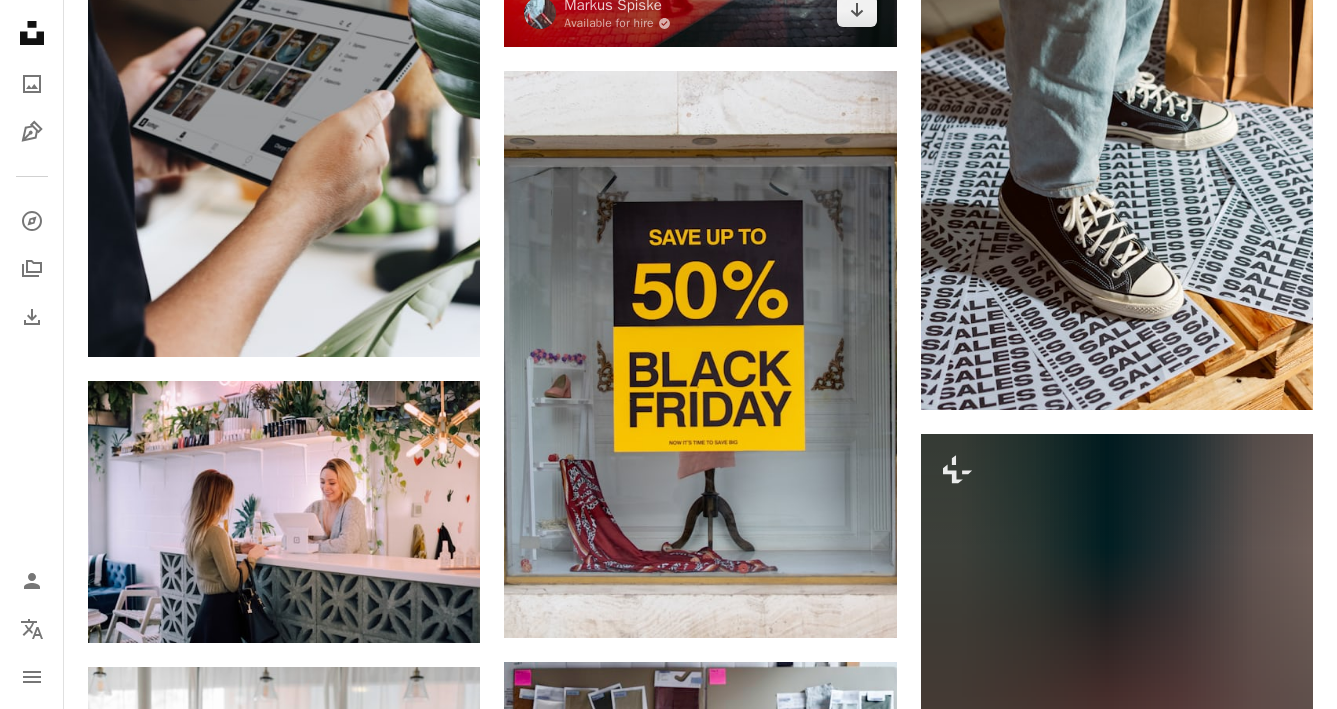 scroll, scrollTop: 10661, scrollLeft: 0, axis: vertical 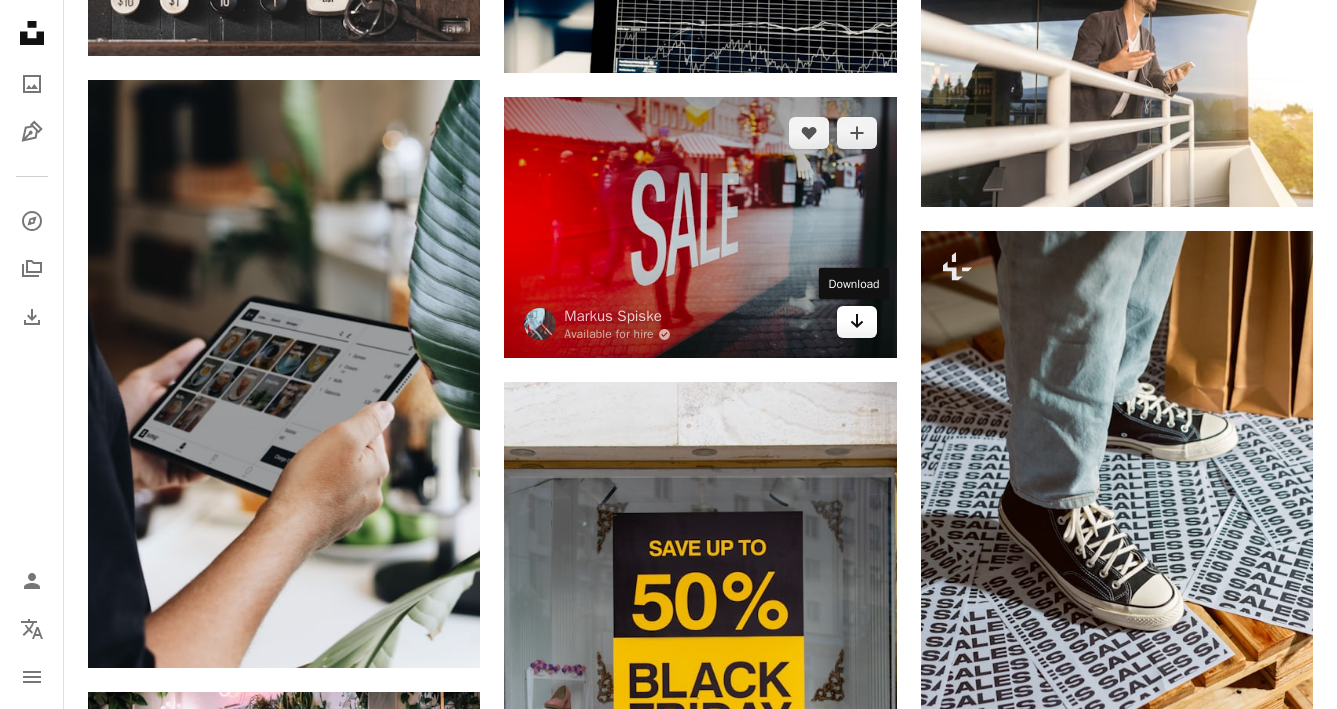 click on "Arrow pointing down" 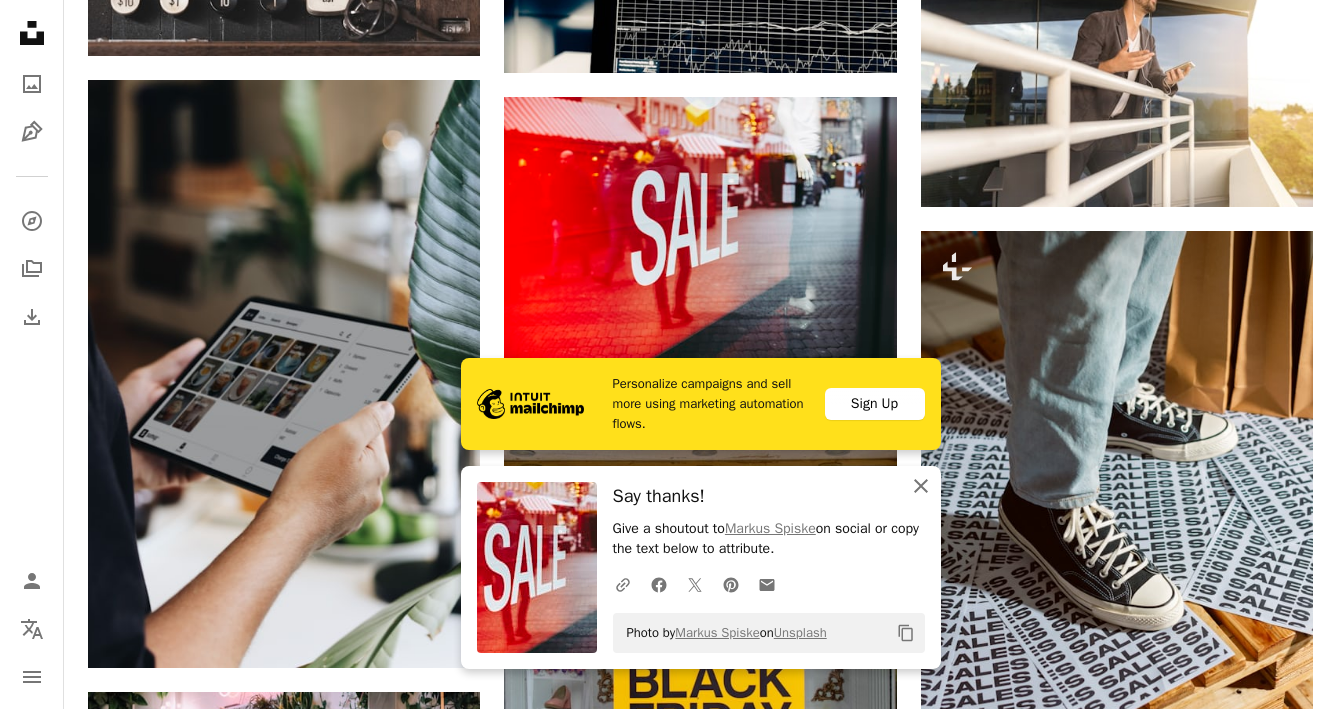 click on "An X shape" 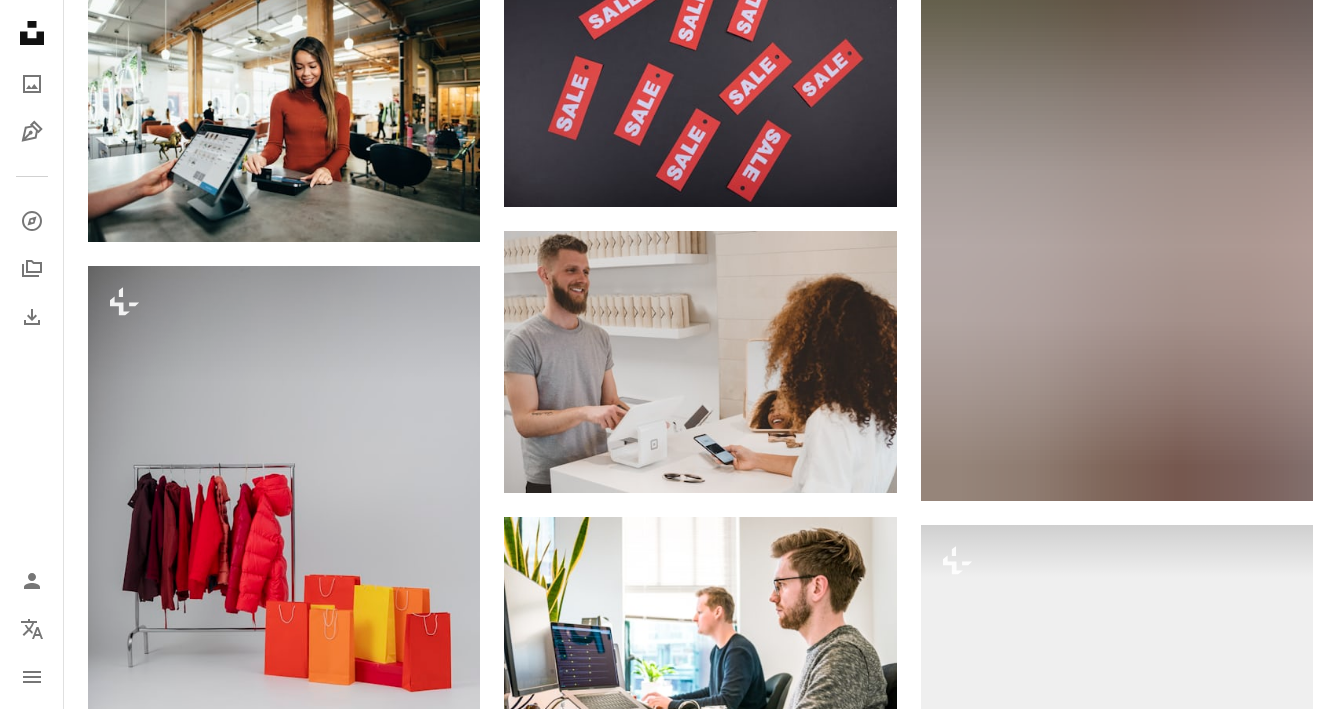 scroll, scrollTop: 14065, scrollLeft: 0, axis: vertical 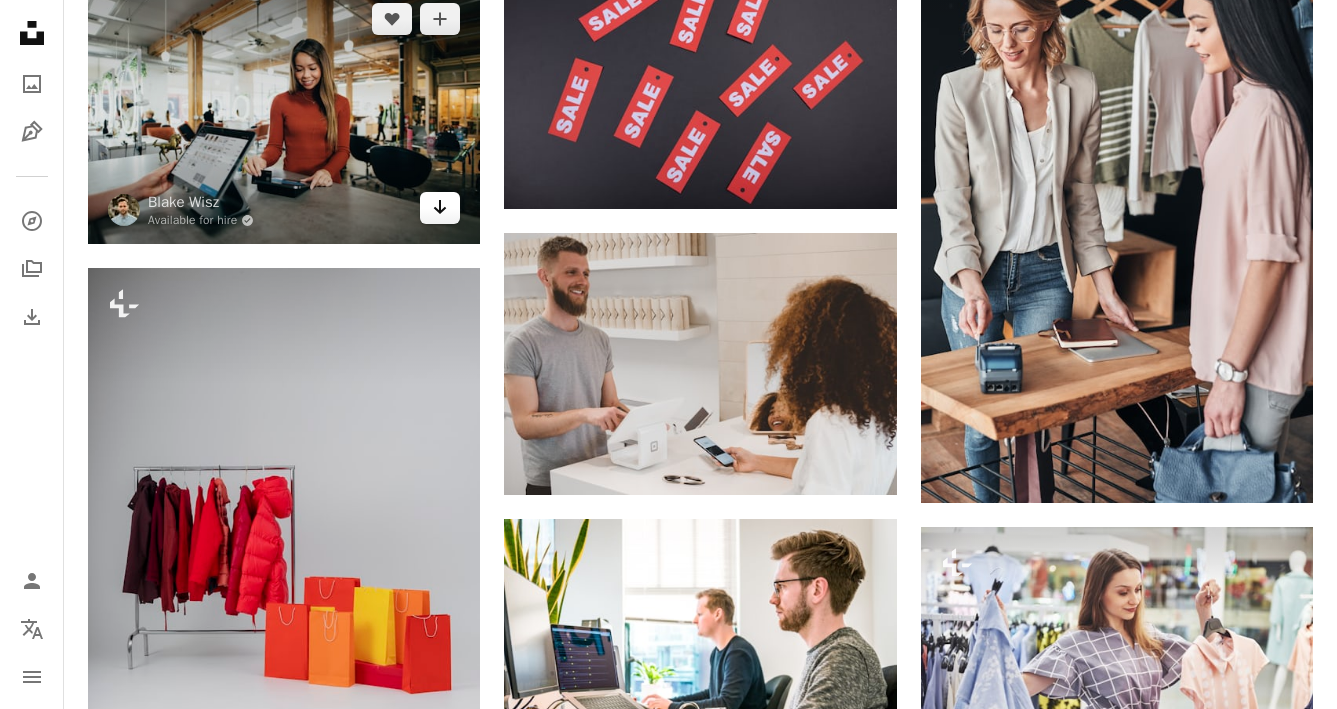 click on "Arrow pointing down" at bounding box center [440, 208] 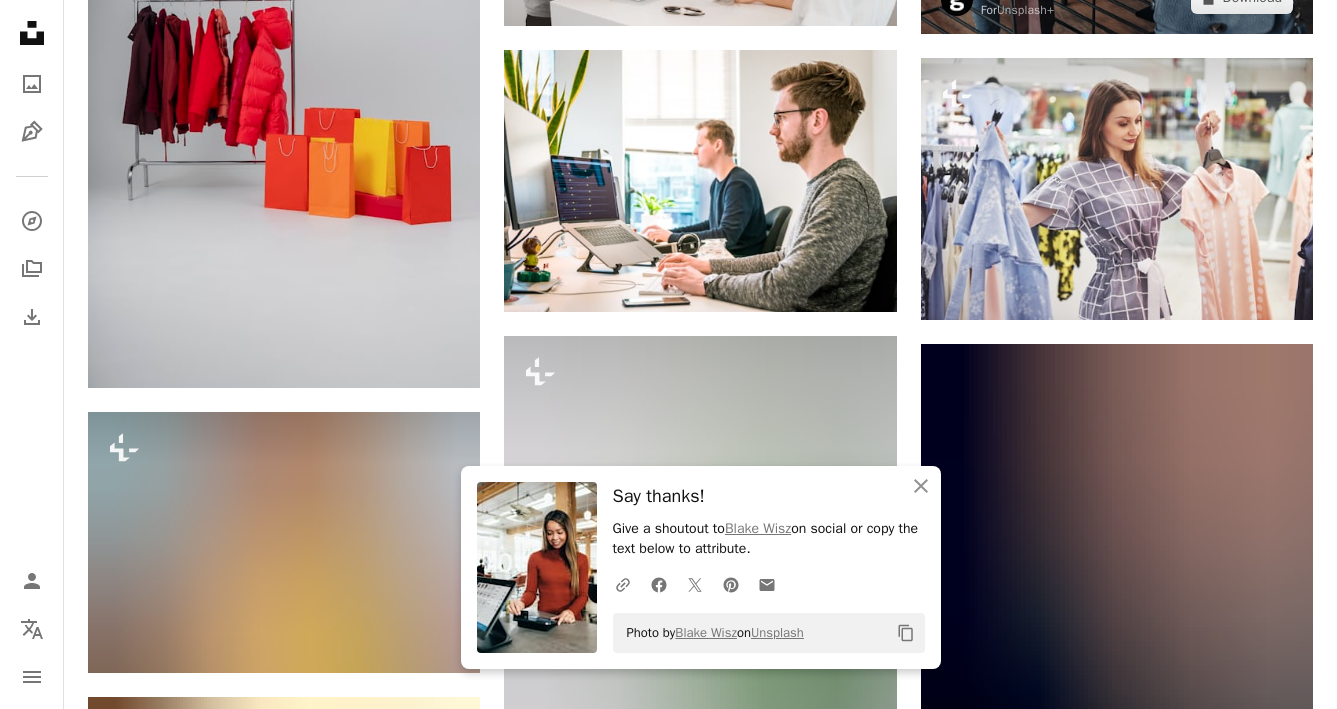 scroll, scrollTop: 14688, scrollLeft: 0, axis: vertical 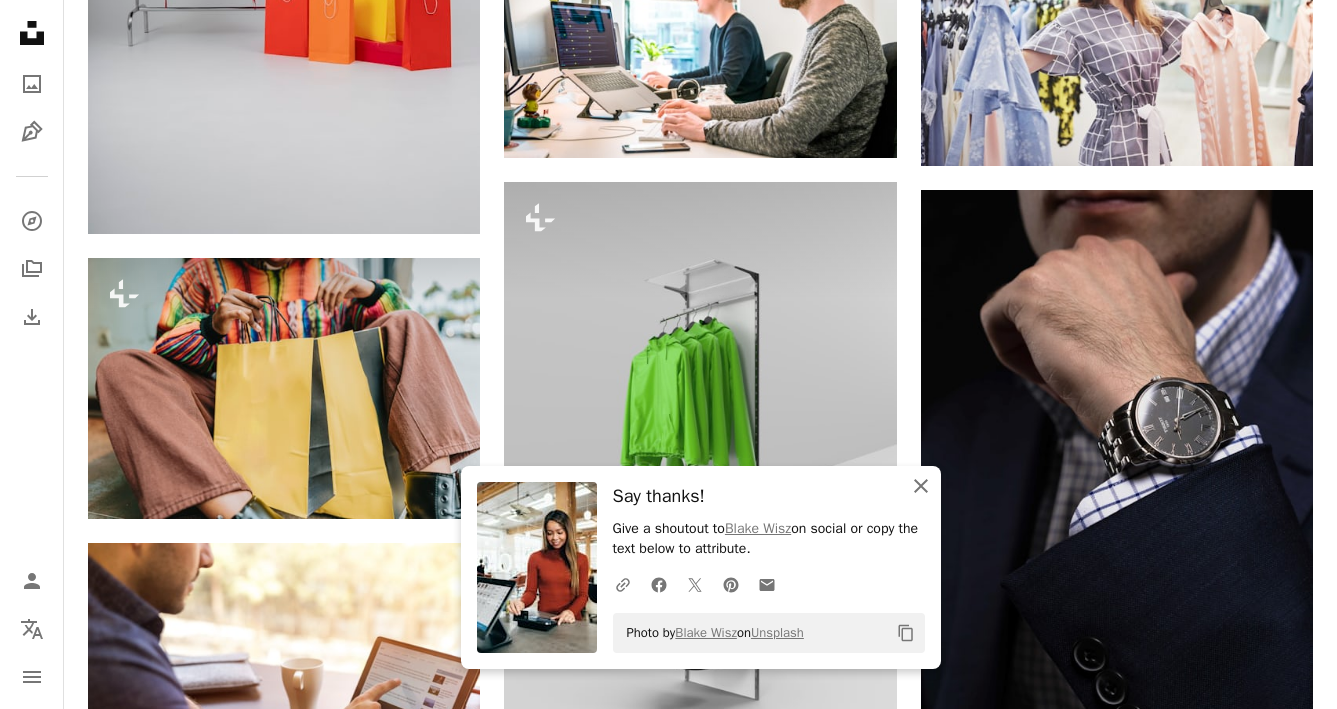 click on "An X shape" 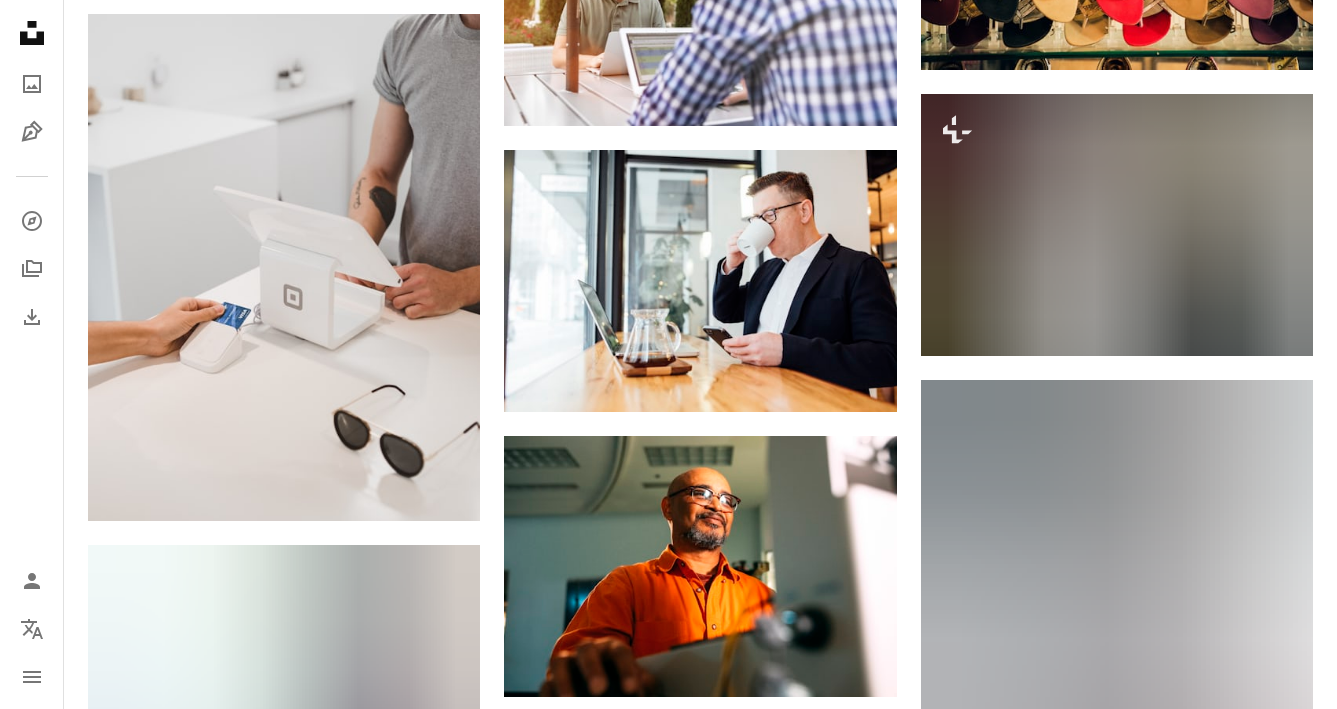 scroll, scrollTop: 17197, scrollLeft: 0, axis: vertical 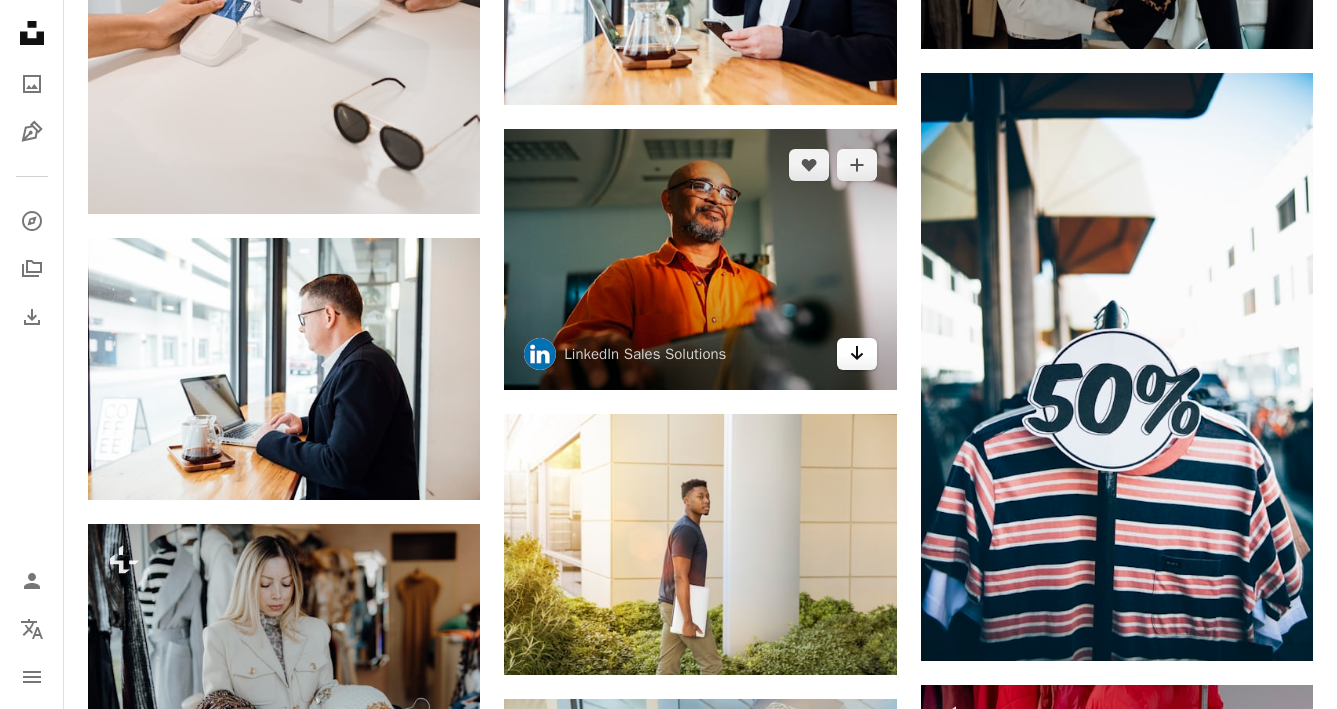 click on "Arrow pointing down" at bounding box center [857, 354] 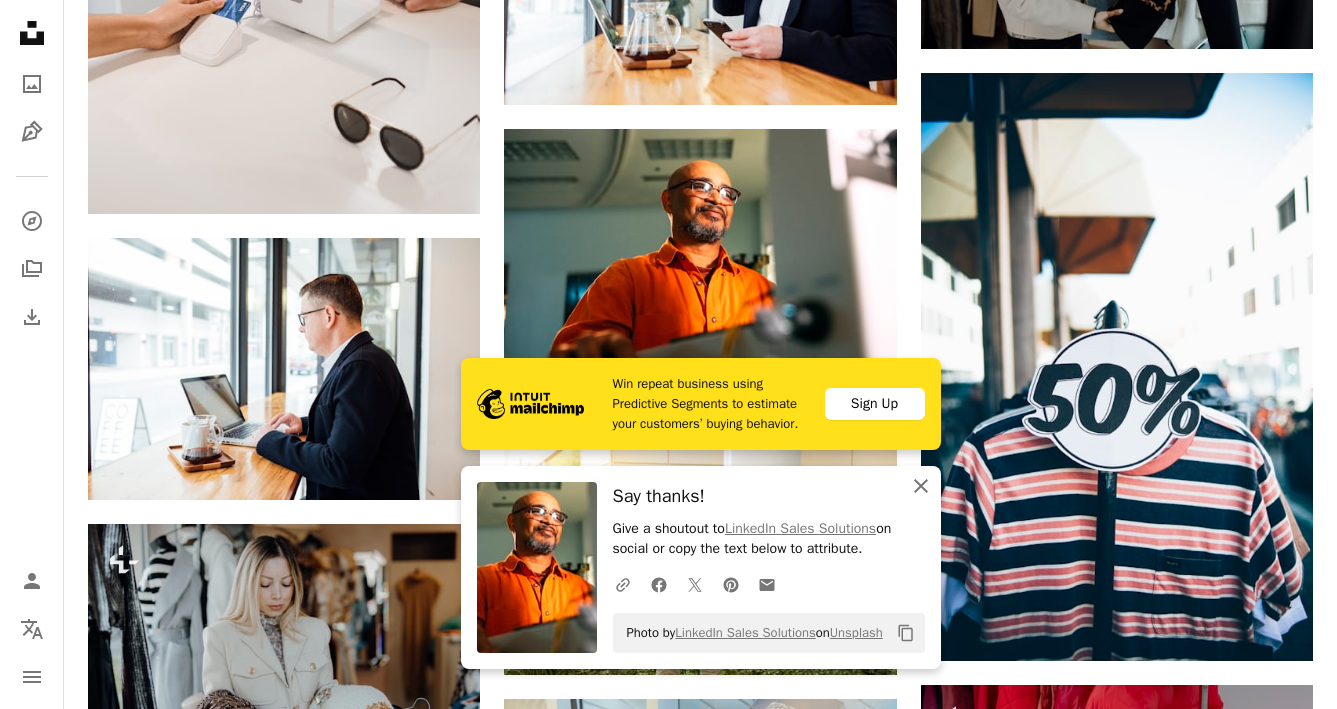 click on "An X shape" 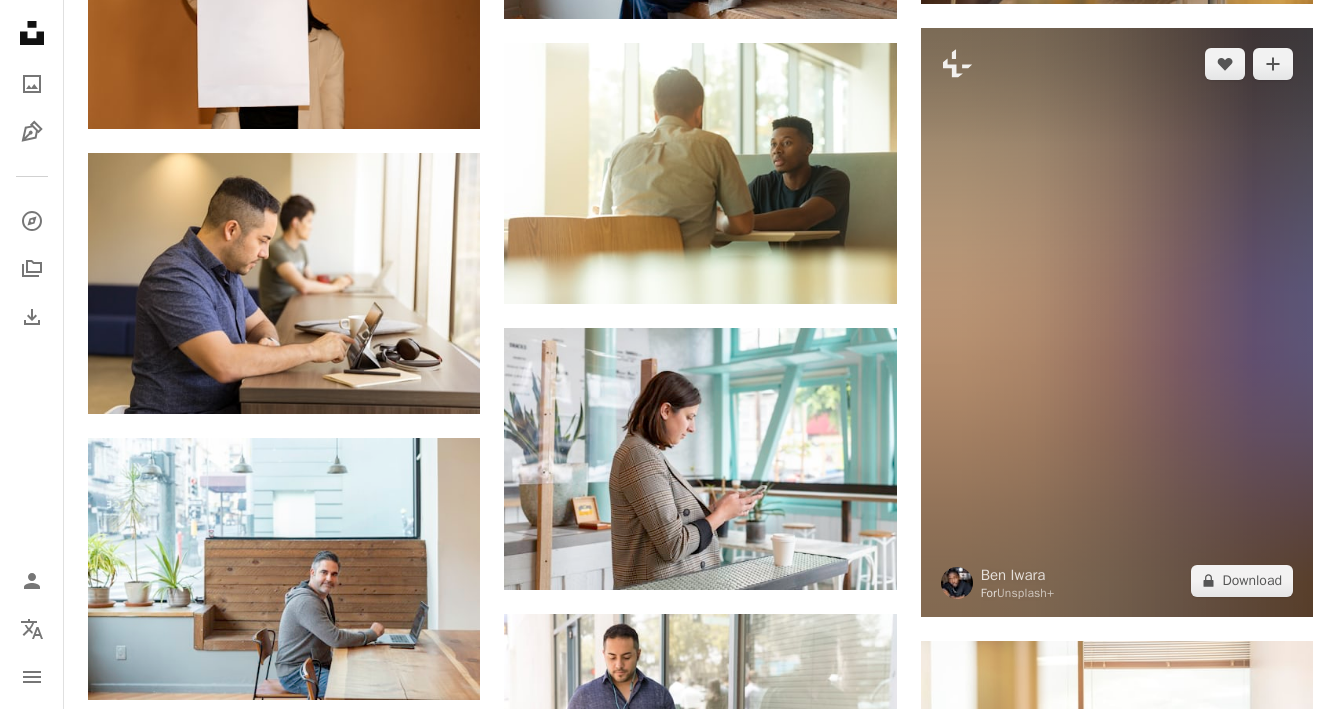 scroll, scrollTop: 20260, scrollLeft: 0, axis: vertical 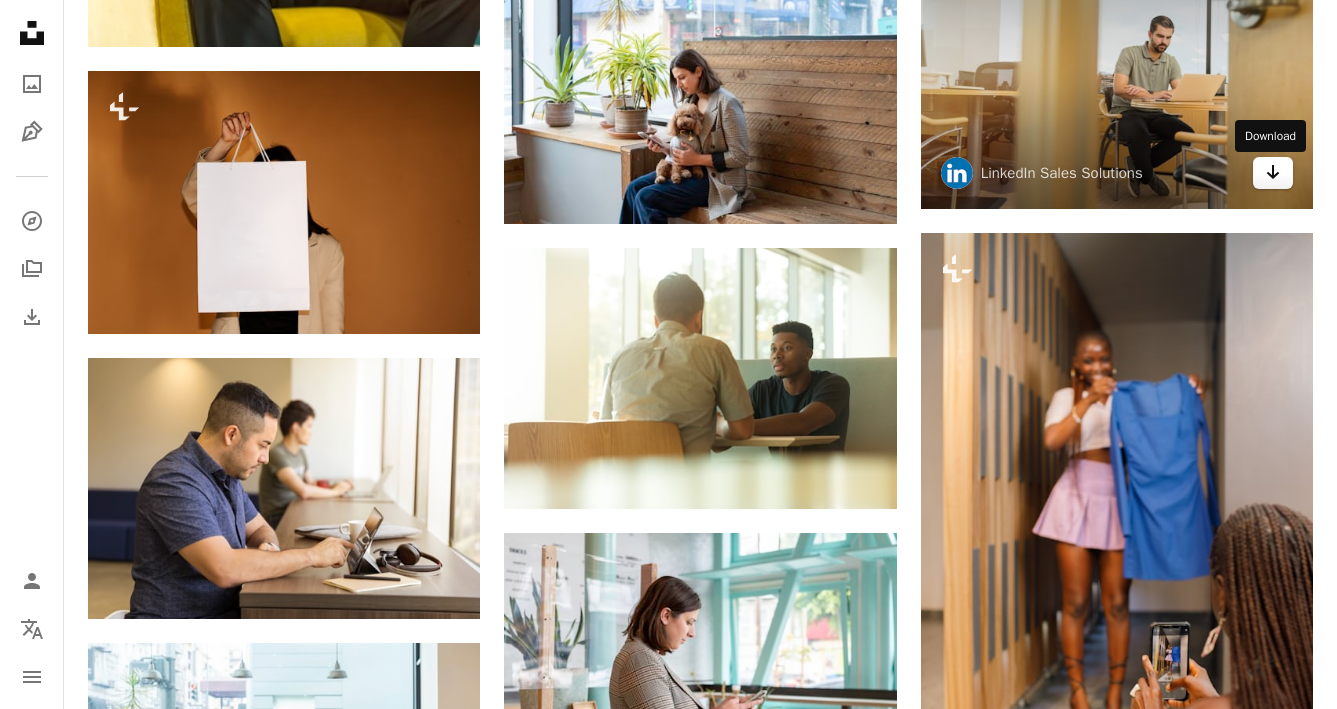 click 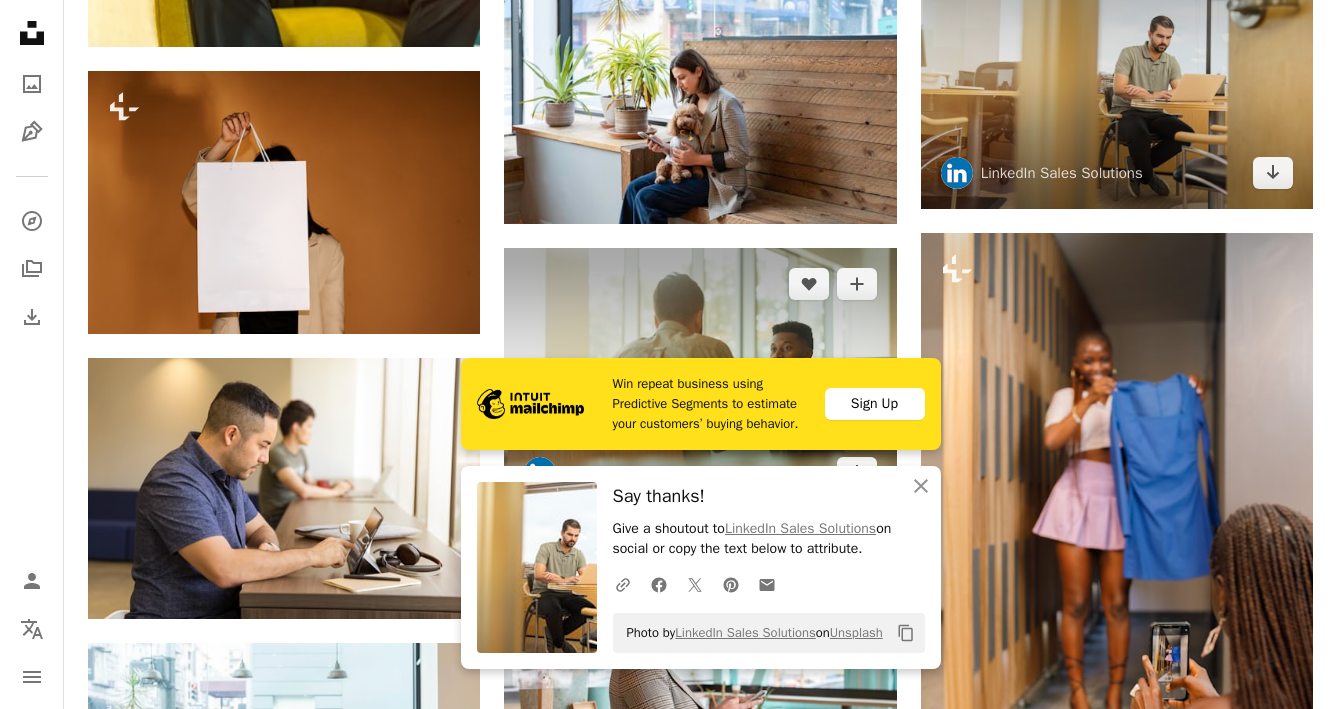 scroll, scrollTop: 20948, scrollLeft: 0, axis: vertical 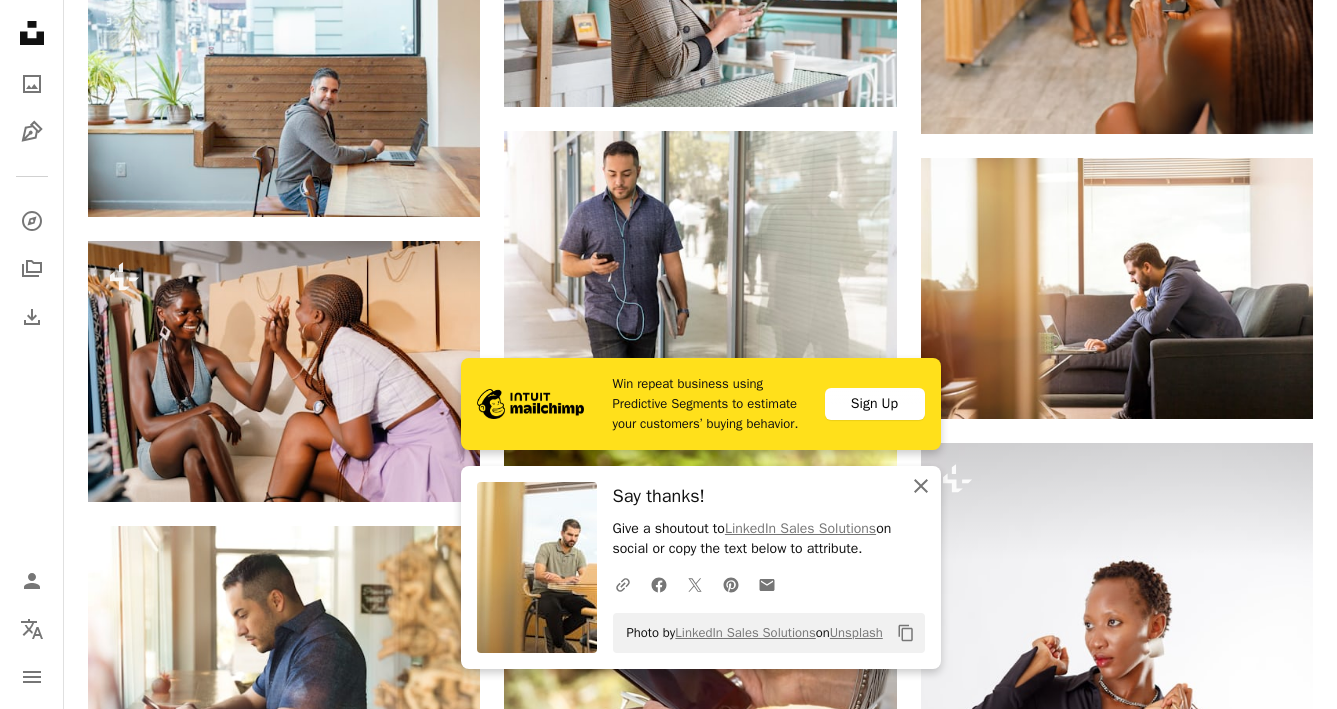 click on "An X shape" 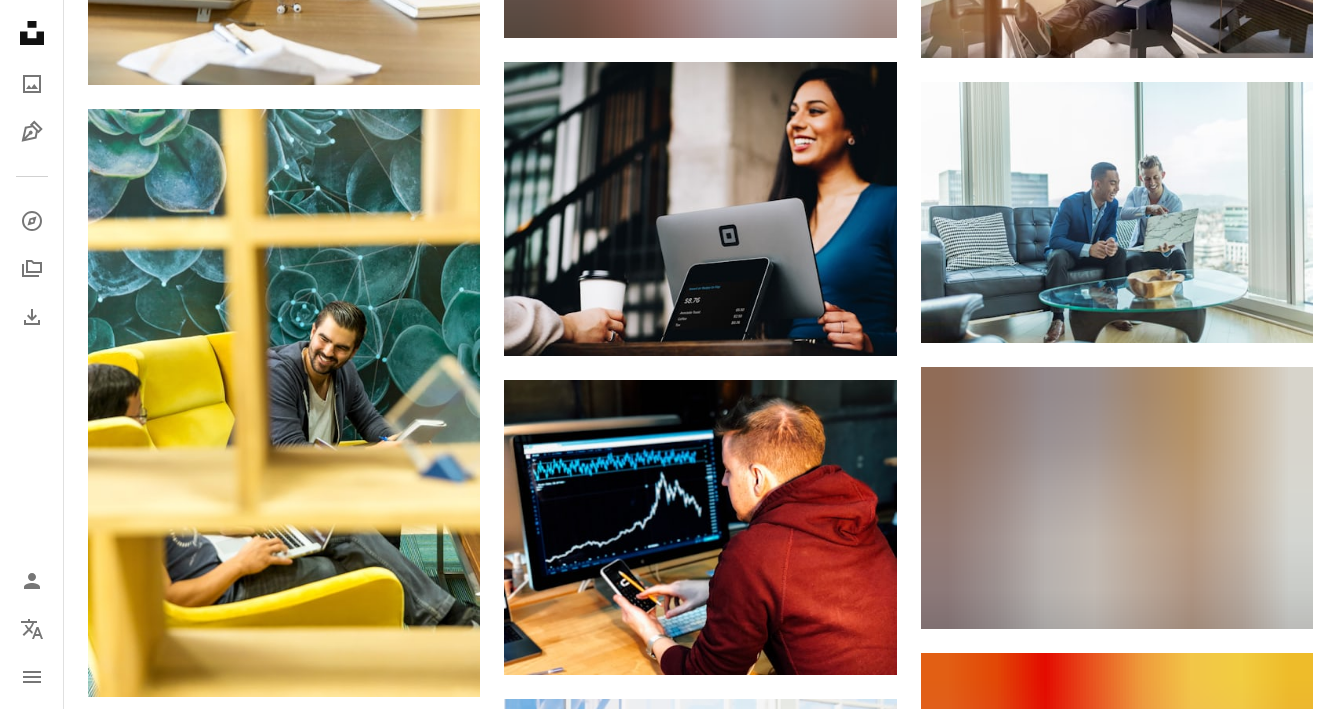 scroll, scrollTop: 0, scrollLeft: 0, axis: both 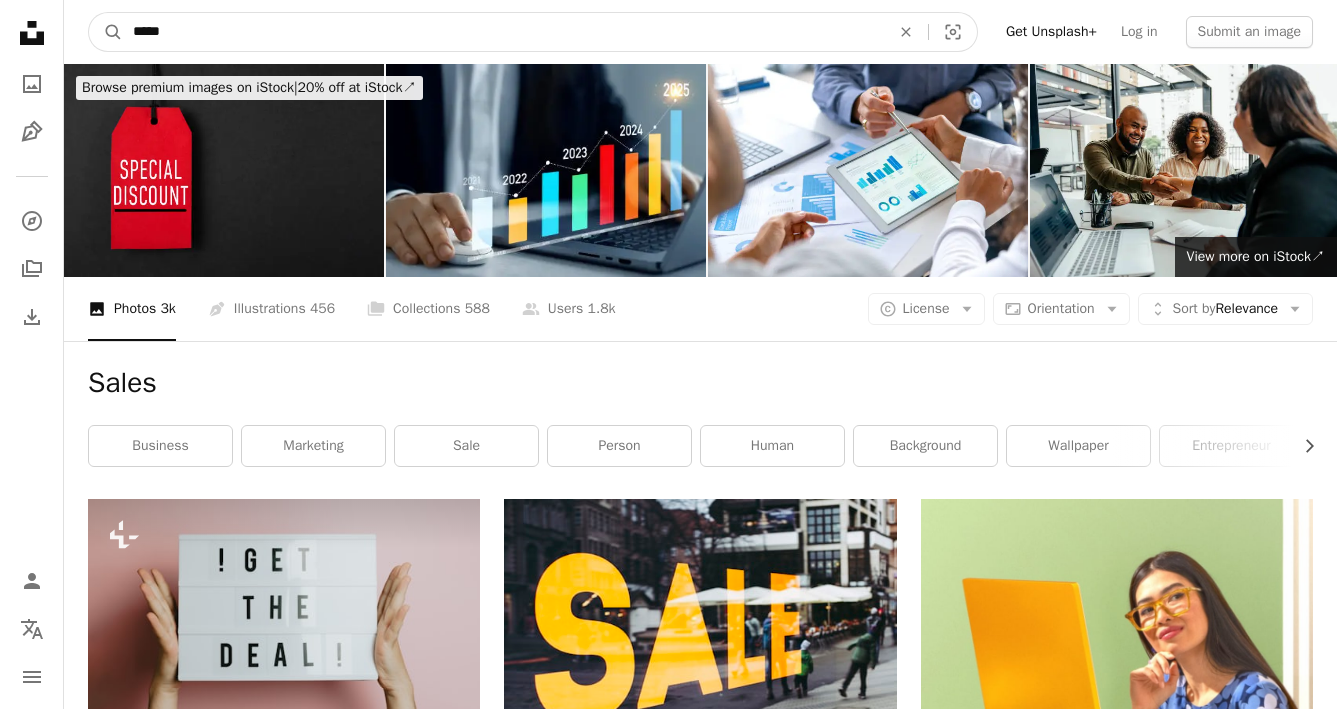 drag, startPoint x: 184, startPoint y: 29, endPoint x: 17, endPoint y: 3, distance: 169.01184 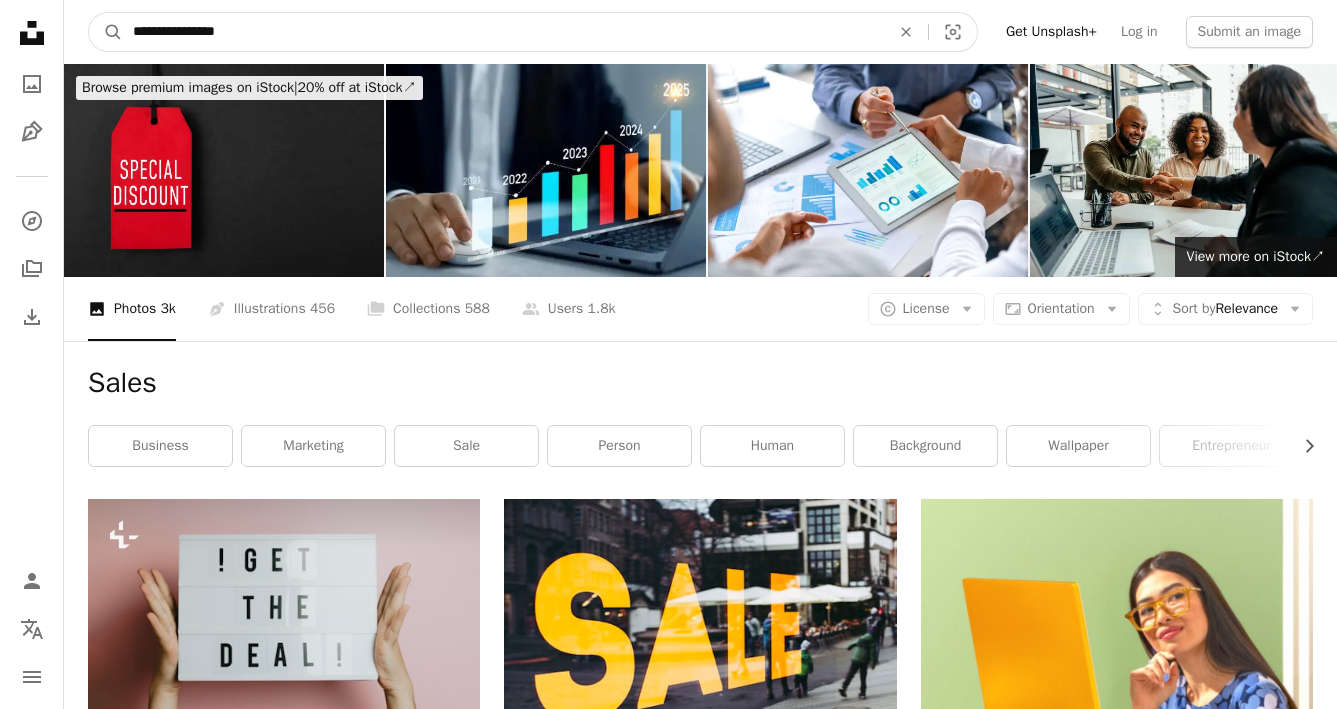 type on "**********" 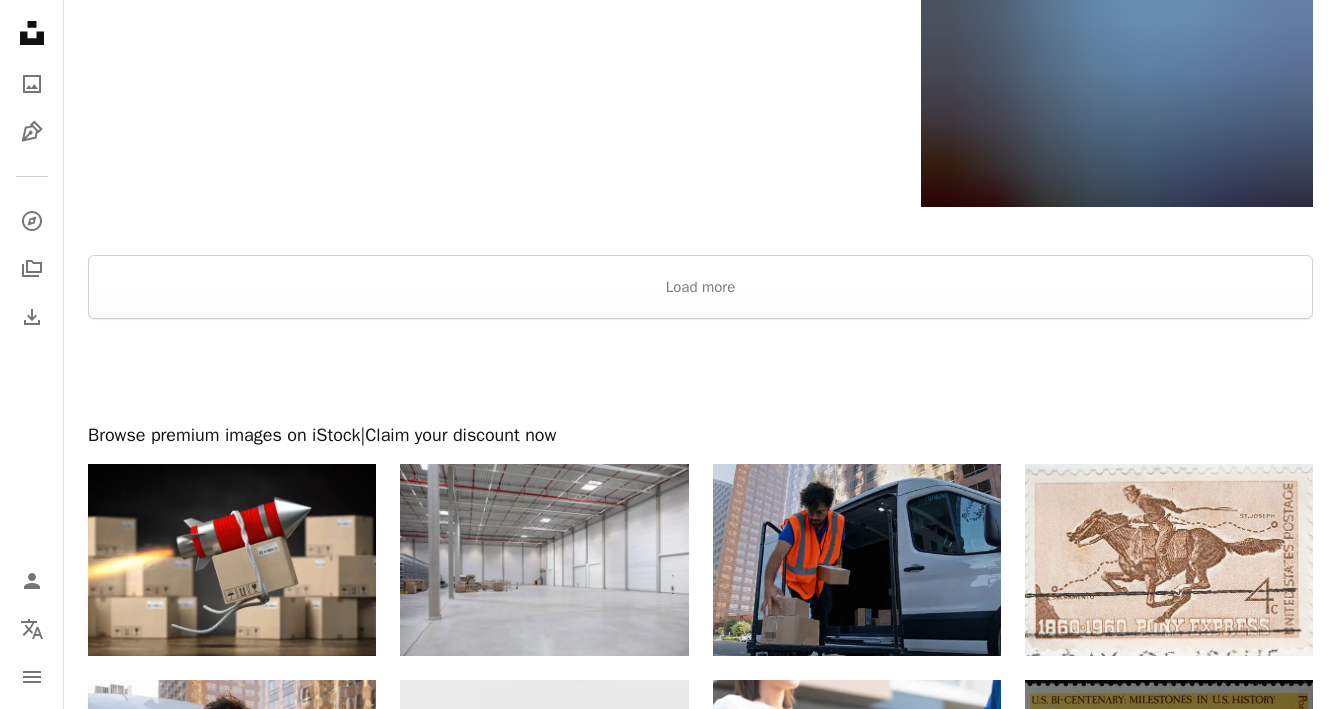 scroll, scrollTop: 3240, scrollLeft: 0, axis: vertical 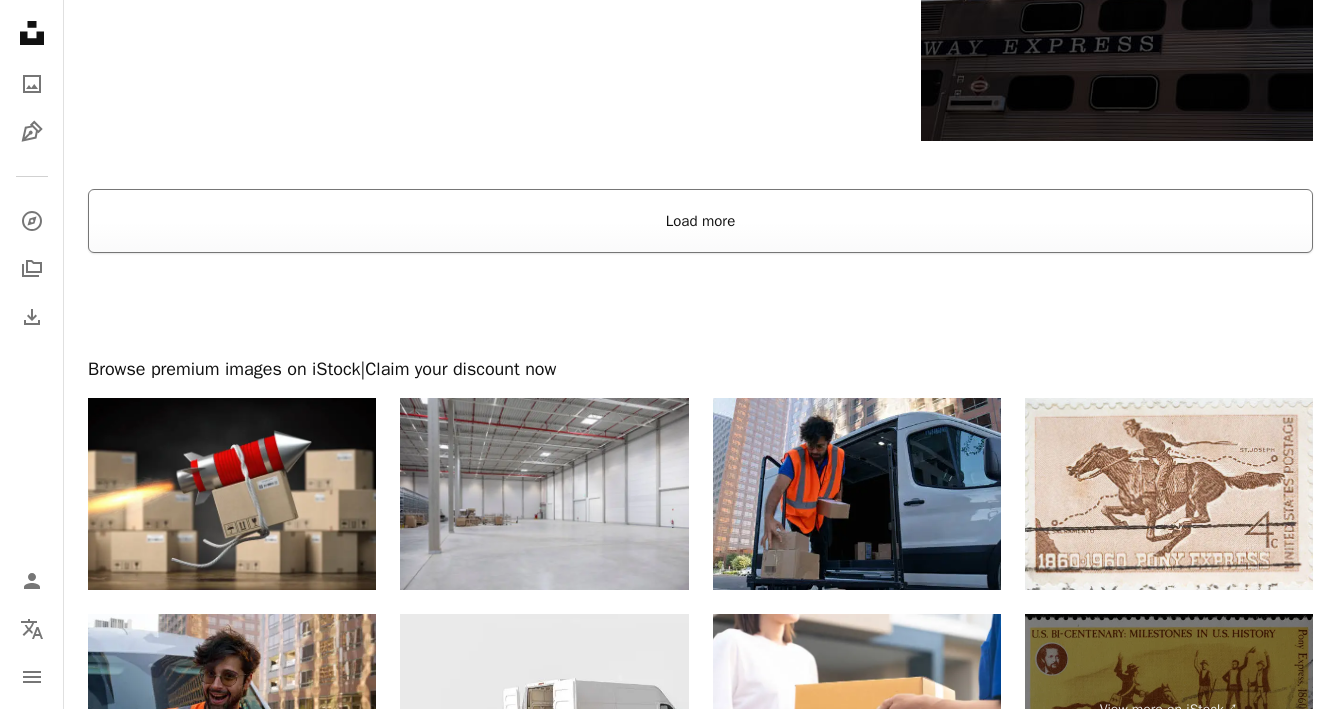 click on "Load more" at bounding box center [700, 221] 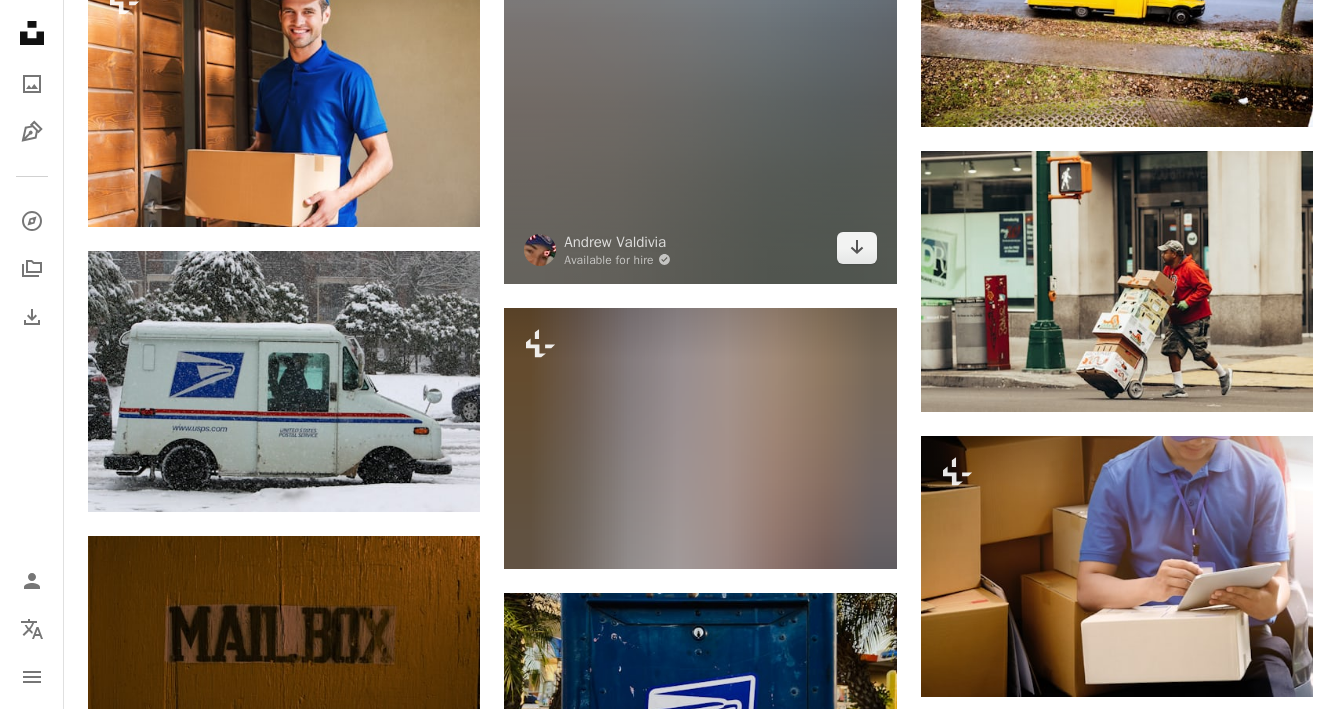 scroll, scrollTop: 4269, scrollLeft: 0, axis: vertical 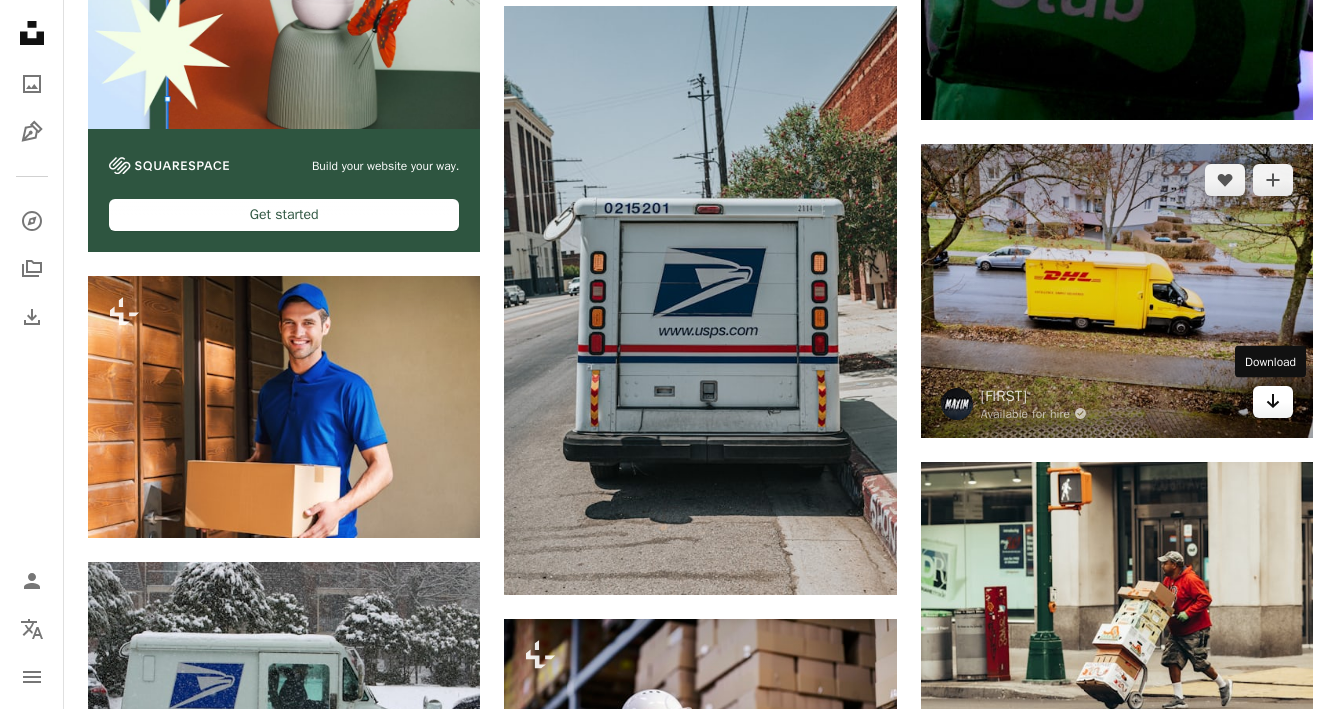 click 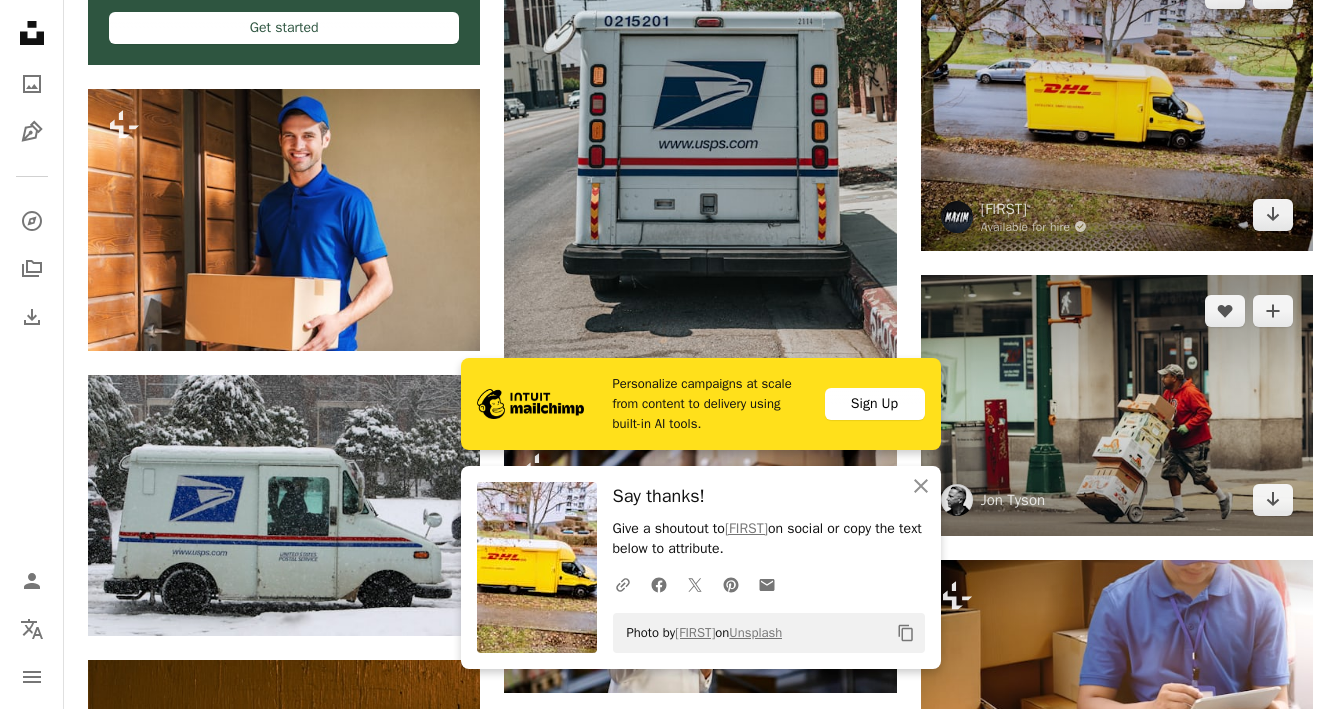 scroll, scrollTop: 4543, scrollLeft: 0, axis: vertical 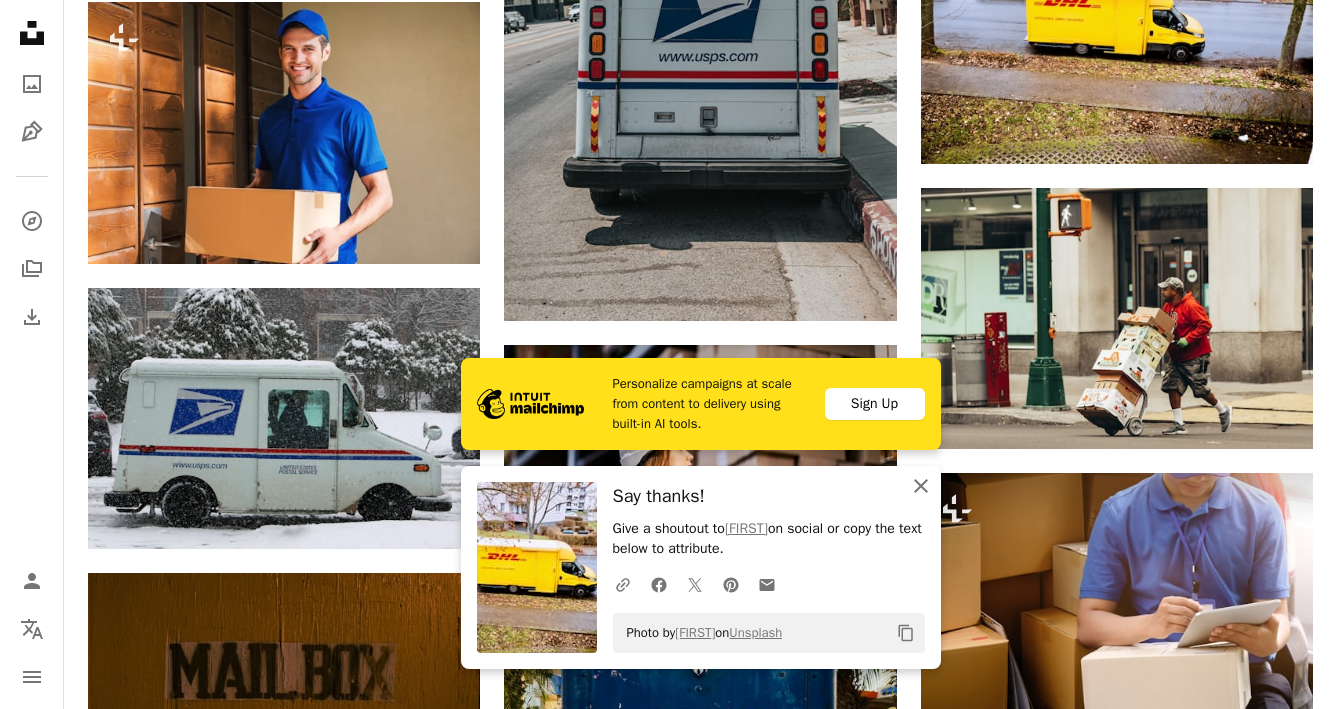 click on "An X shape" 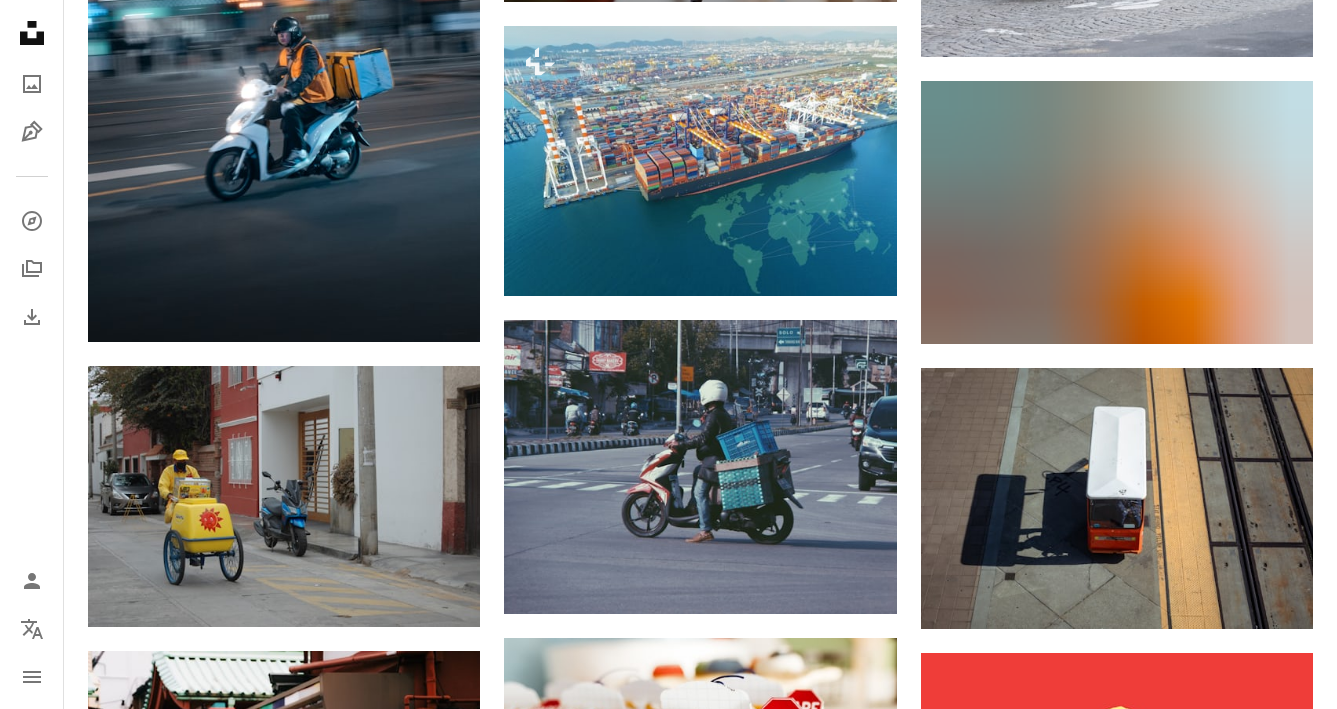 scroll, scrollTop: 6297, scrollLeft: 0, axis: vertical 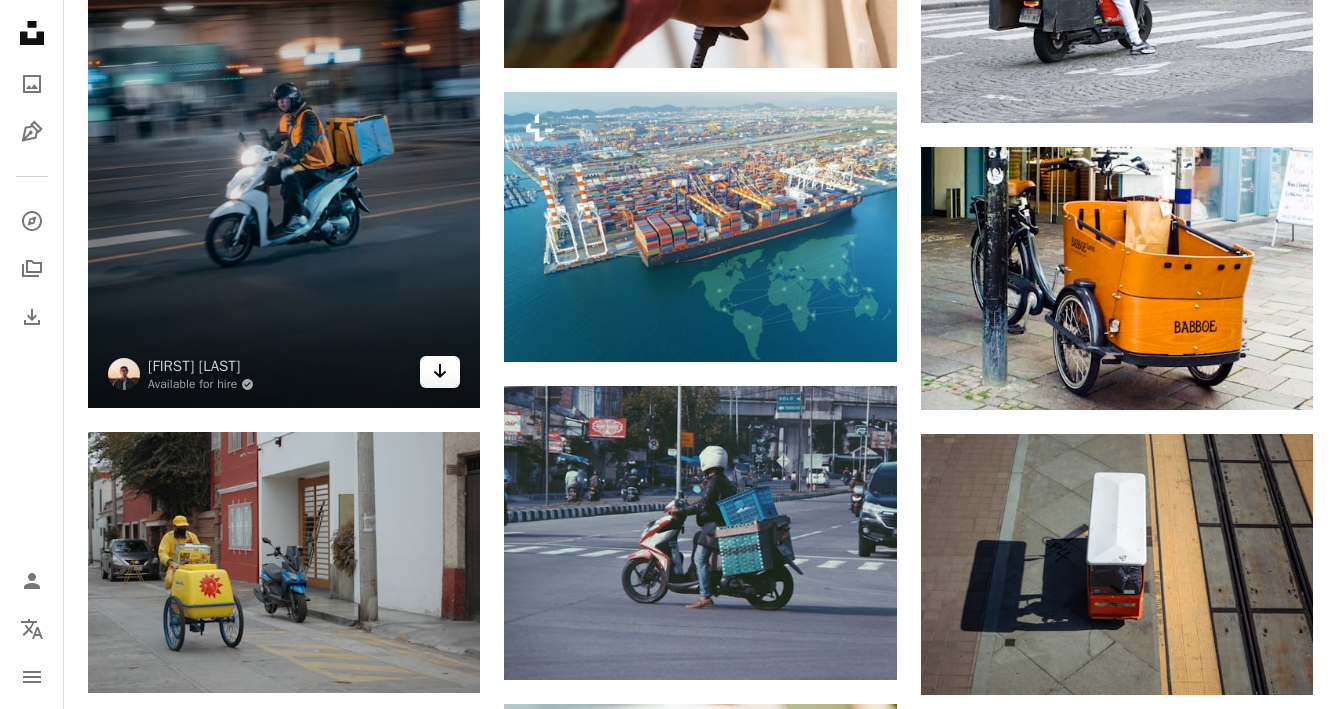 click 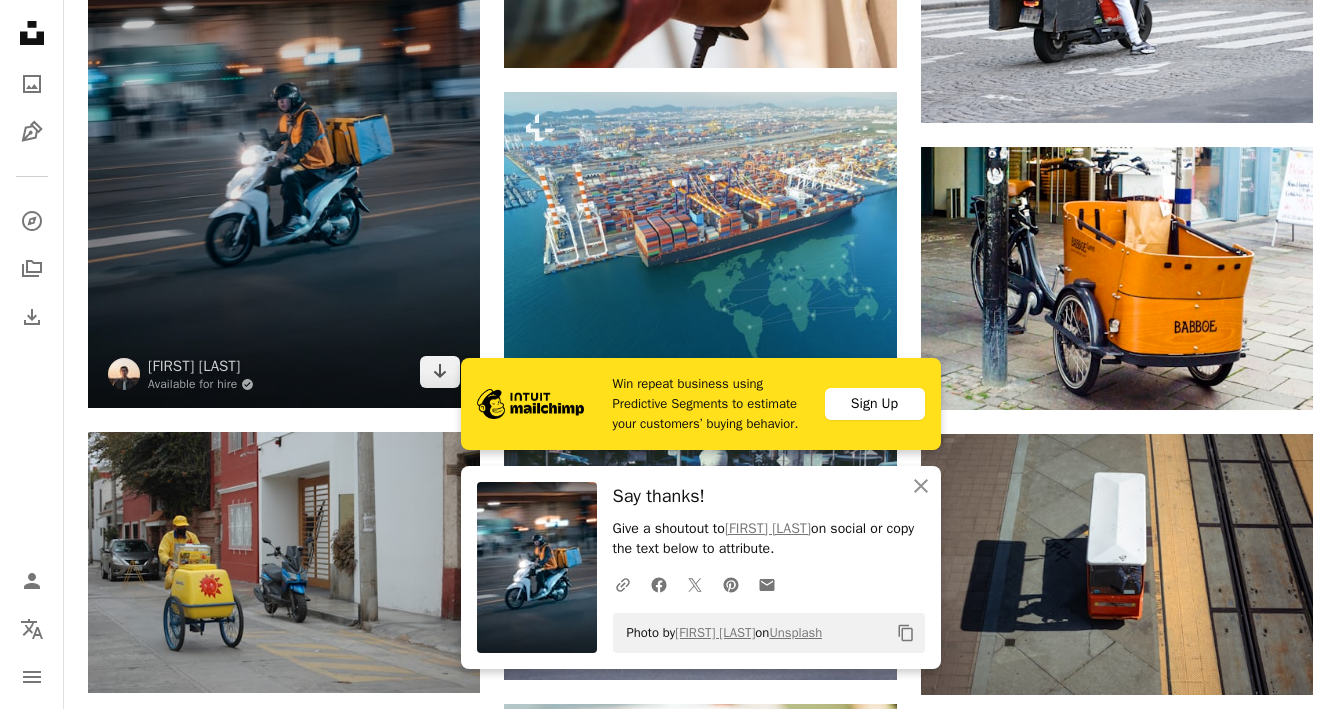scroll, scrollTop: 6647, scrollLeft: 0, axis: vertical 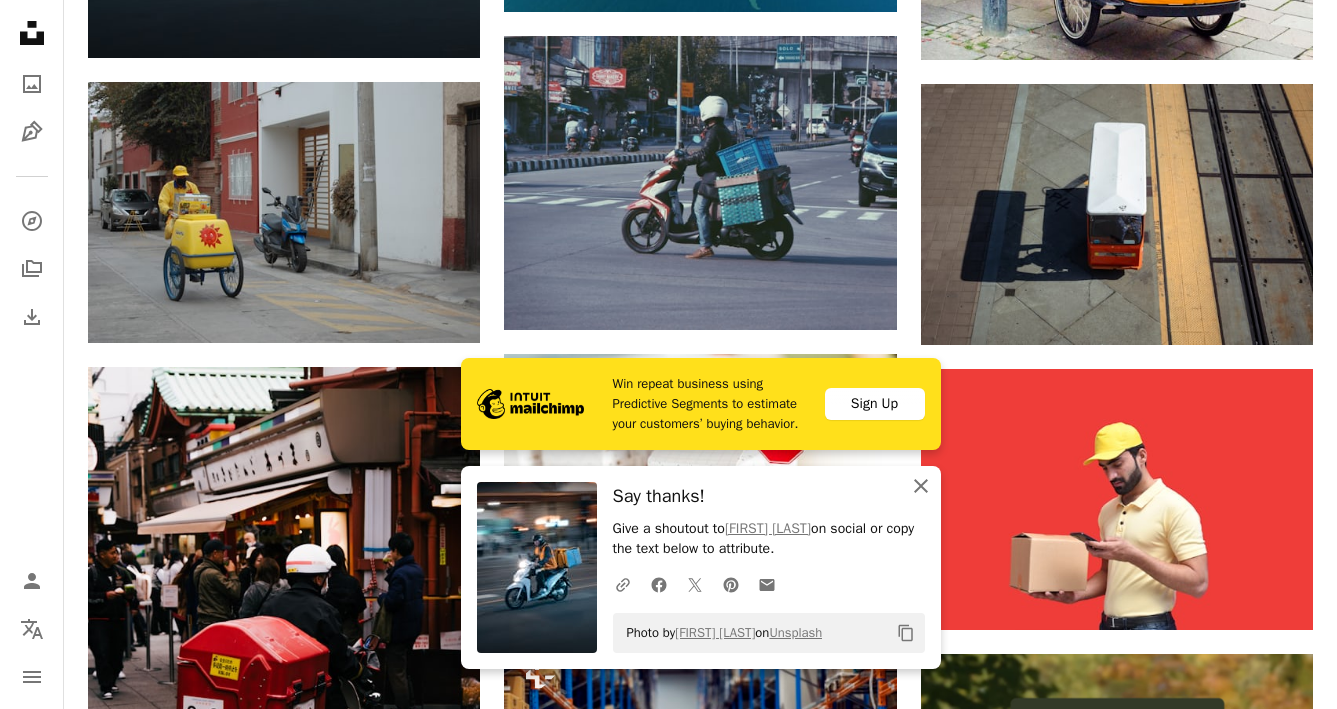 click on "An X shape" 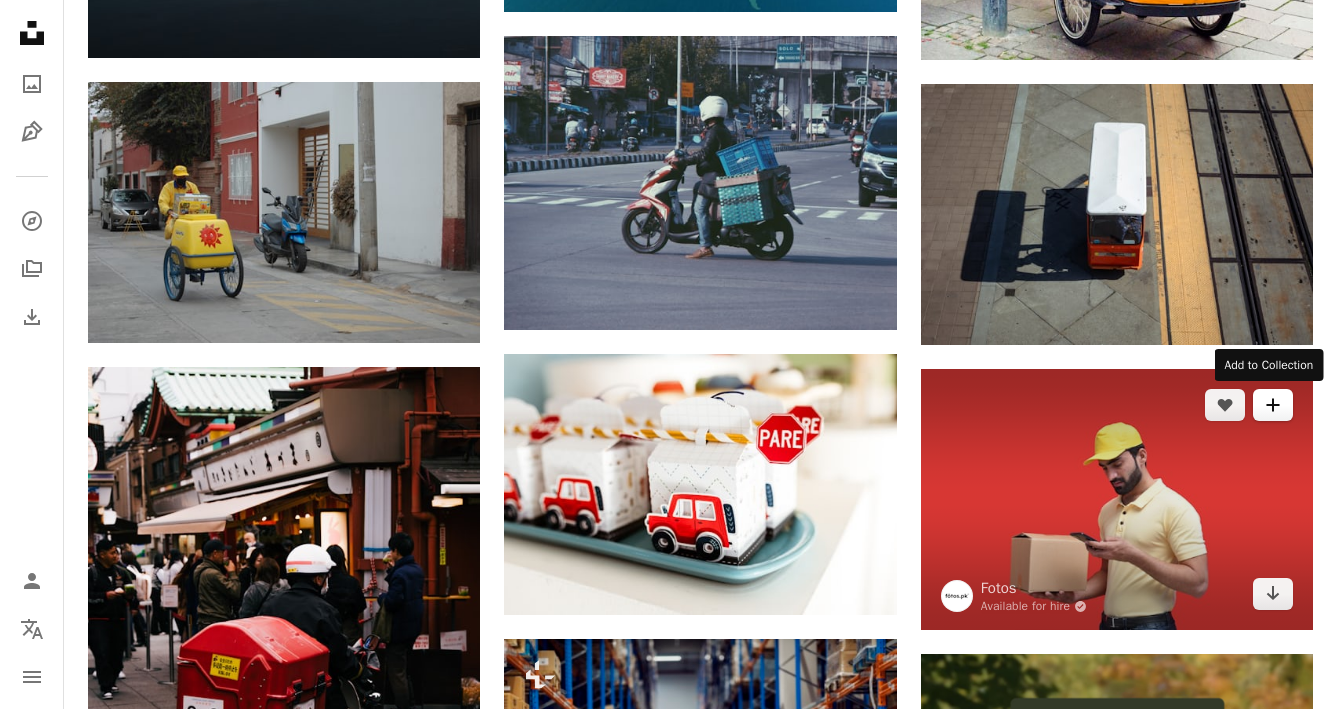 scroll, scrollTop: 6915, scrollLeft: 0, axis: vertical 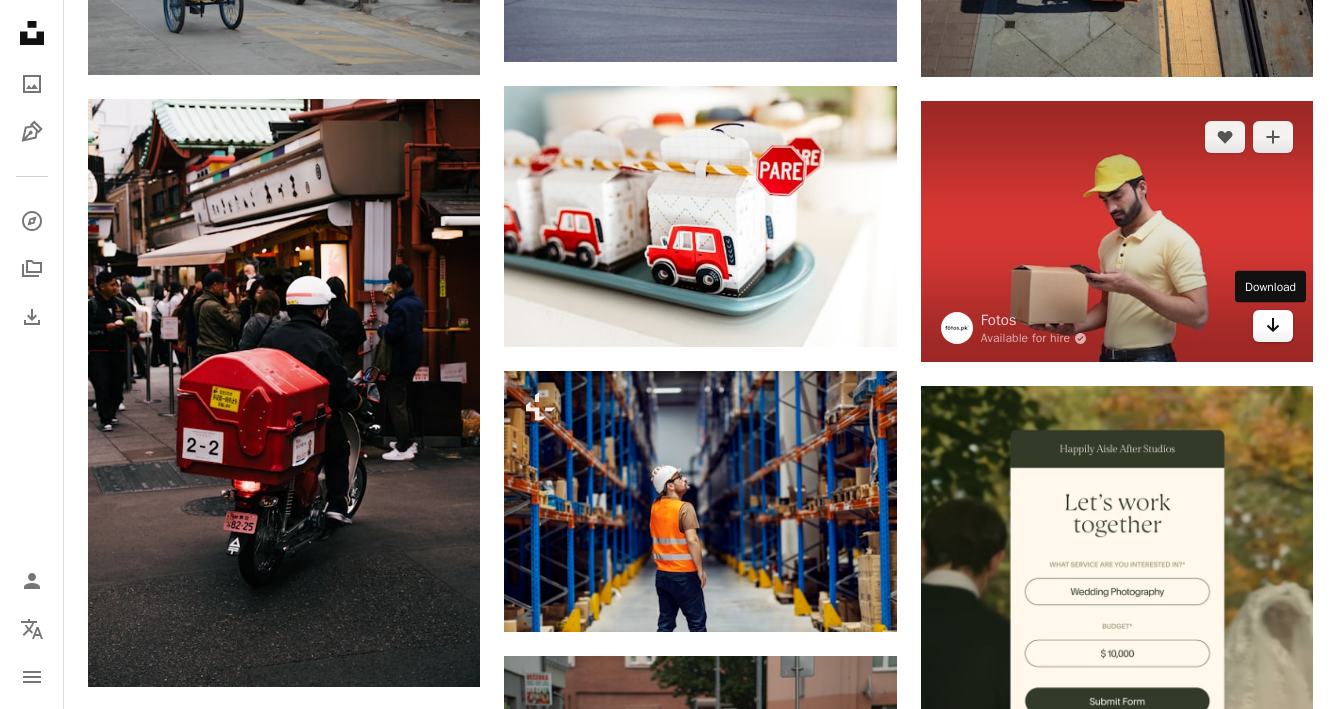 click on "Arrow pointing down" 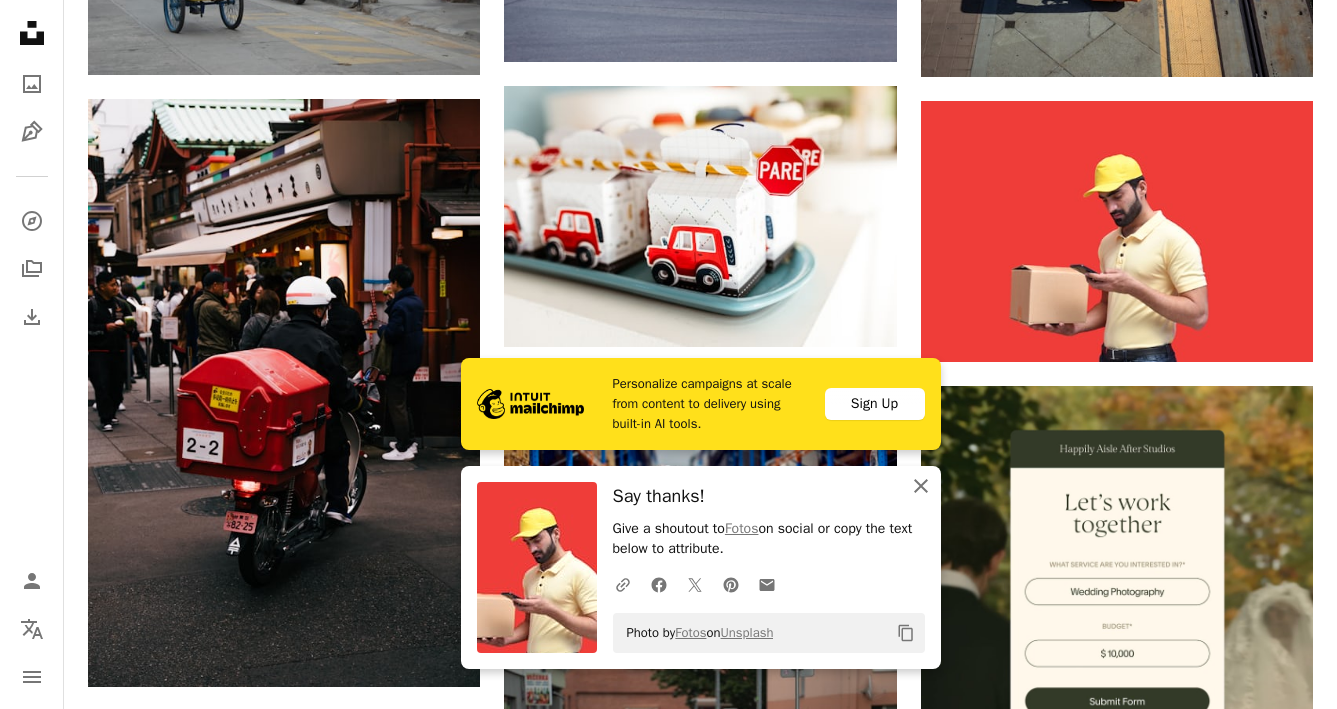 click on "An X shape" 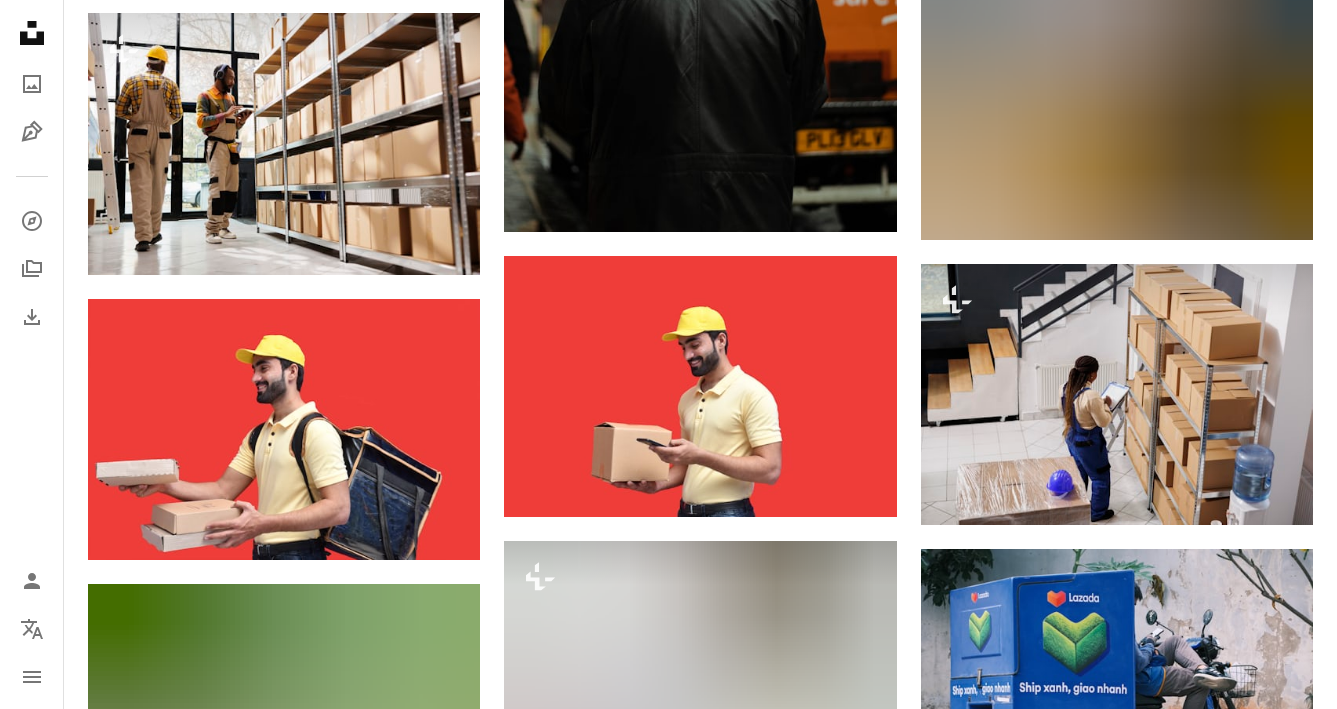 scroll, scrollTop: 9099, scrollLeft: 0, axis: vertical 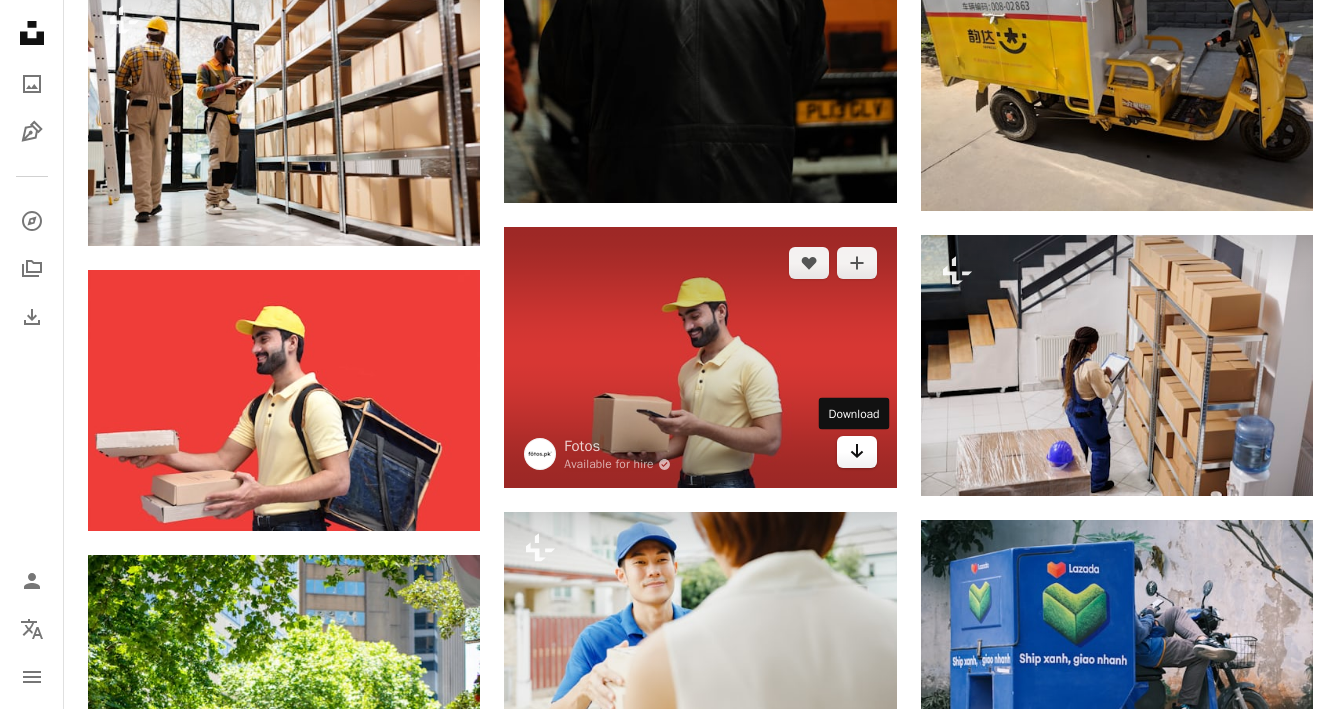 click on "Arrow pointing down" 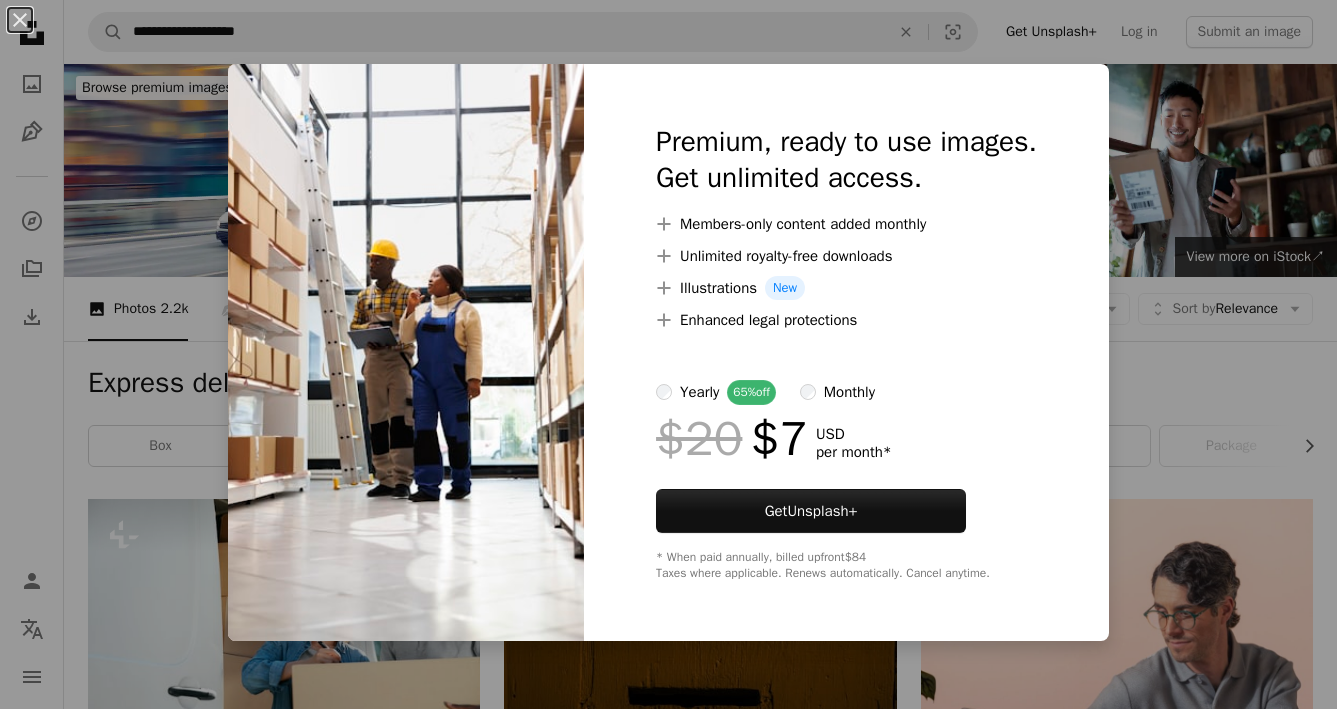 scroll, scrollTop: 687, scrollLeft: 0, axis: vertical 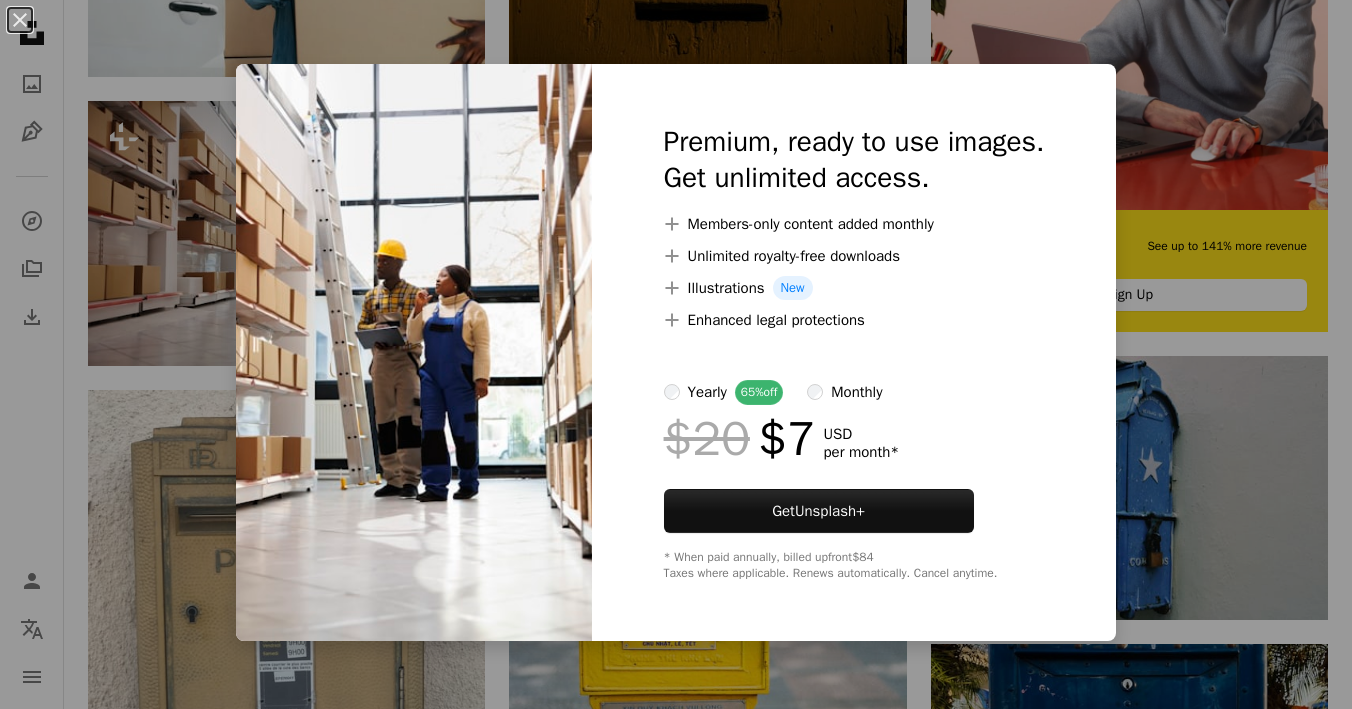 click on "An X shape Premium, ready to use images. Get unlimited access. A plus sign Members-only content added monthly A plus sign Unlimited royalty-free downloads A plus sign Illustrations  New A plus sign Enhanced legal protections yearly 65%  off monthly $20   $7 USD per month * Get  Unsplash+ * When paid annually, billed upfront  $84 Taxes where applicable. Renews automatically. Cancel anytime." at bounding box center (676, 354) 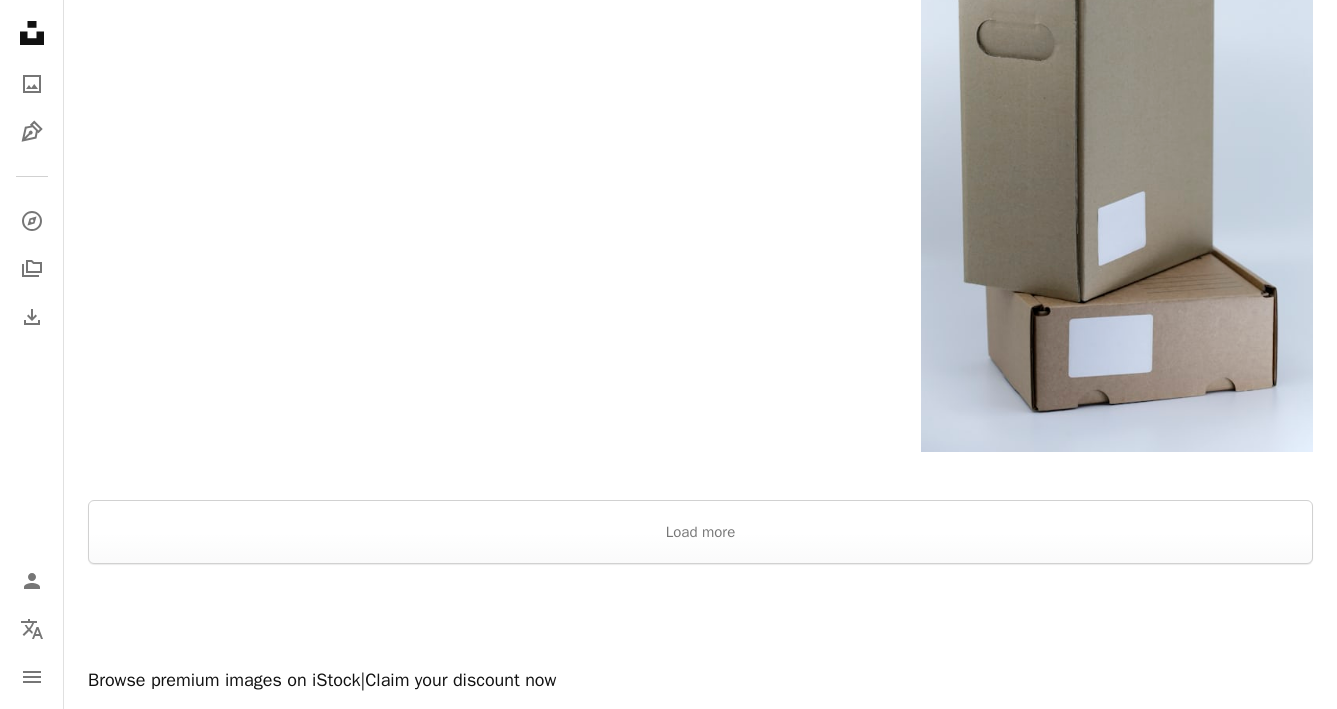 scroll, scrollTop: 0, scrollLeft: 0, axis: both 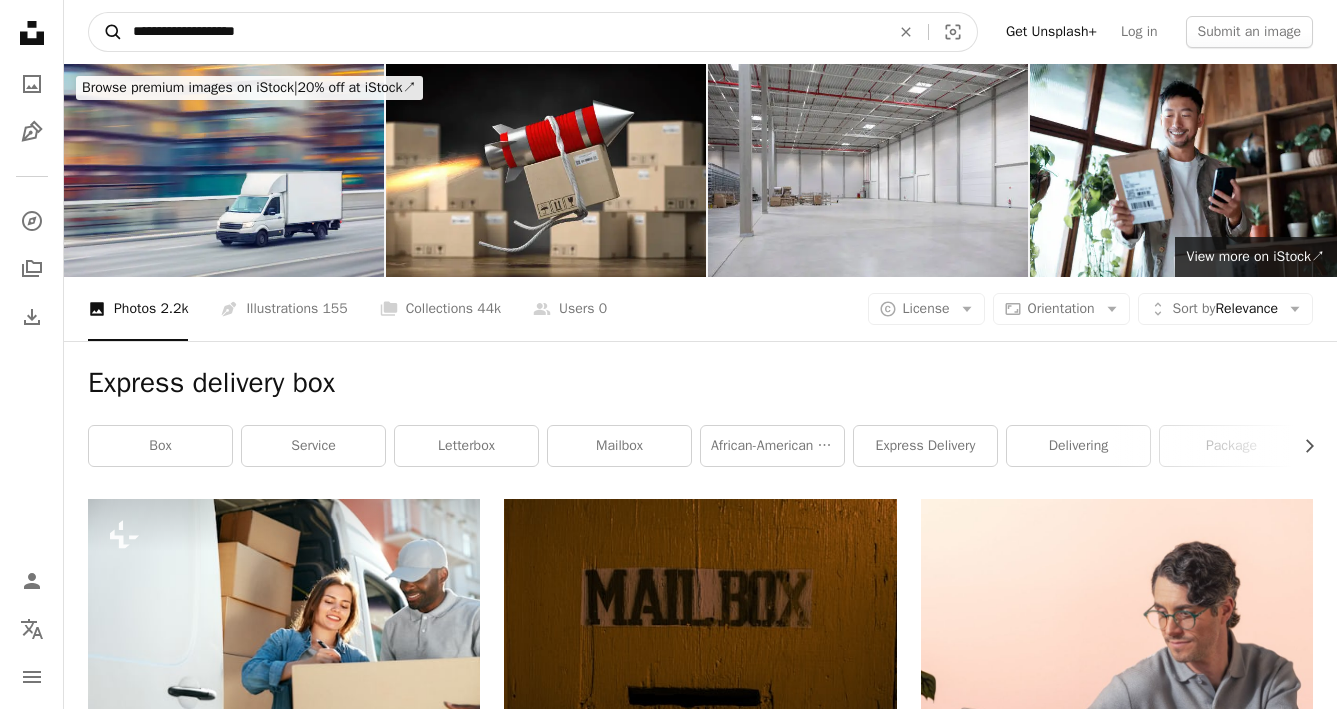 drag, startPoint x: 295, startPoint y: 42, endPoint x: 71, endPoint y: 12, distance: 226 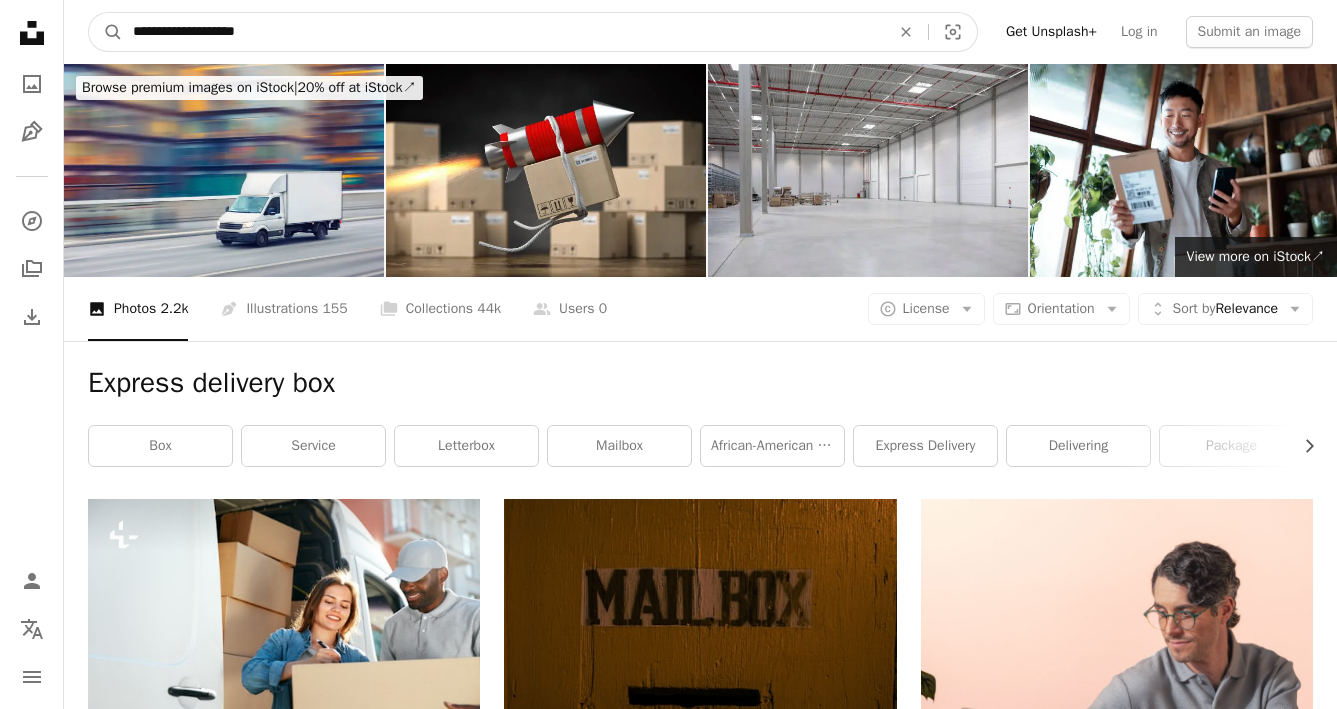 click on "**********" at bounding box center (700, 32) 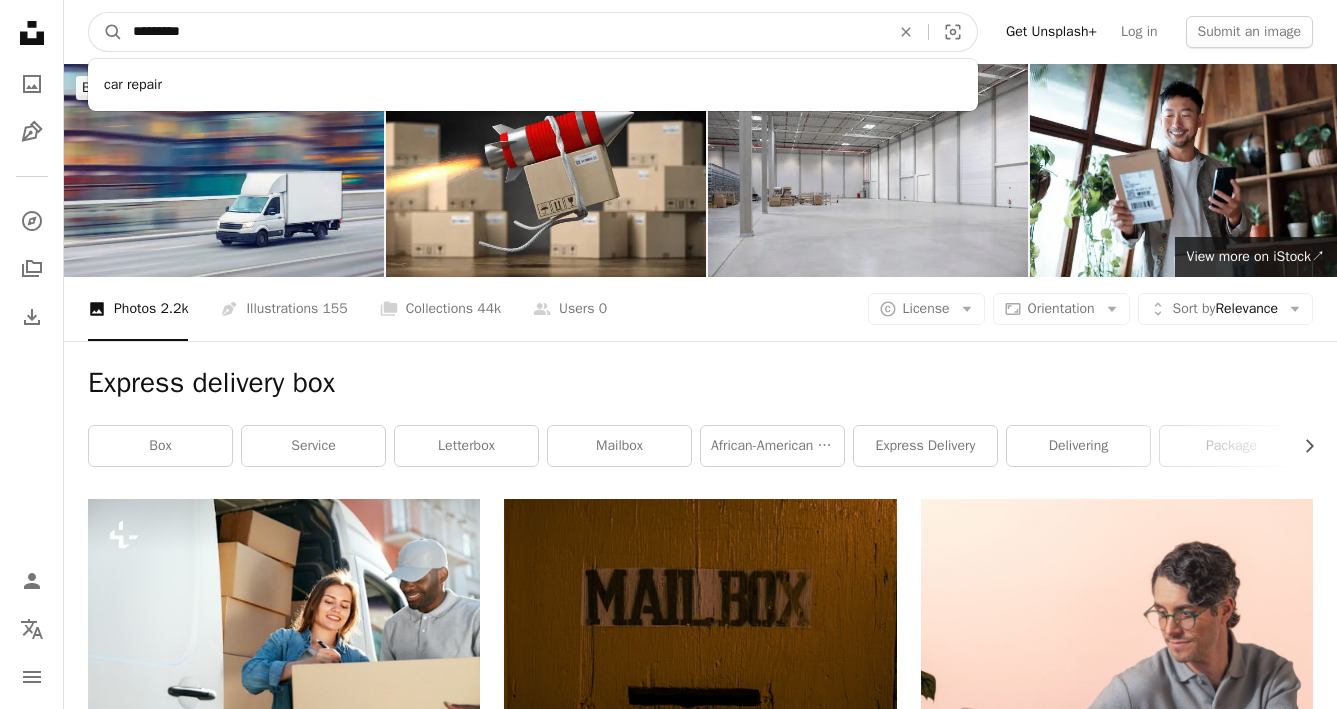 type on "**********" 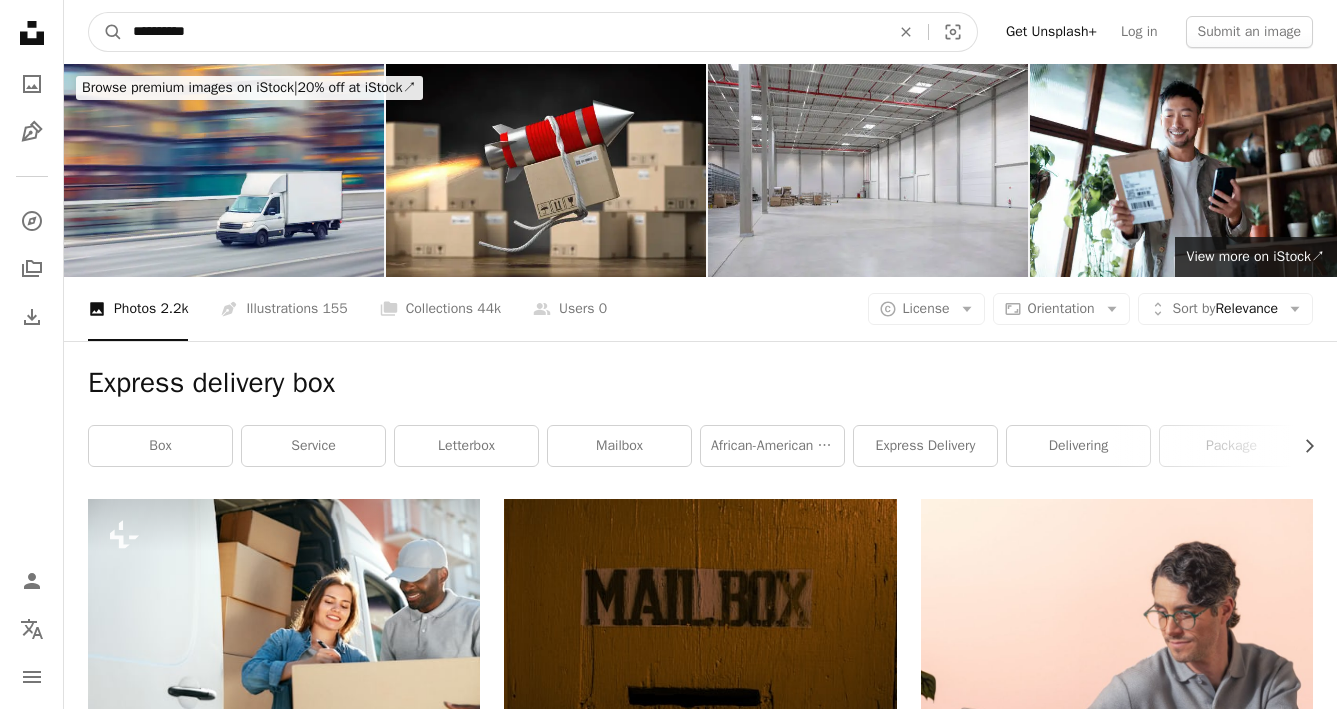 click on "A magnifying glass" at bounding box center [106, 32] 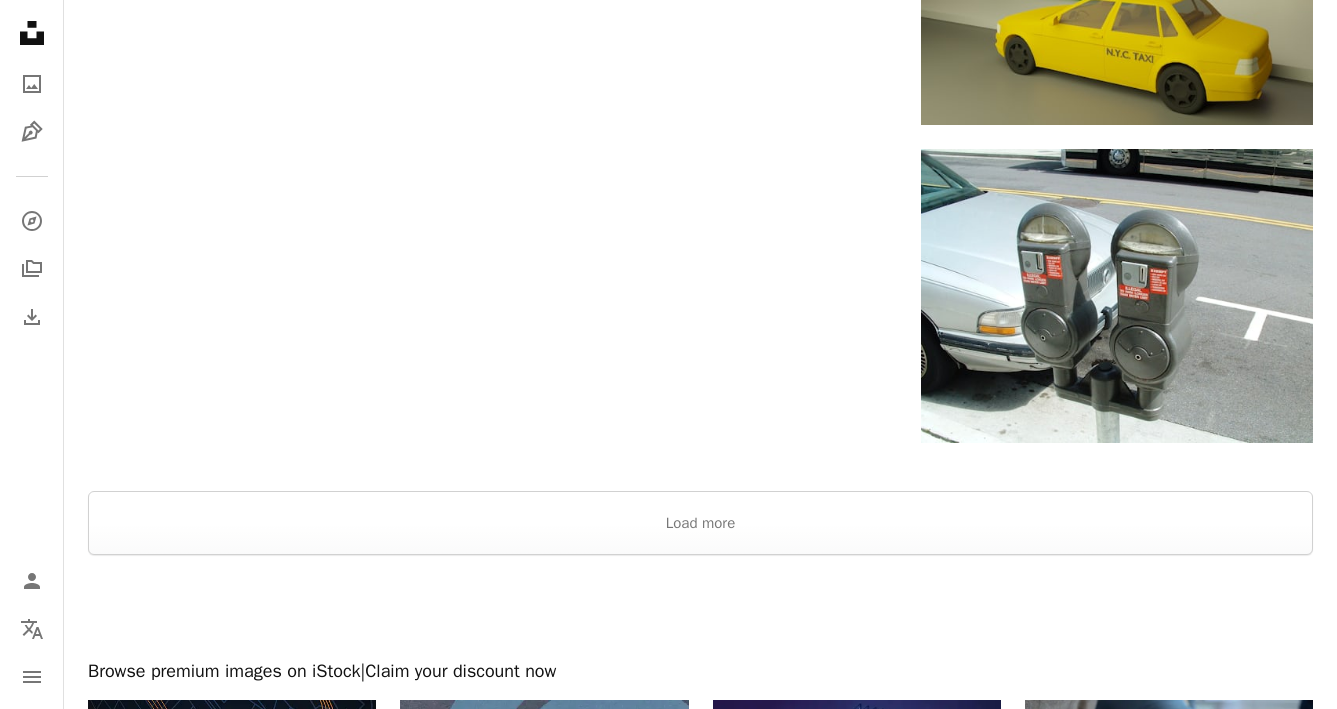 scroll, scrollTop: 3427, scrollLeft: 0, axis: vertical 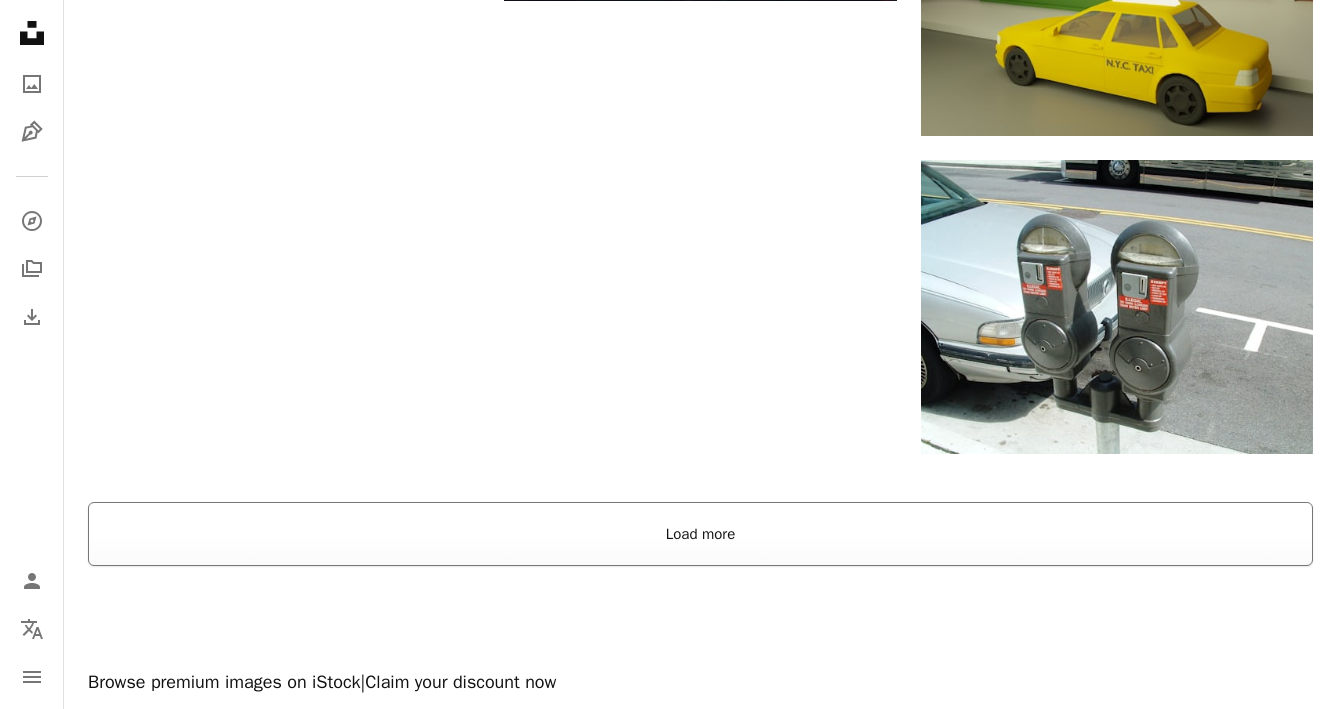 click on "Load more" at bounding box center [700, 534] 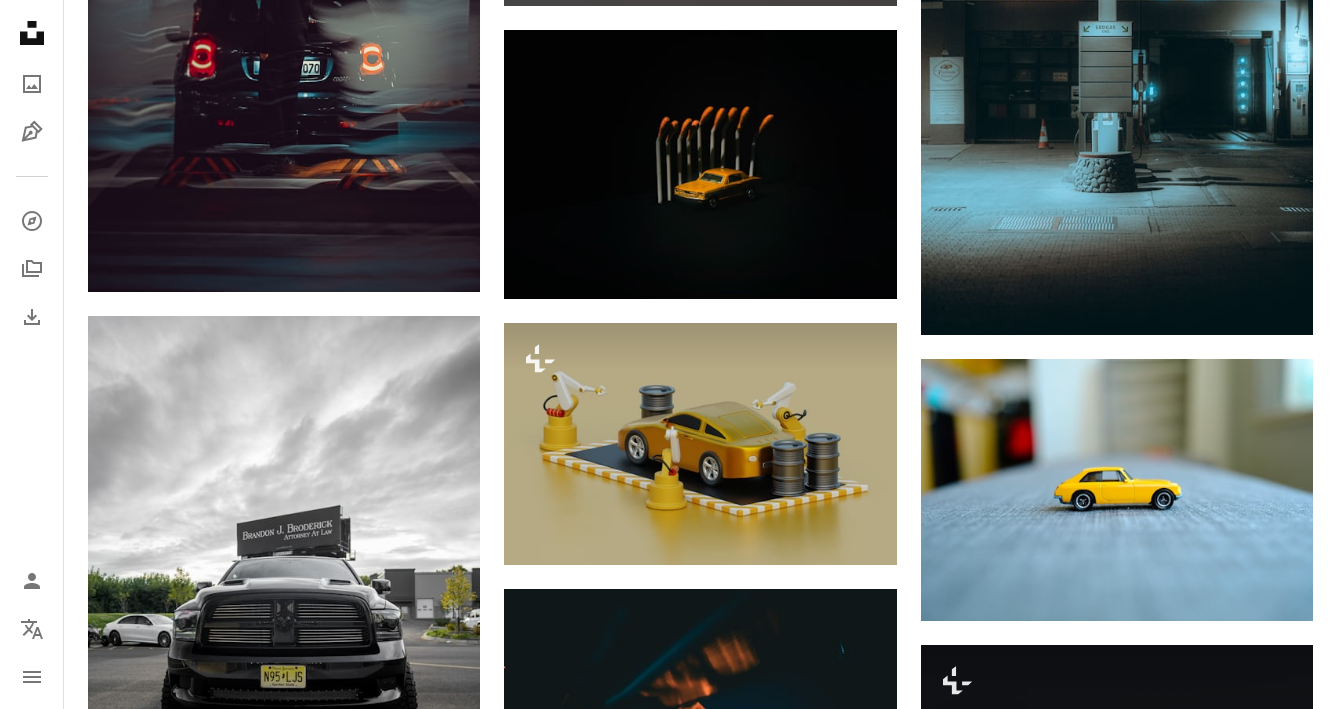 scroll, scrollTop: 10902, scrollLeft: 0, axis: vertical 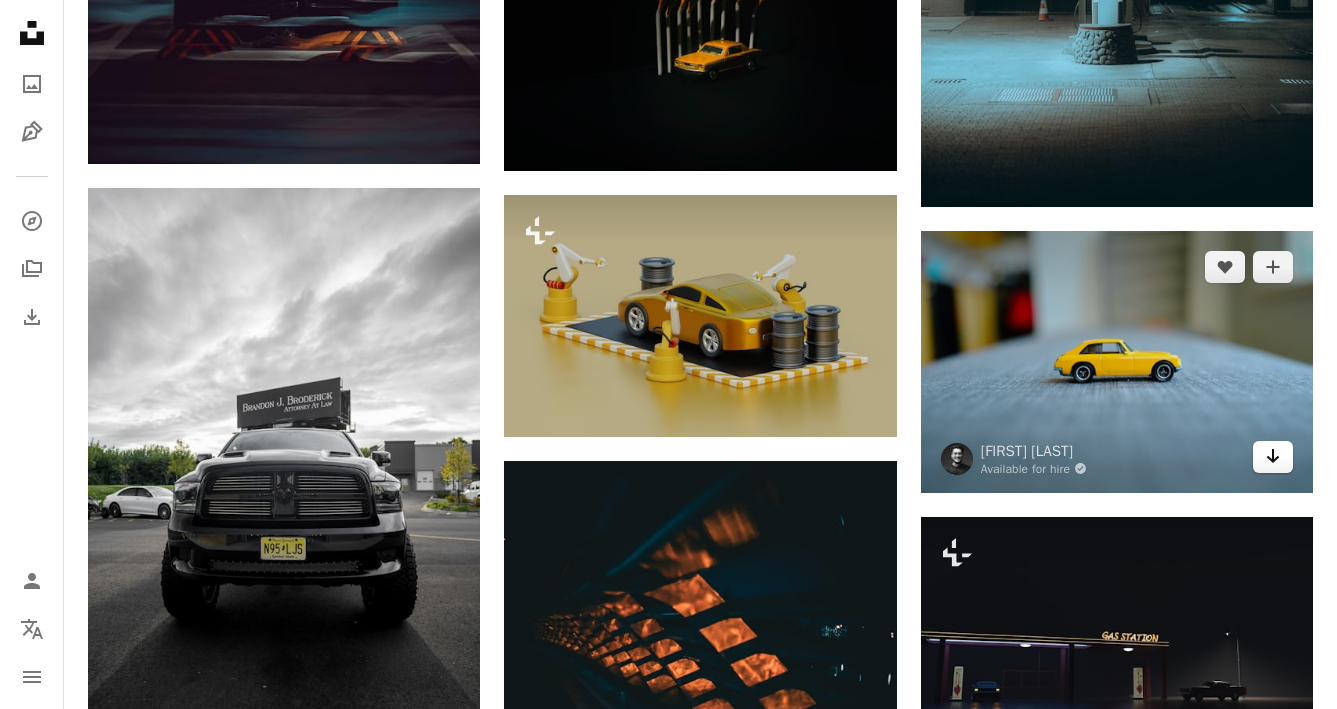 click on "Arrow pointing down" at bounding box center (1273, 457) 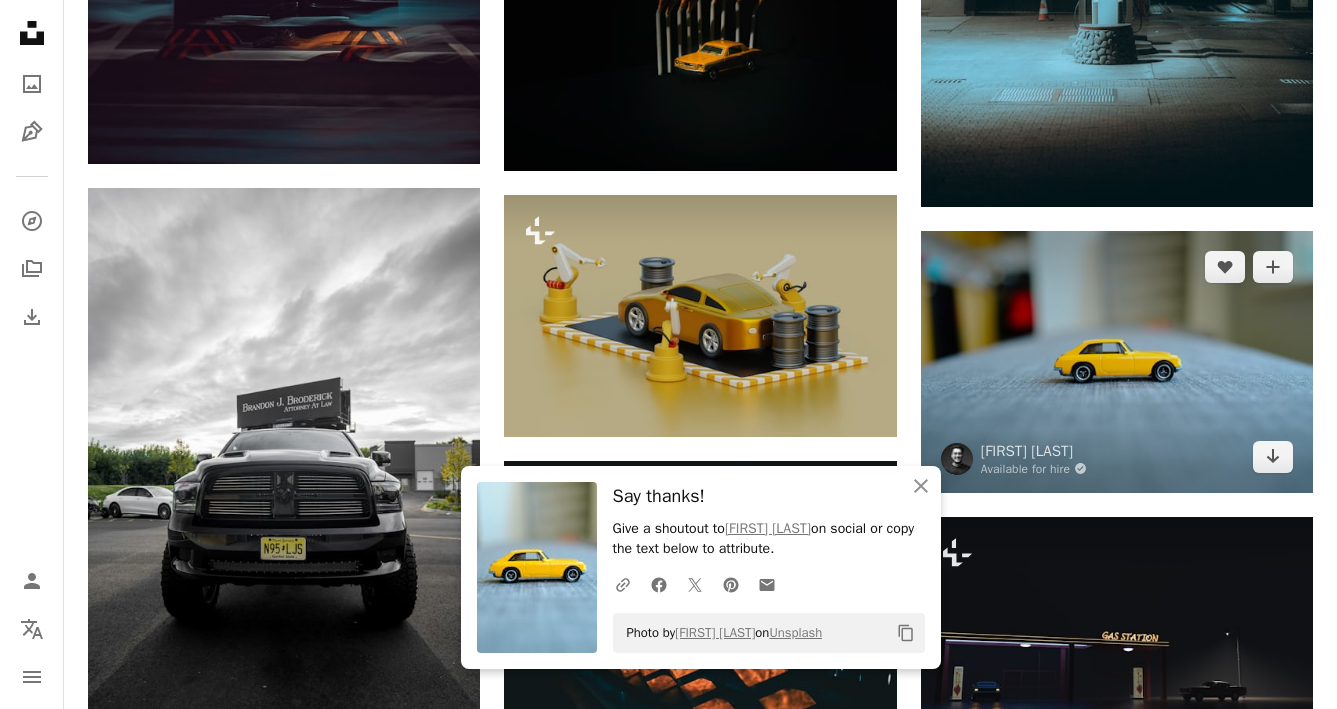 click at bounding box center [1117, 361] 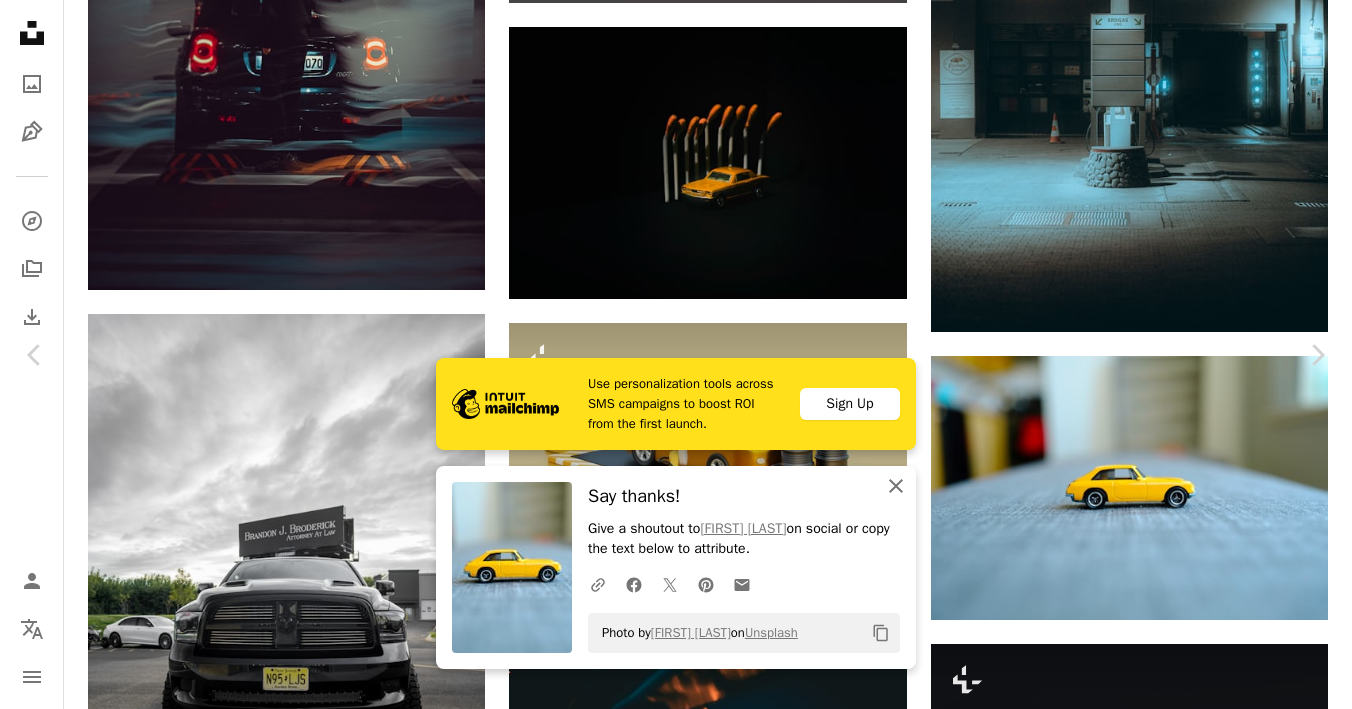 click on "An X shape" 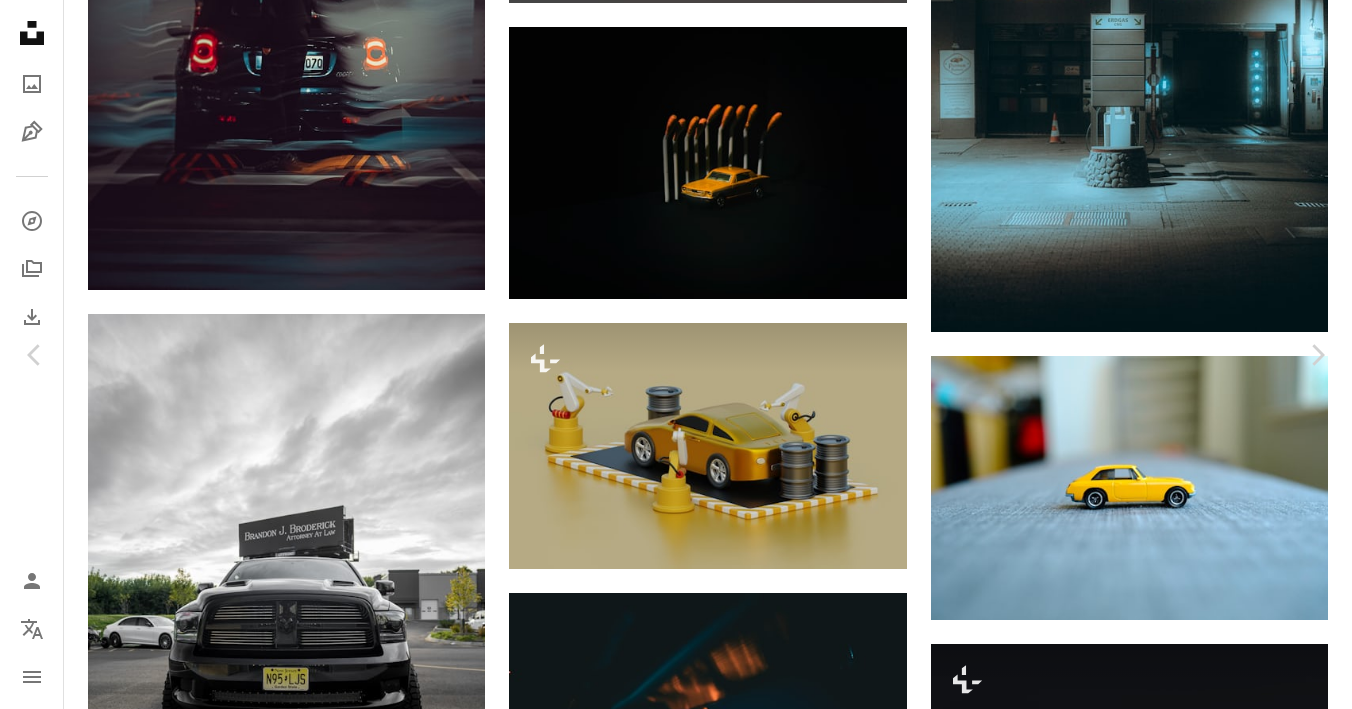 click on "An X shape" at bounding box center [20, 20] 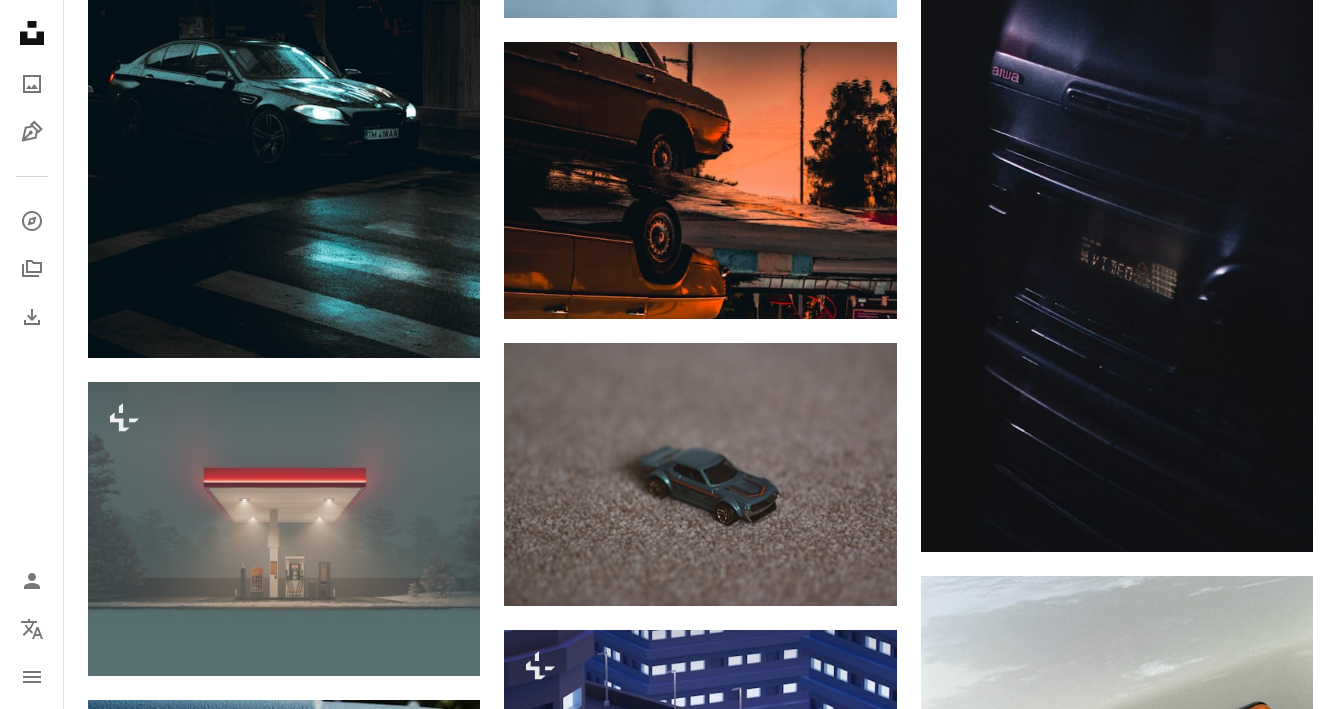 scroll, scrollTop: 12370, scrollLeft: 0, axis: vertical 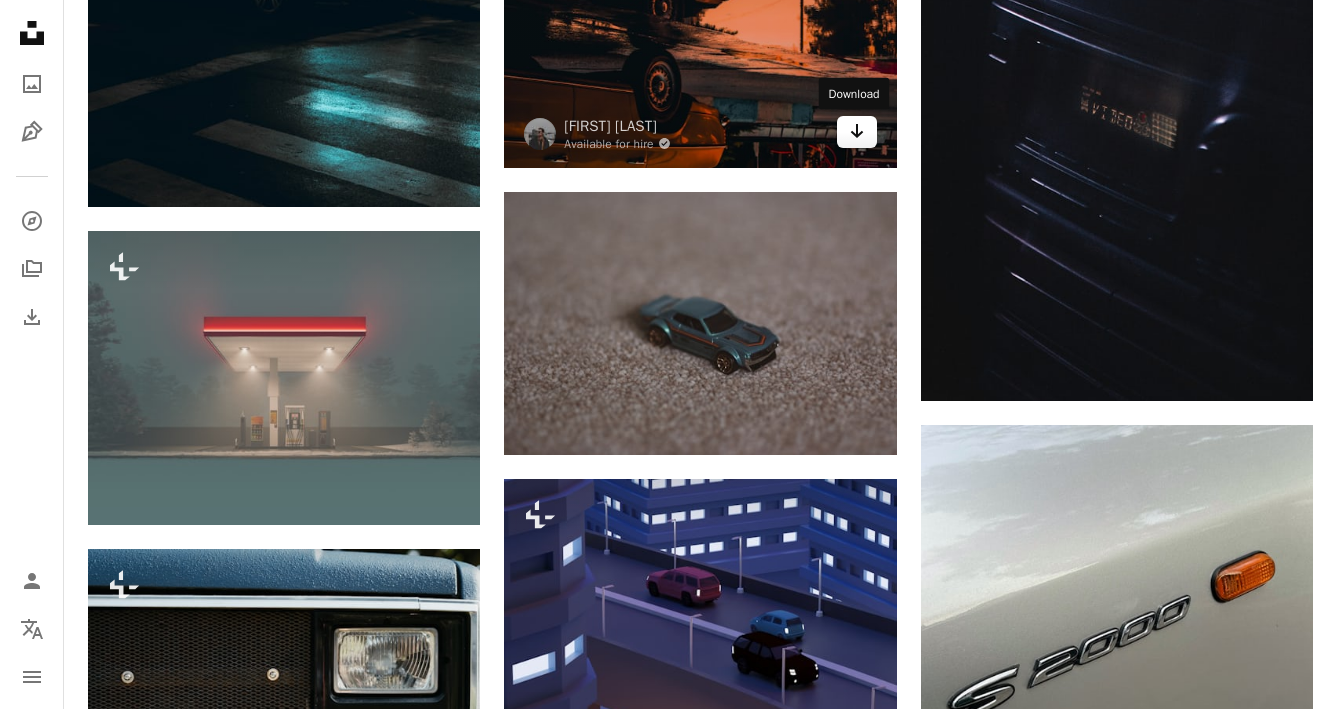 click on "Arrow pointing down" at bounding box center (857, 132) 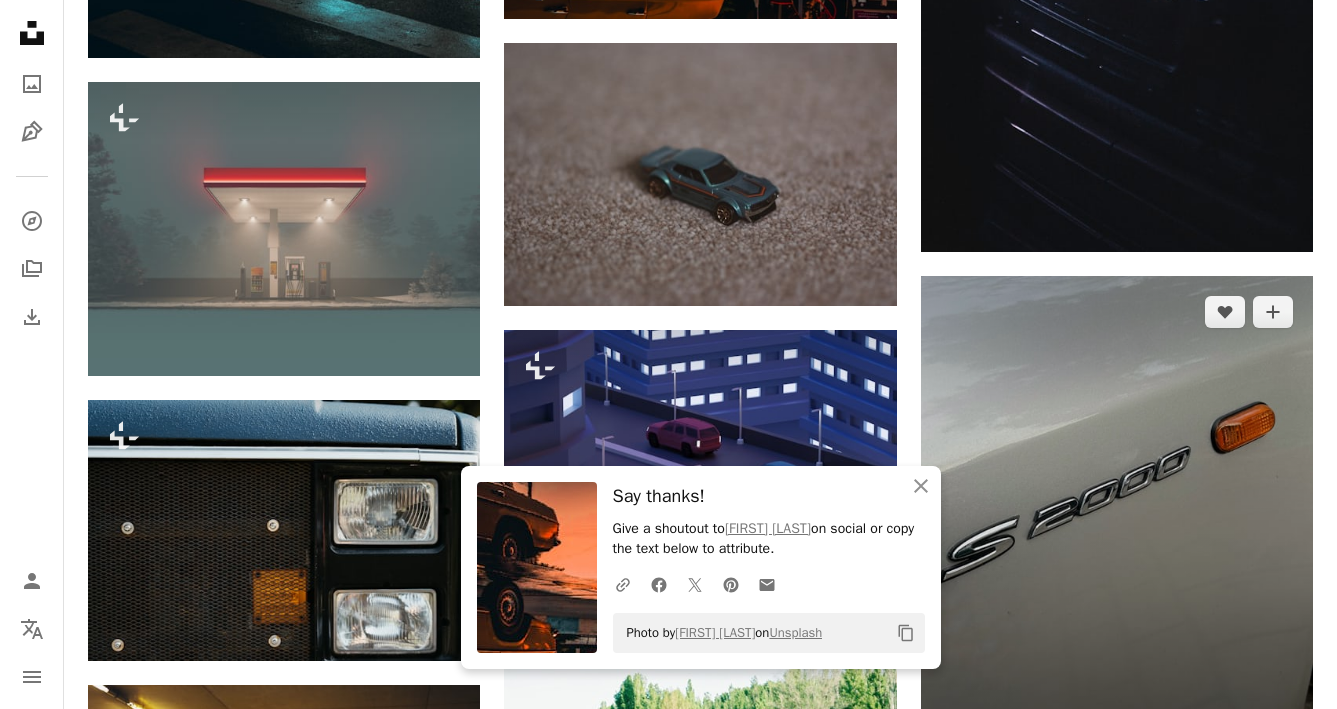 scroll, scrollTop: 12521, scrollLeft: 0, axis: vertical 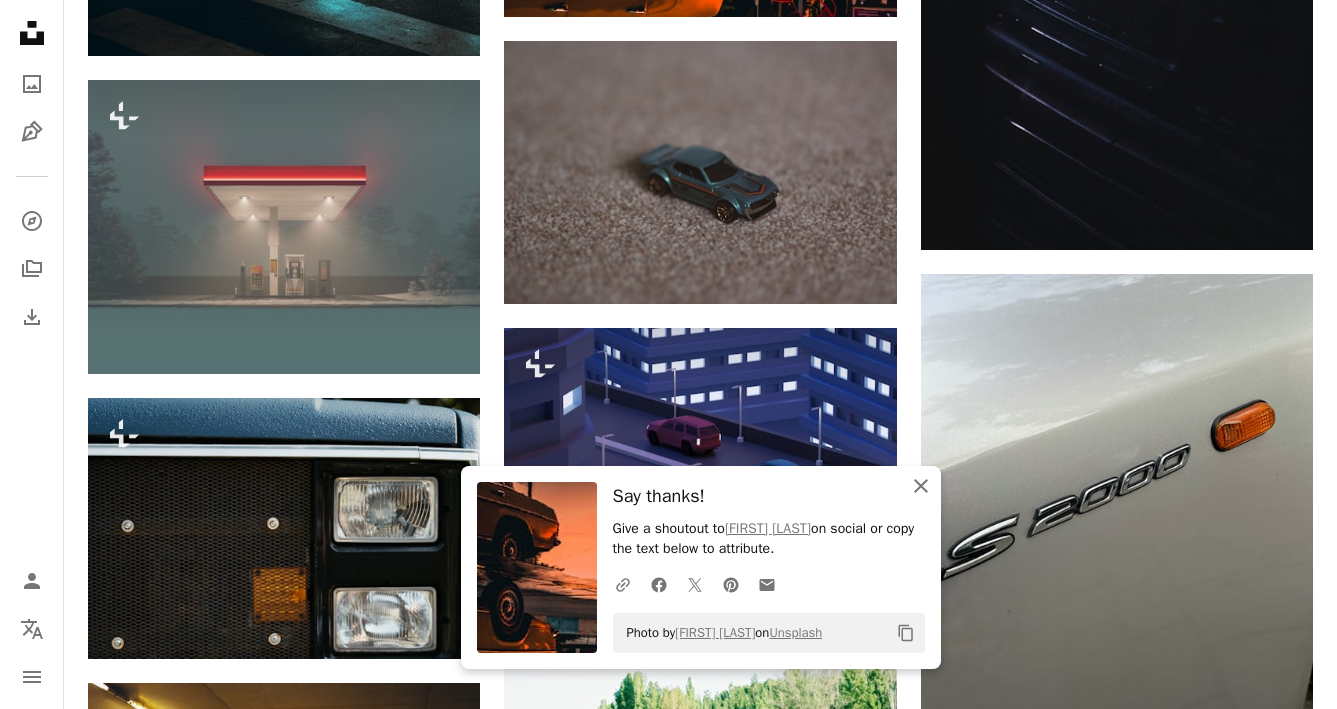 click on "An X shape" 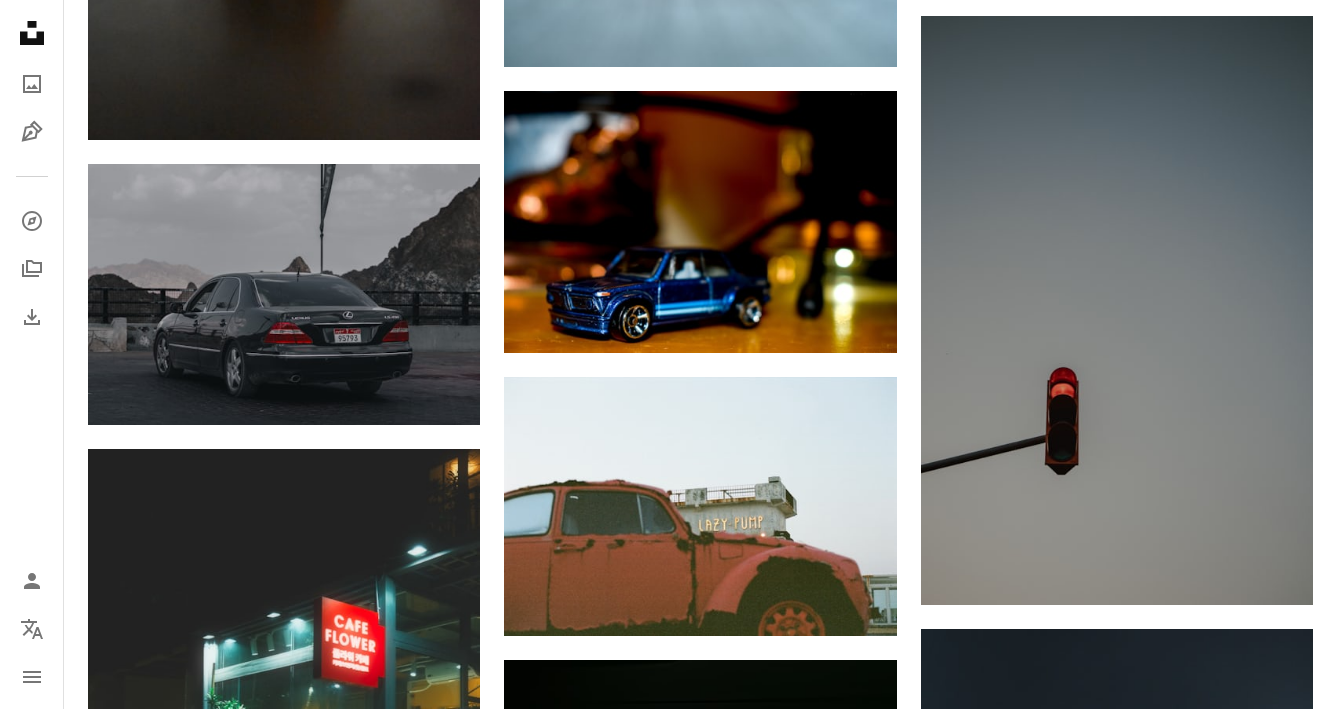 scroll, scrollTop: 13942, scrollLeft: 0, axis: vertical 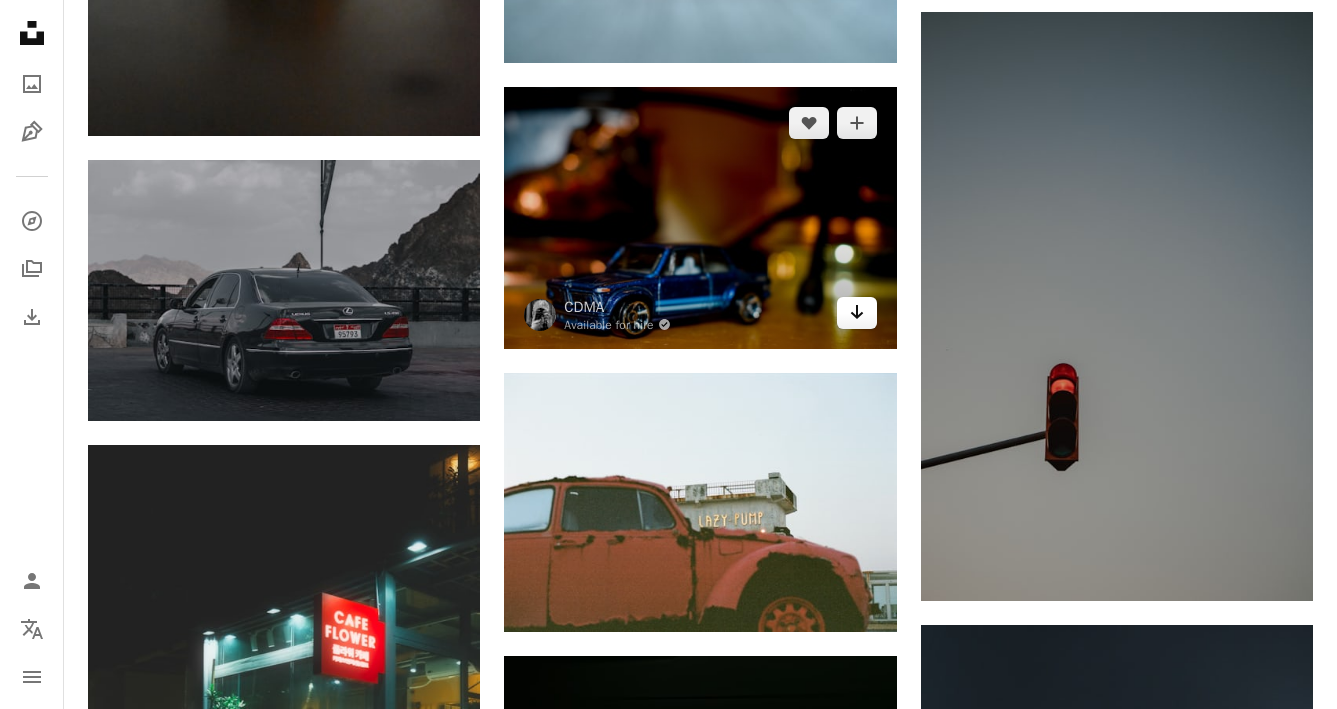 click on "Arrow pointing down" 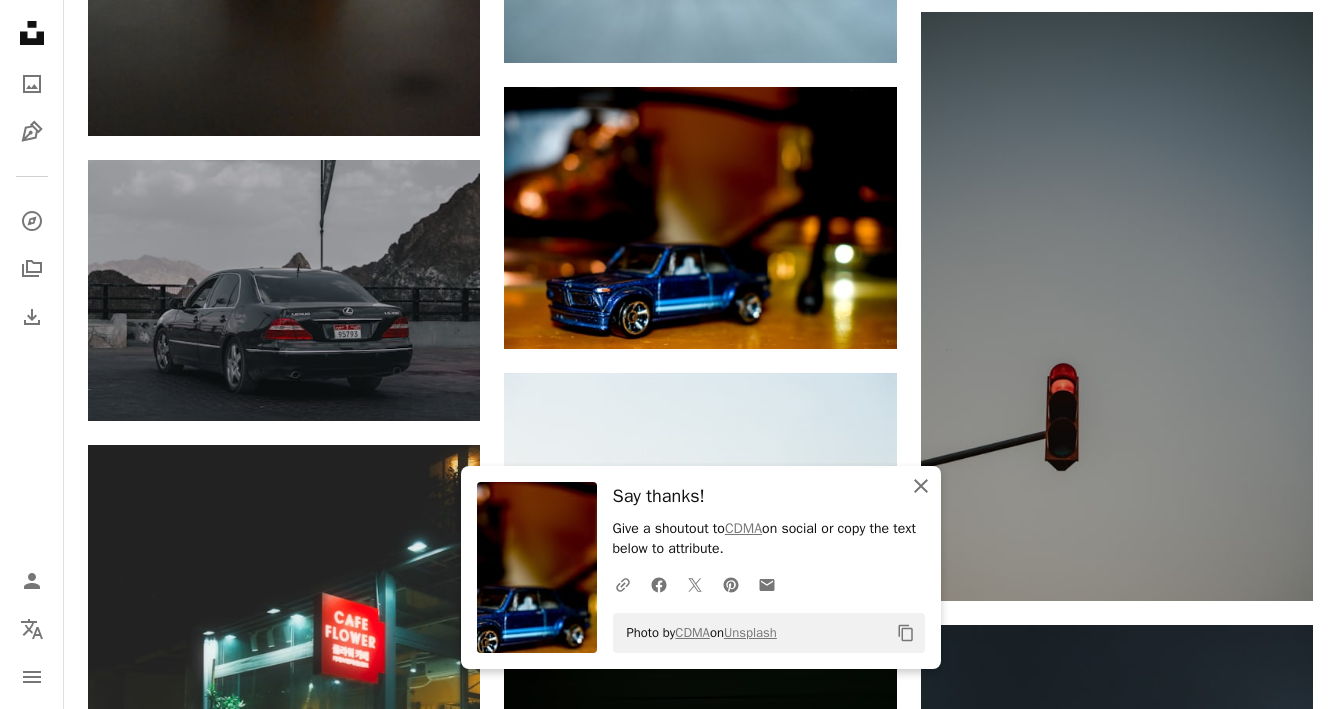 click on "An X shape" 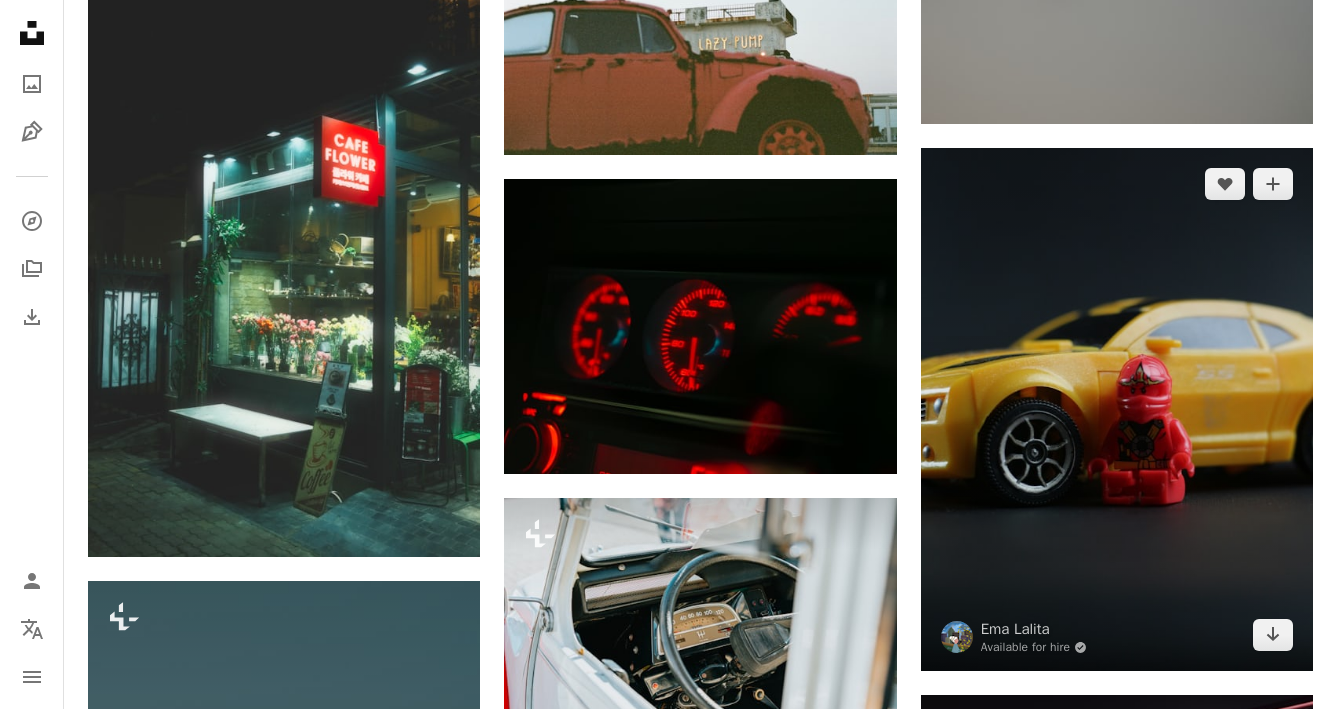 scroll, scrollTop: 14423, scrollLeft: 0, axis: vertical 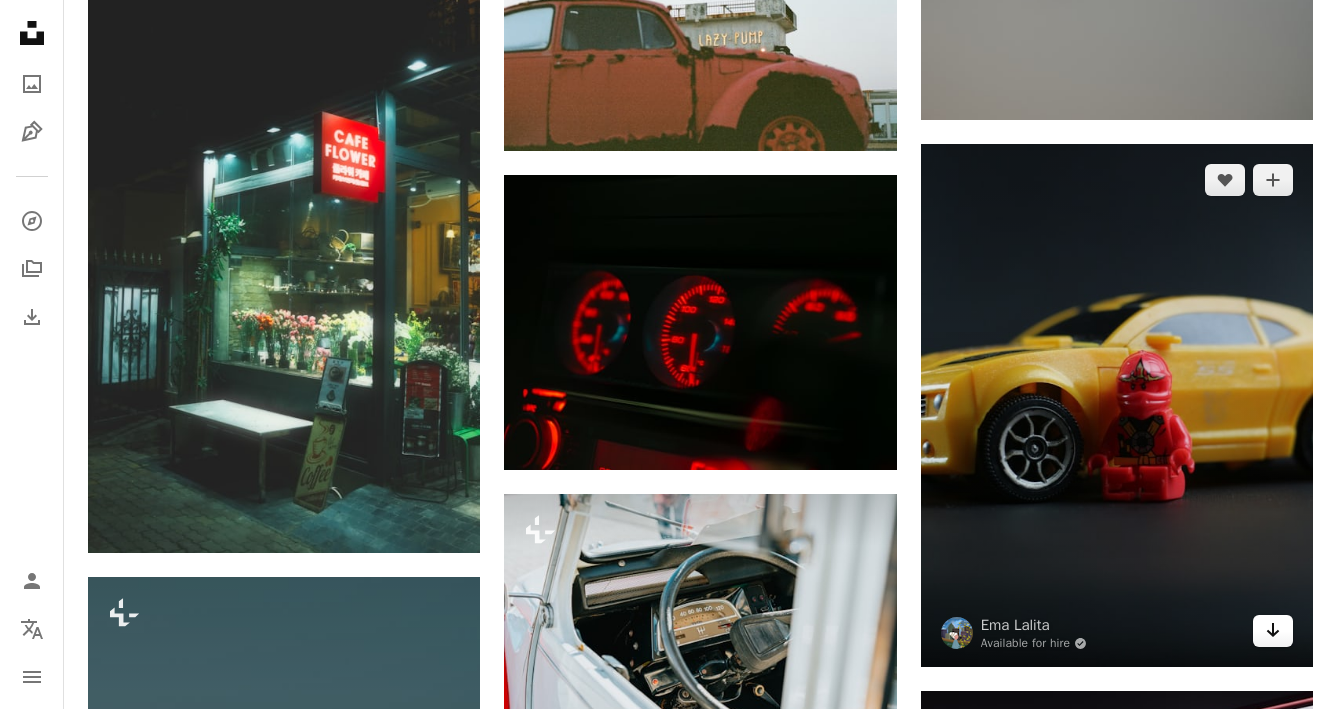 click on "Arrow pointing down" at bounding box center [1273, 631] 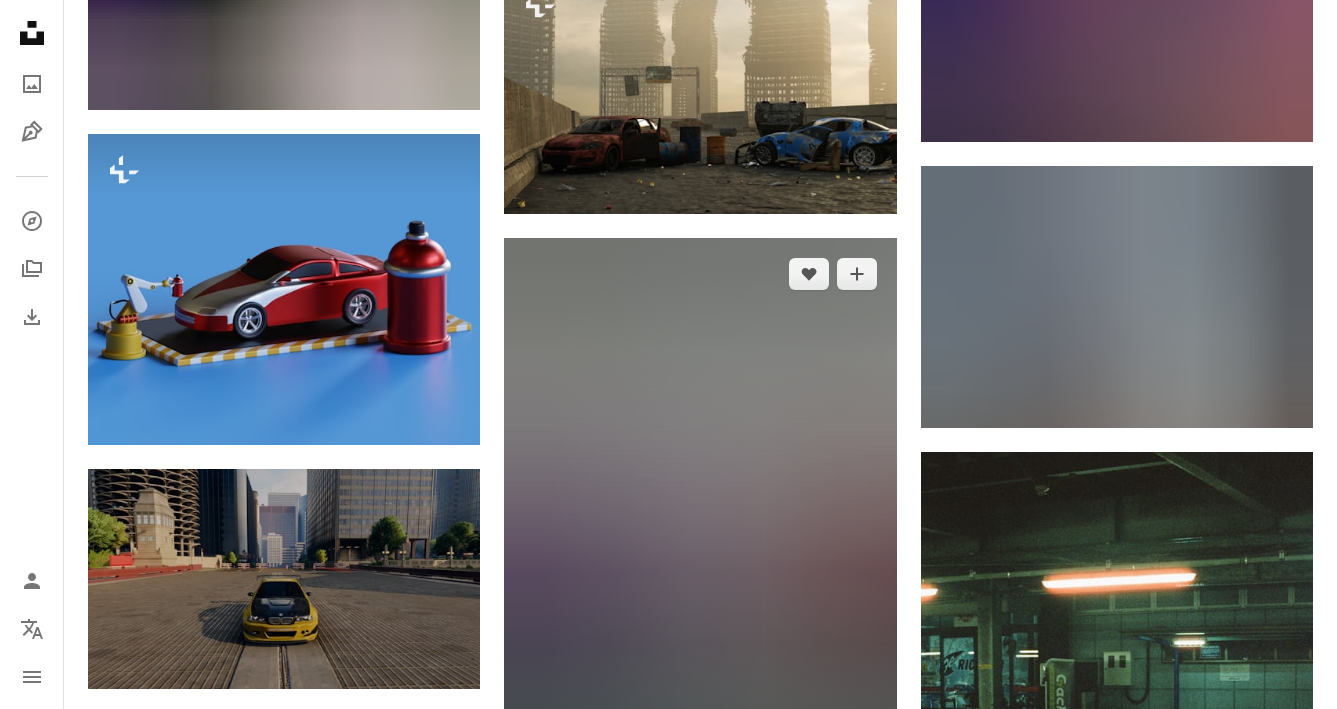 scroll, scrollTop: 15801, scrollLeft: 0, axis: vertical 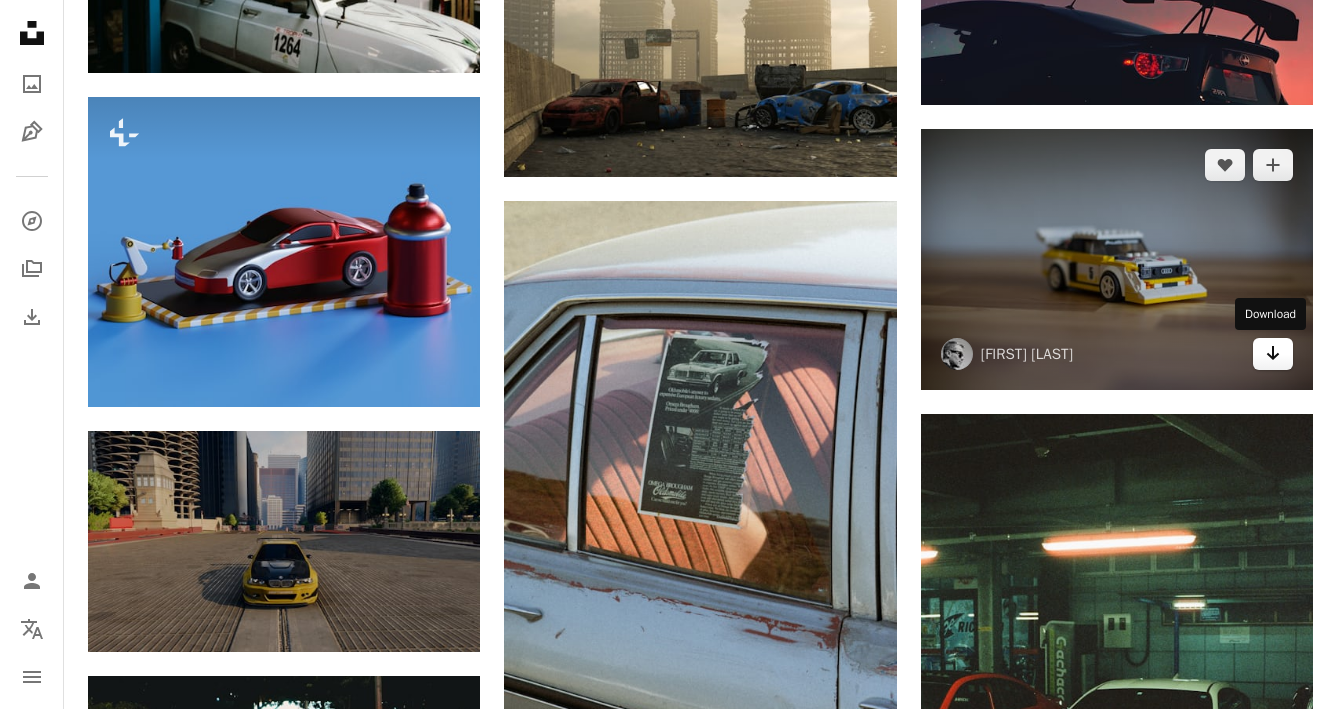 click on "Arrow pointing down" at bounding box center (1273, 354) 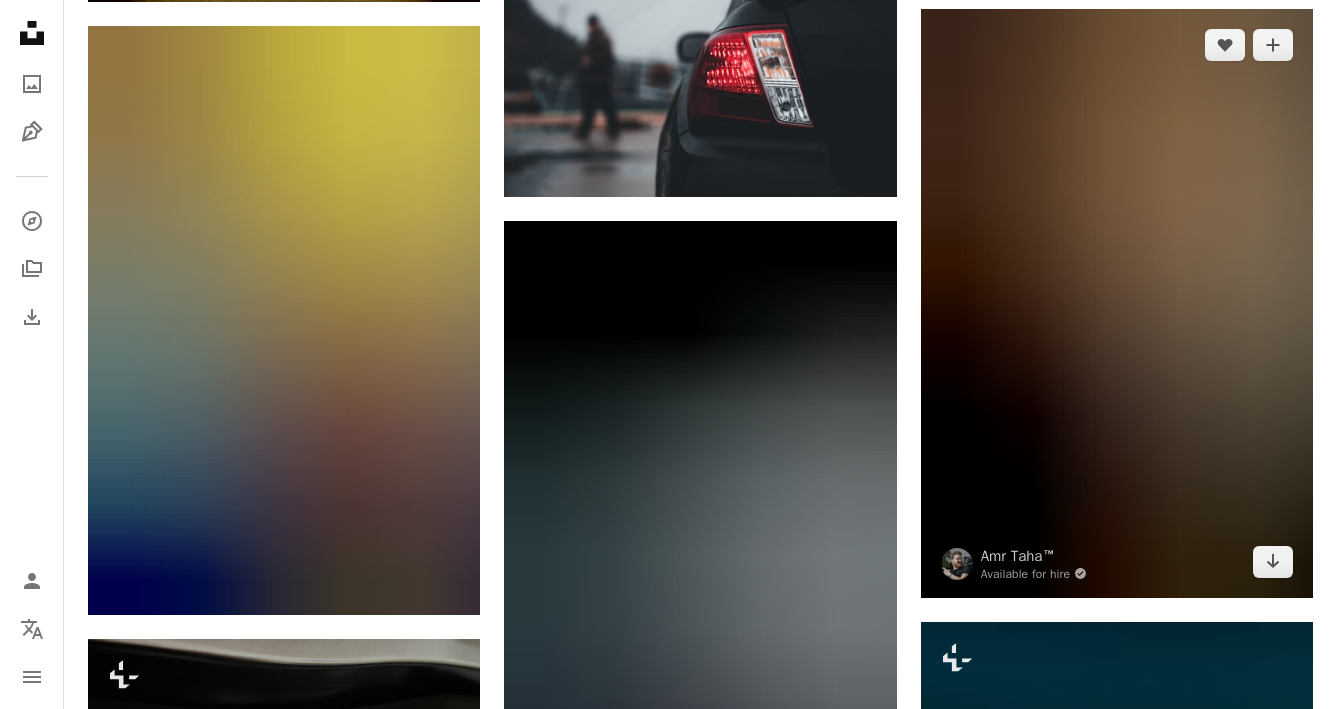 scroll, scrollTop: 19520, scrollLeft: 0, axis: vertical 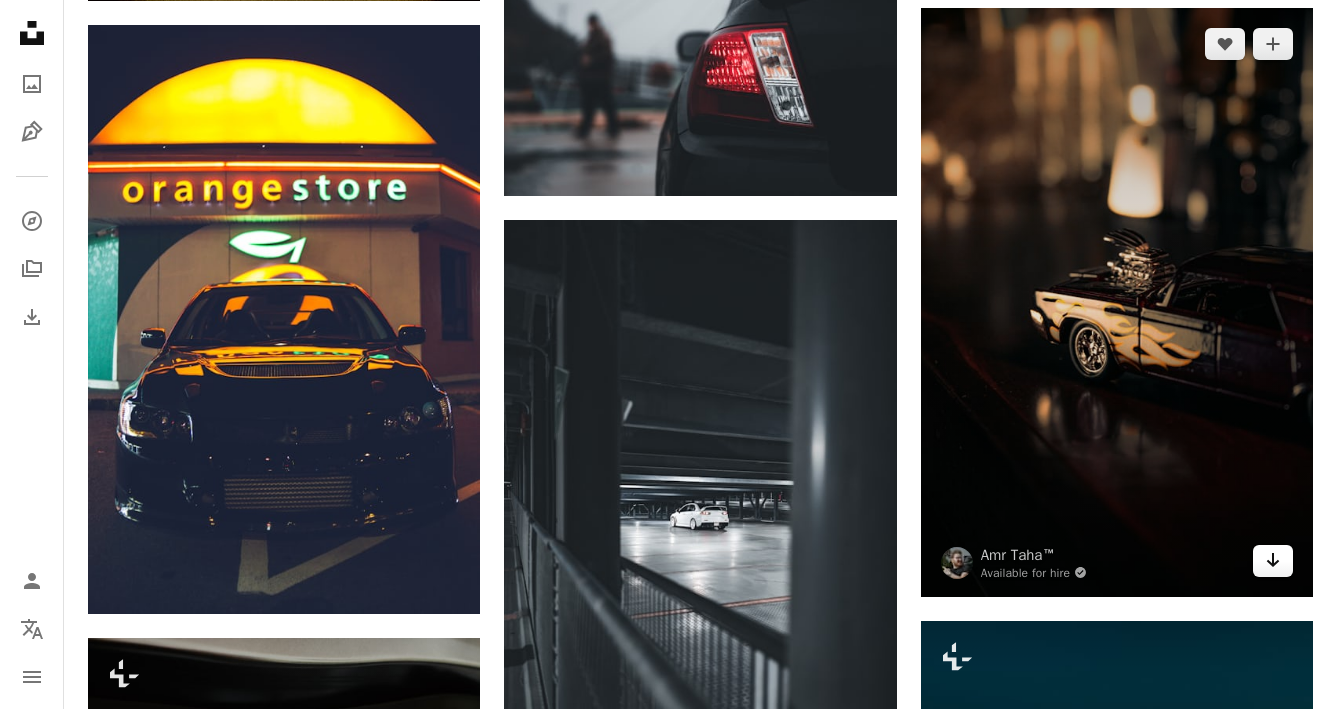 click 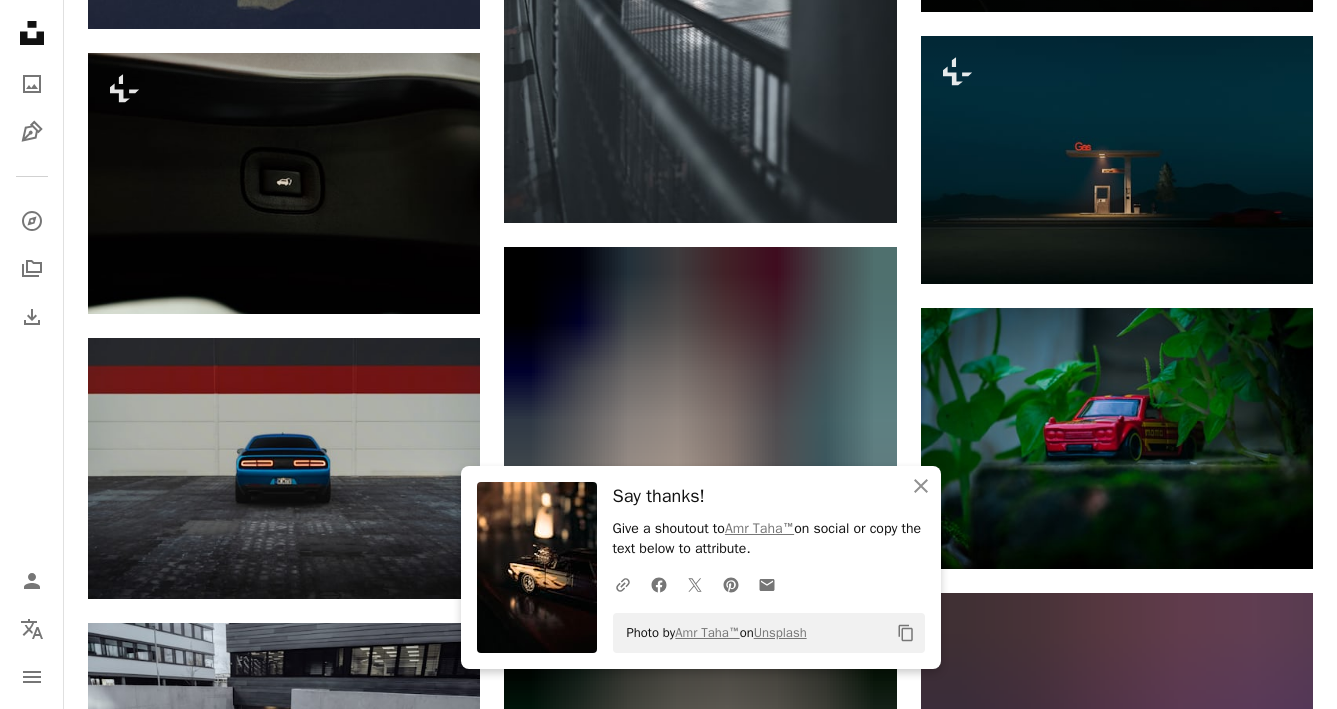 scroll, scrollTop: 20188, scrollLeft: 0, axis: vertical 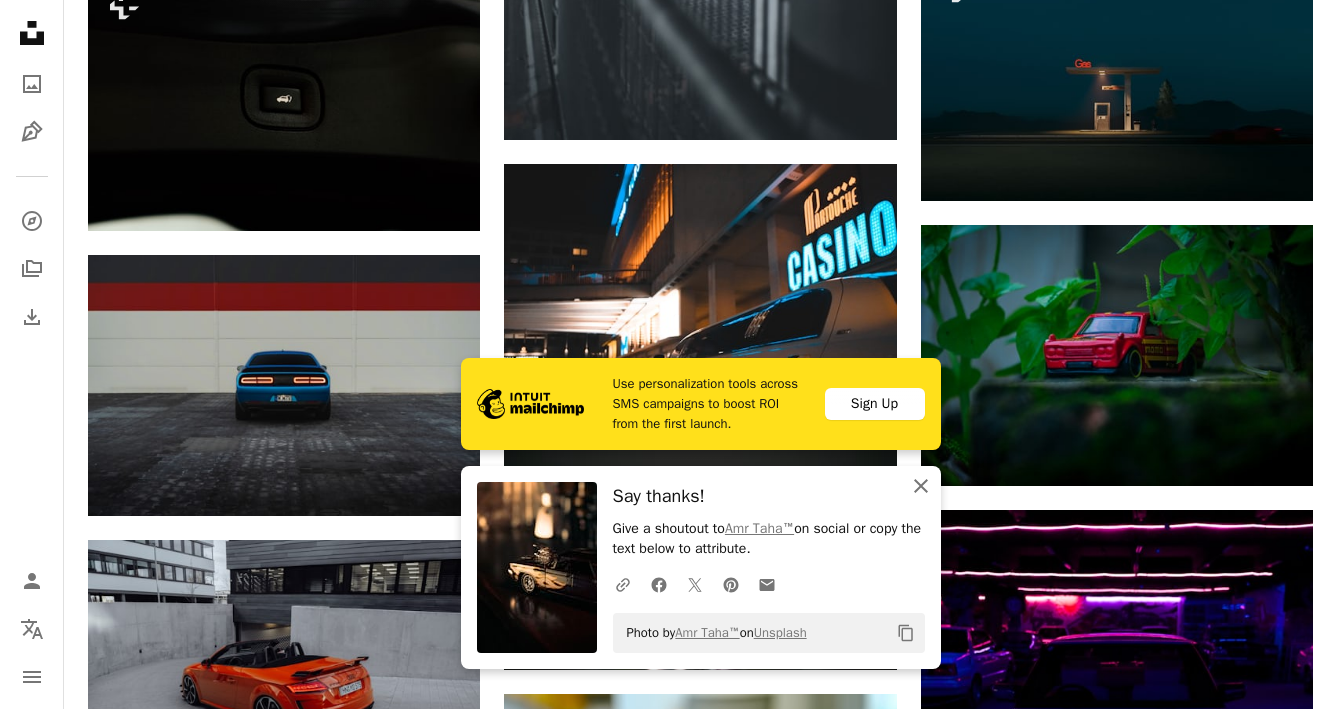 click on "An X shape" 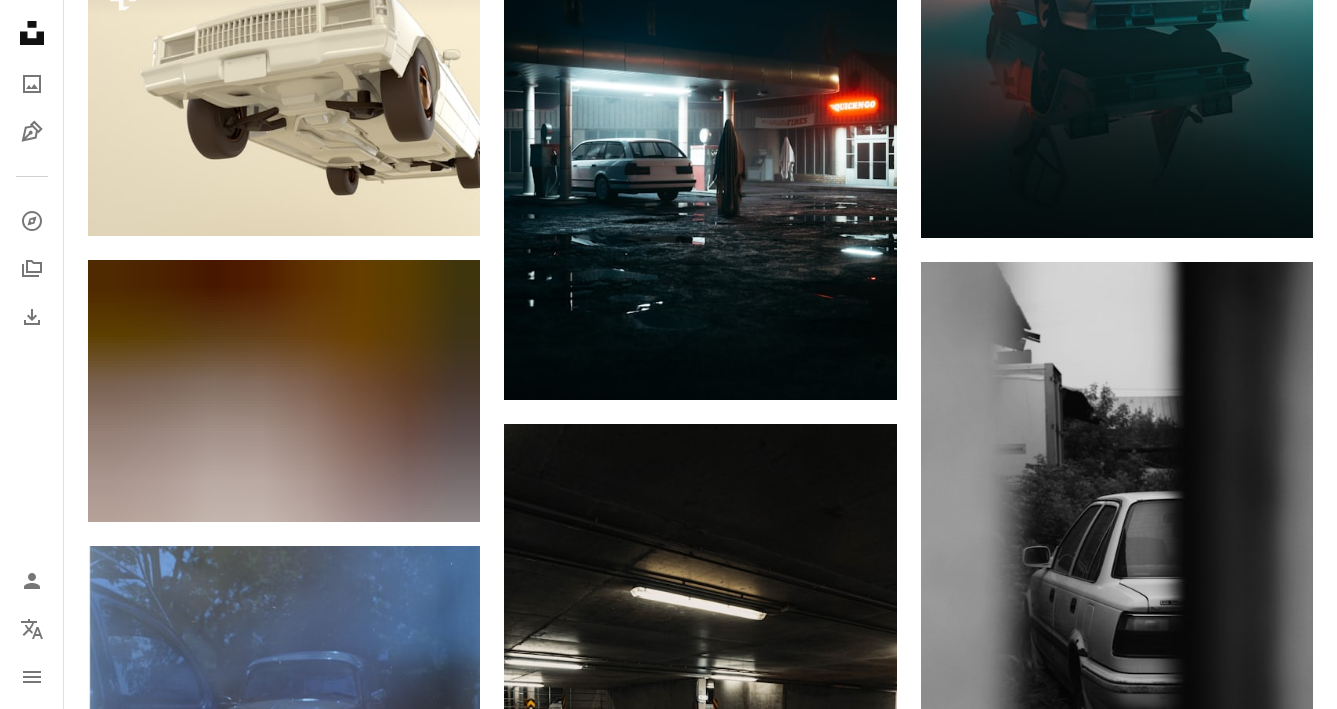scroll, scrollTop: 29399, scrollLeft: 0, axis: vertical 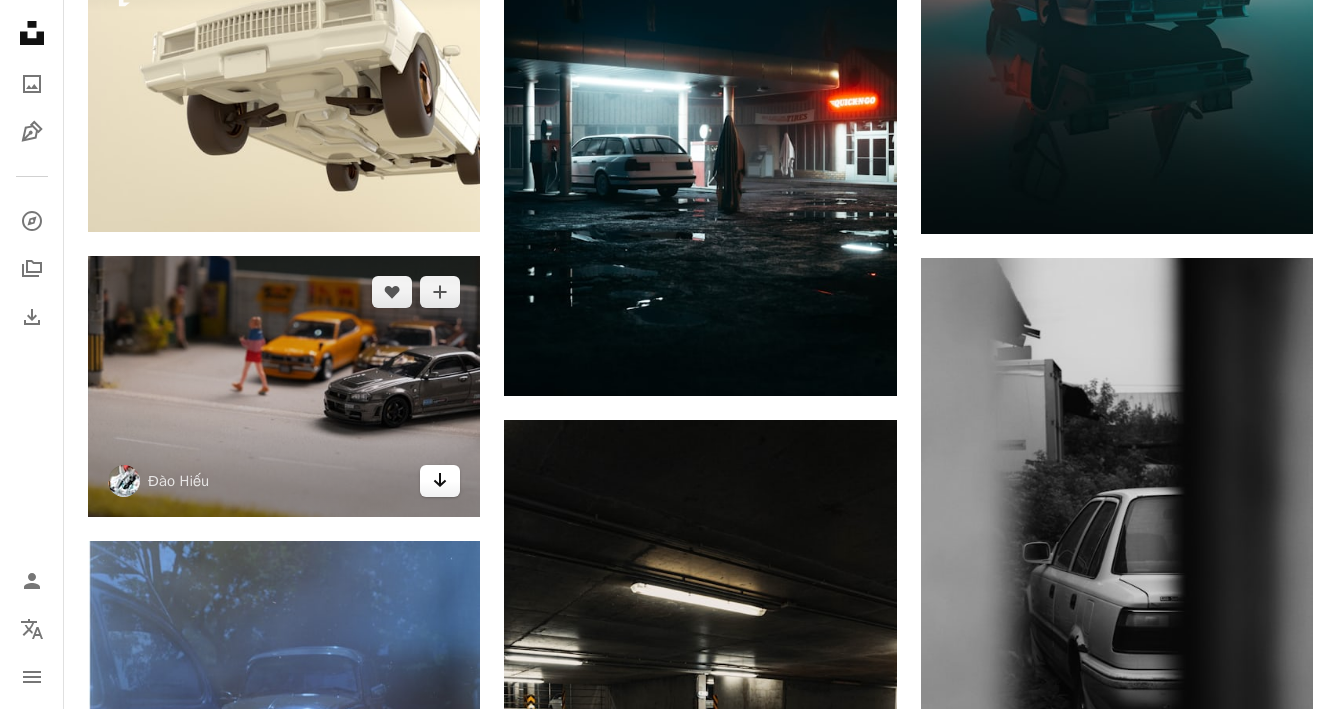 click on "Arrow pointing down" at bounding box center [440, 481] 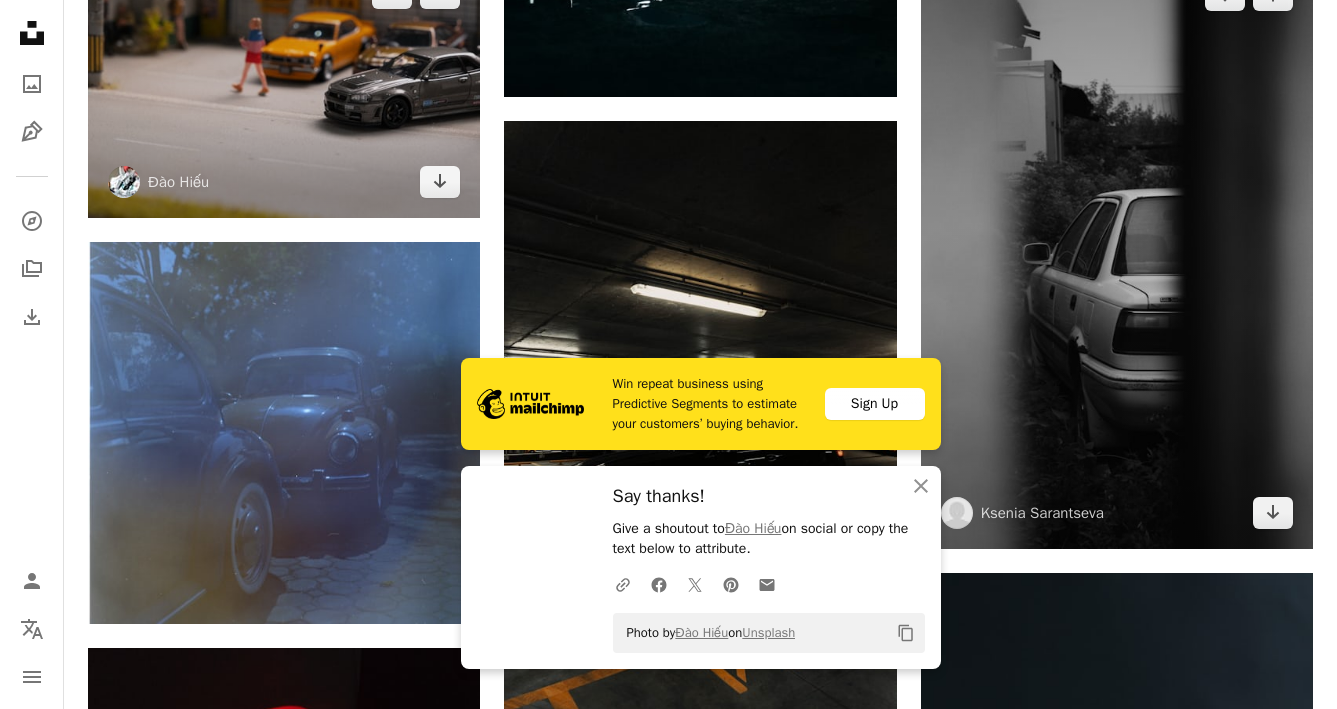scroll, scrollTop: 29783, scrollLeft: 0, axis: vertical 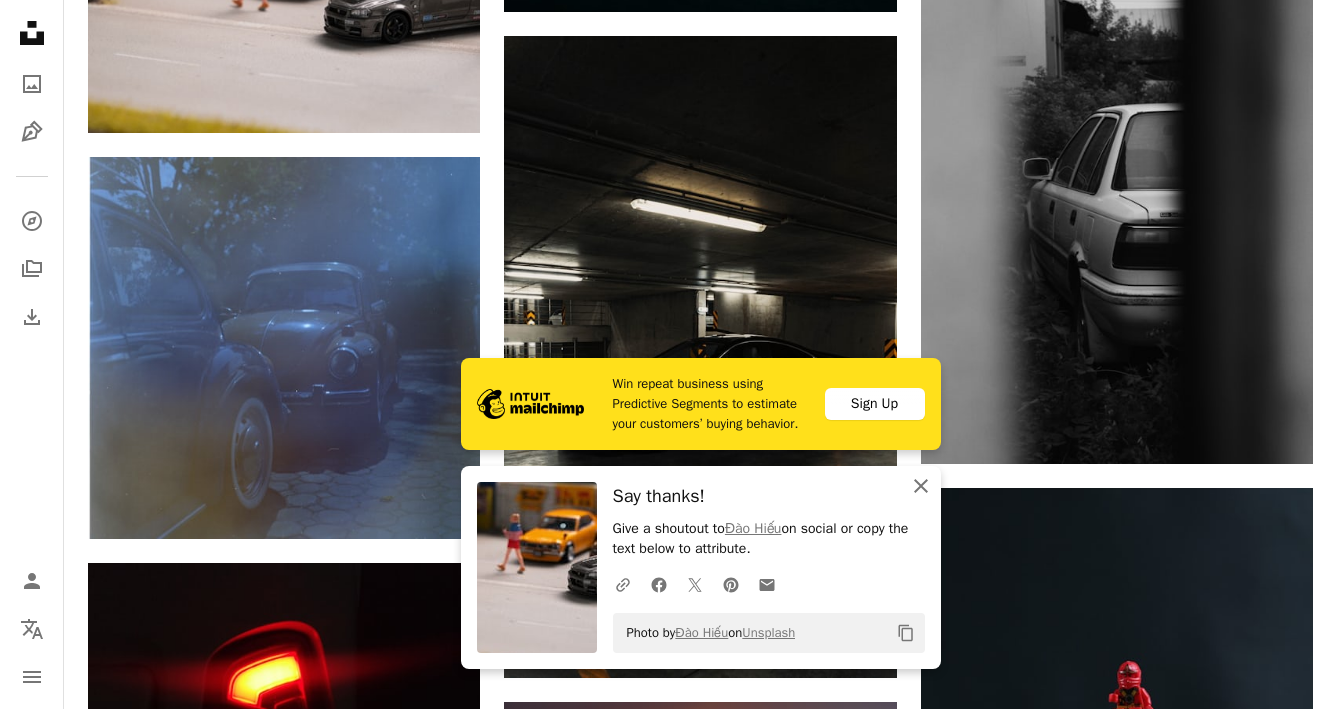 click on "An X shape" 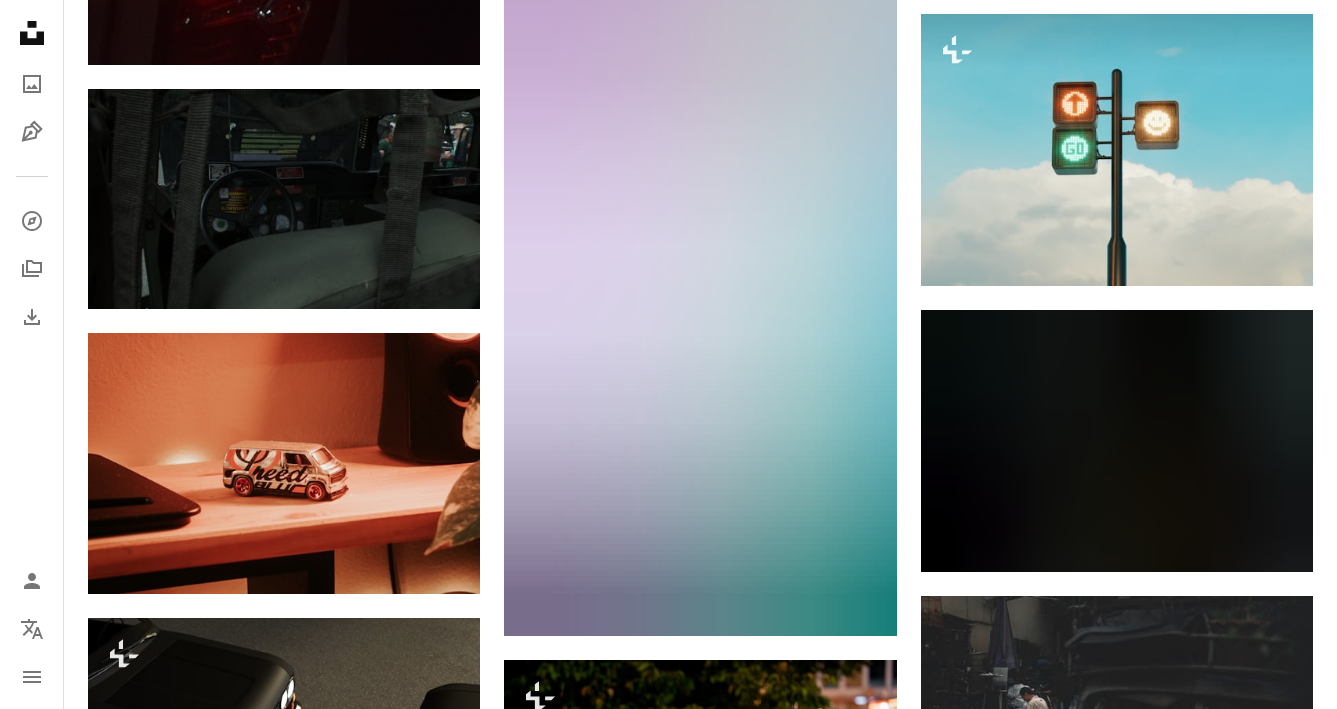 scroll, scrollTop: 30818, scrollLeft: 0, axis: vertical 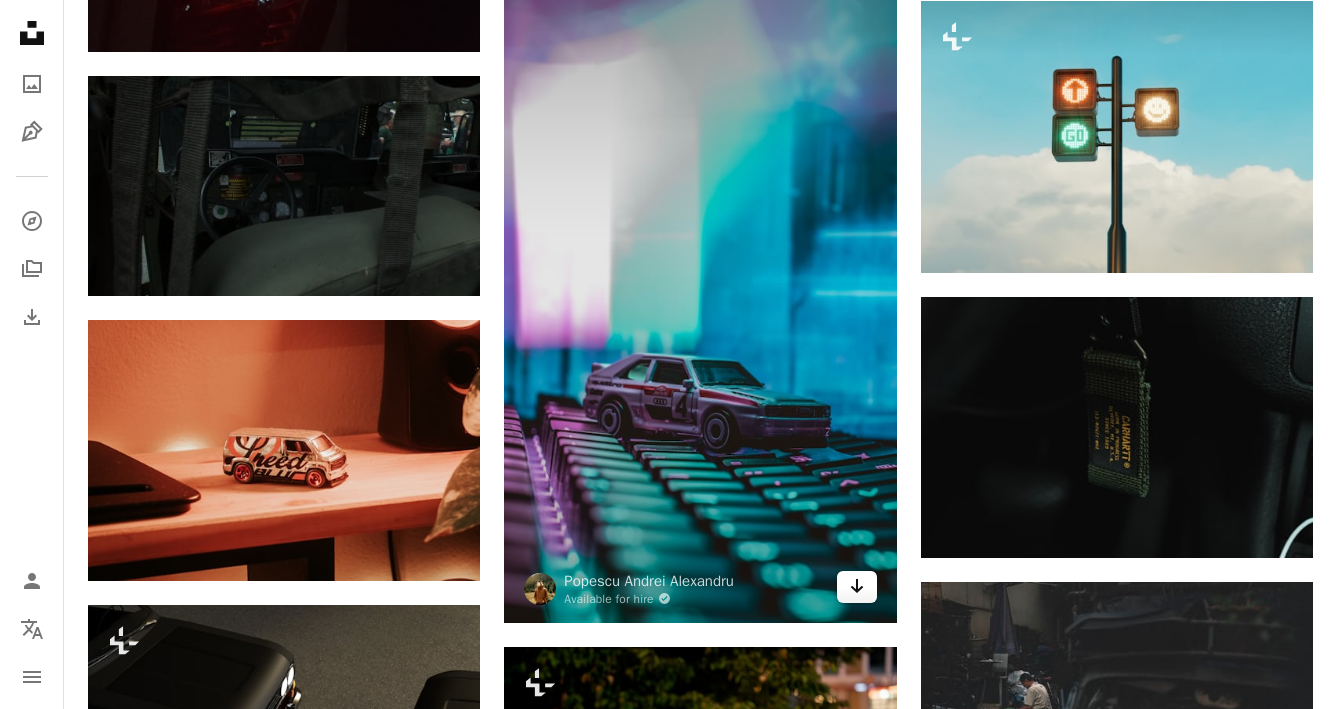 click on "Arrow pointing down" 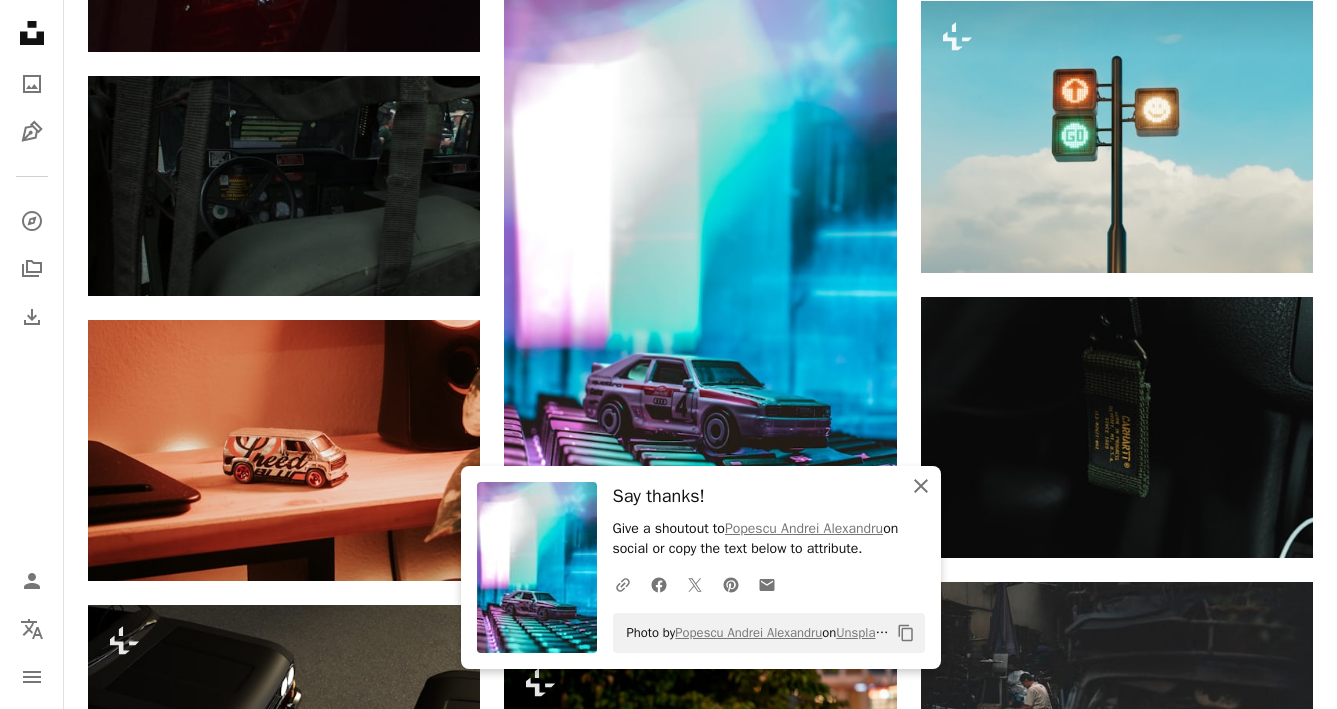 click on "An X shape" 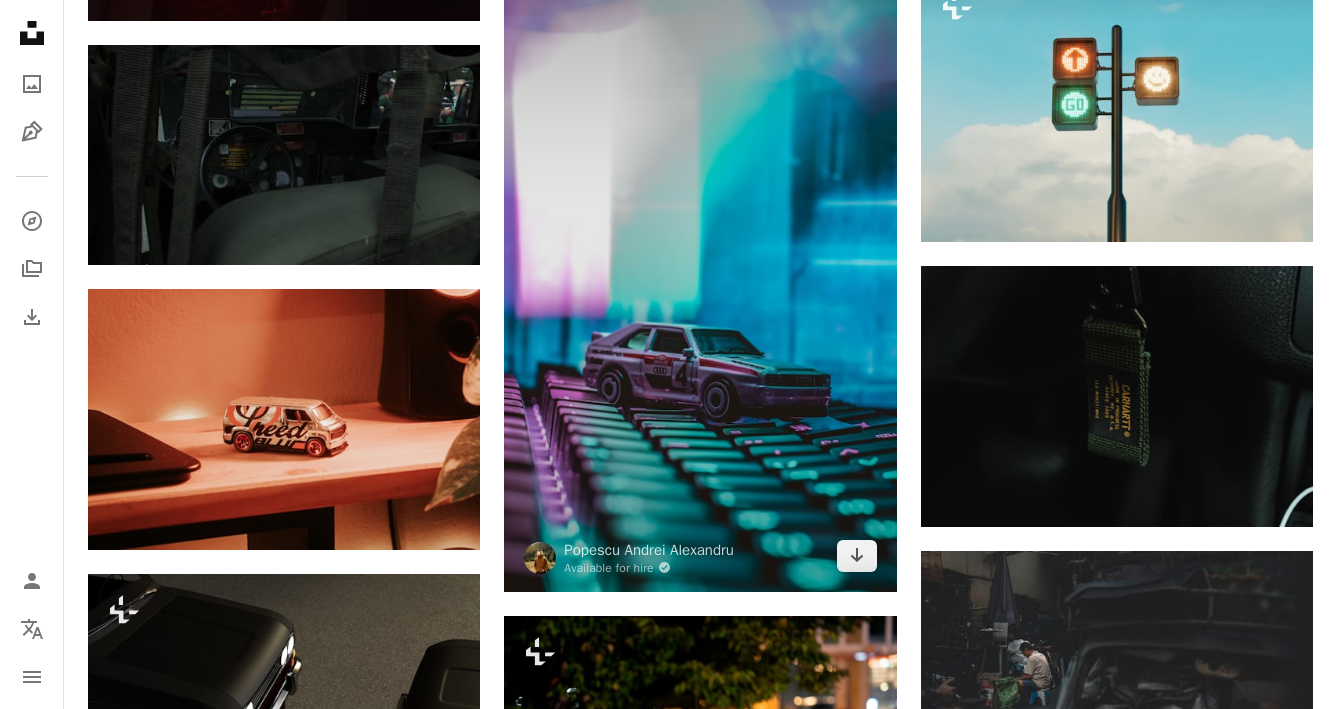 scroll, scrollTop: 31124, scrollLeft: 0, axis: vertical 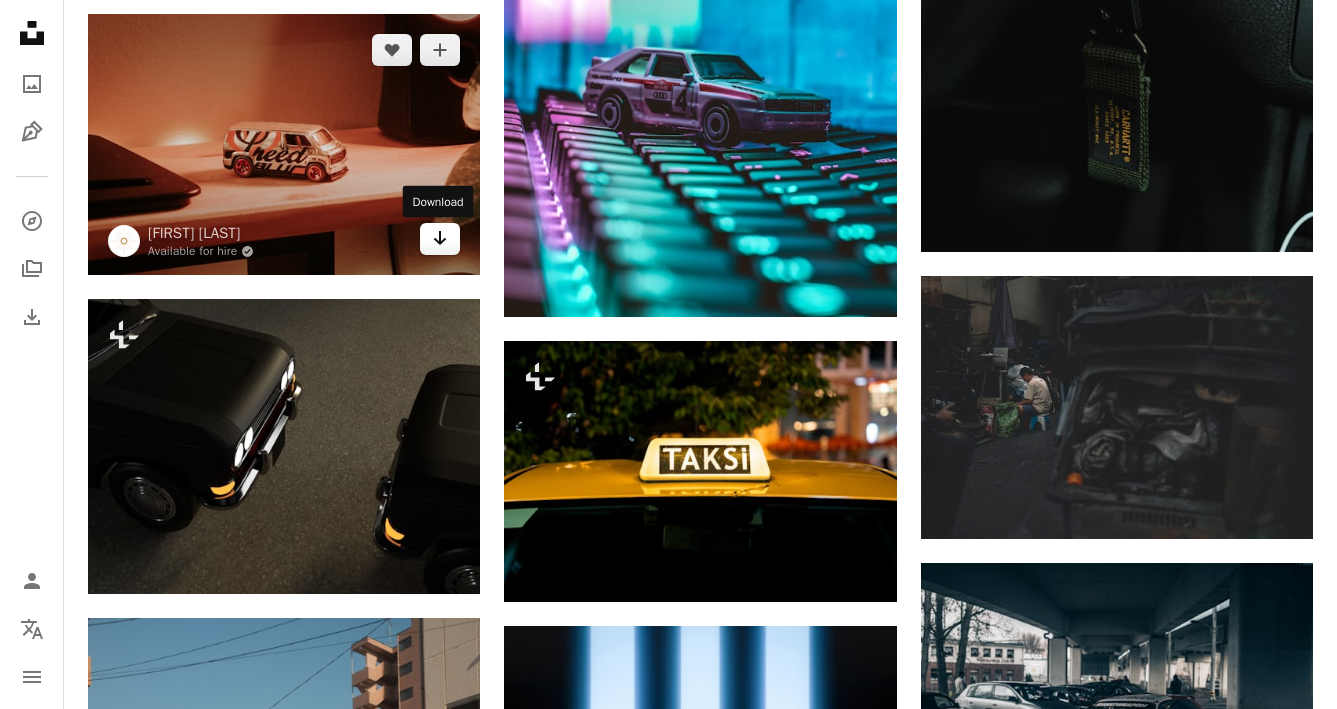 click on "Arrow pointing down" at bounding box center (440, 239) 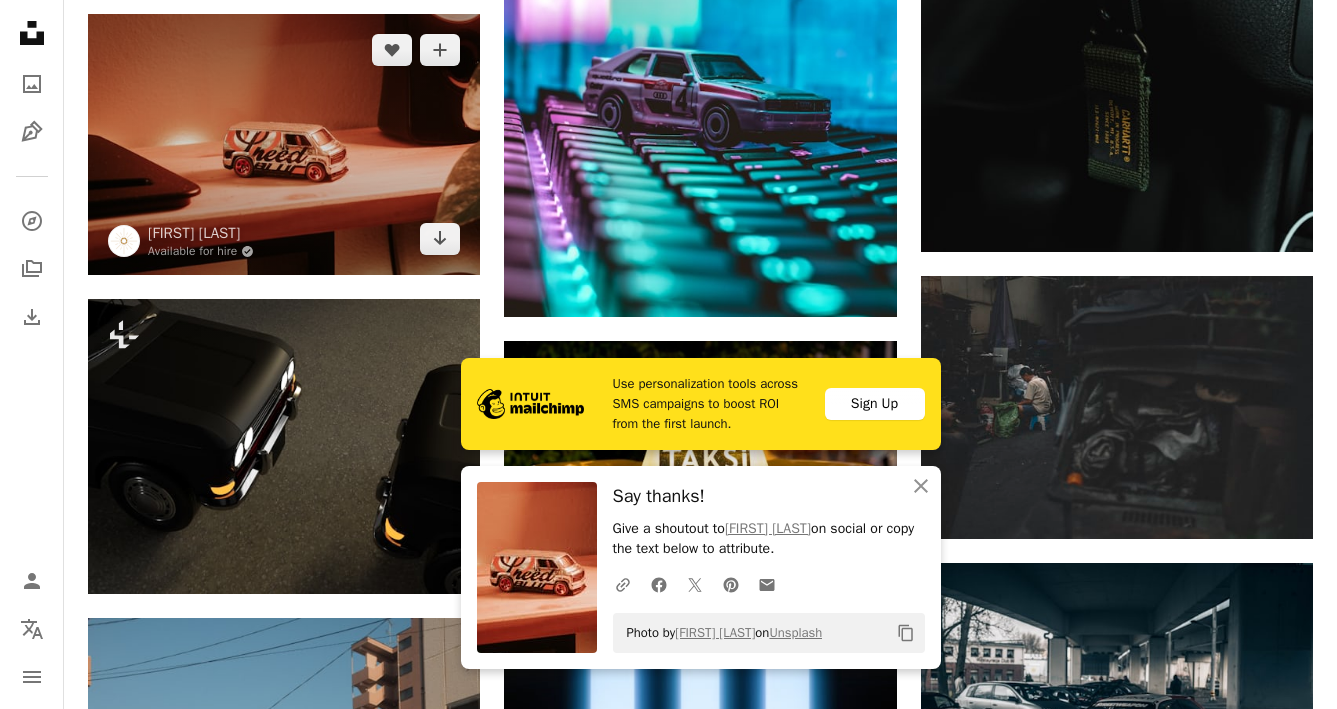 scroll, scrollTop: 31400, scrollLeft: 0, axis: vertical 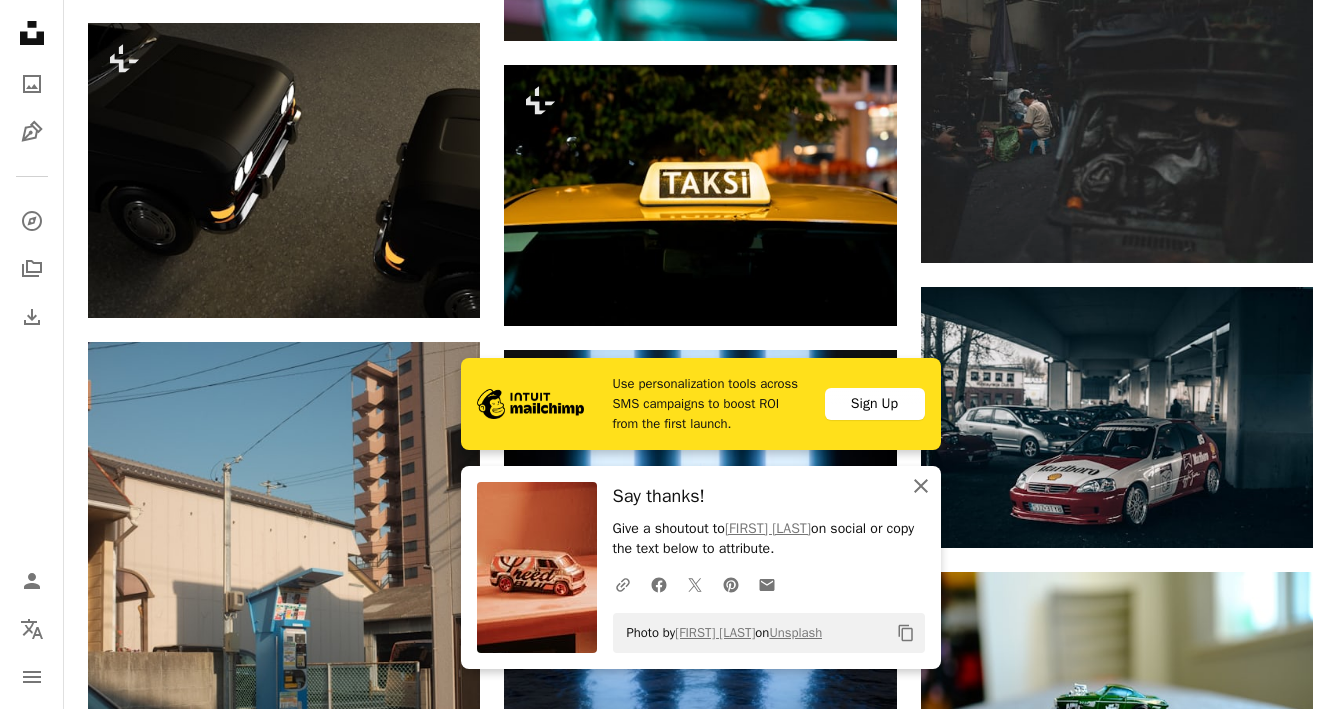 click on "An X shape" 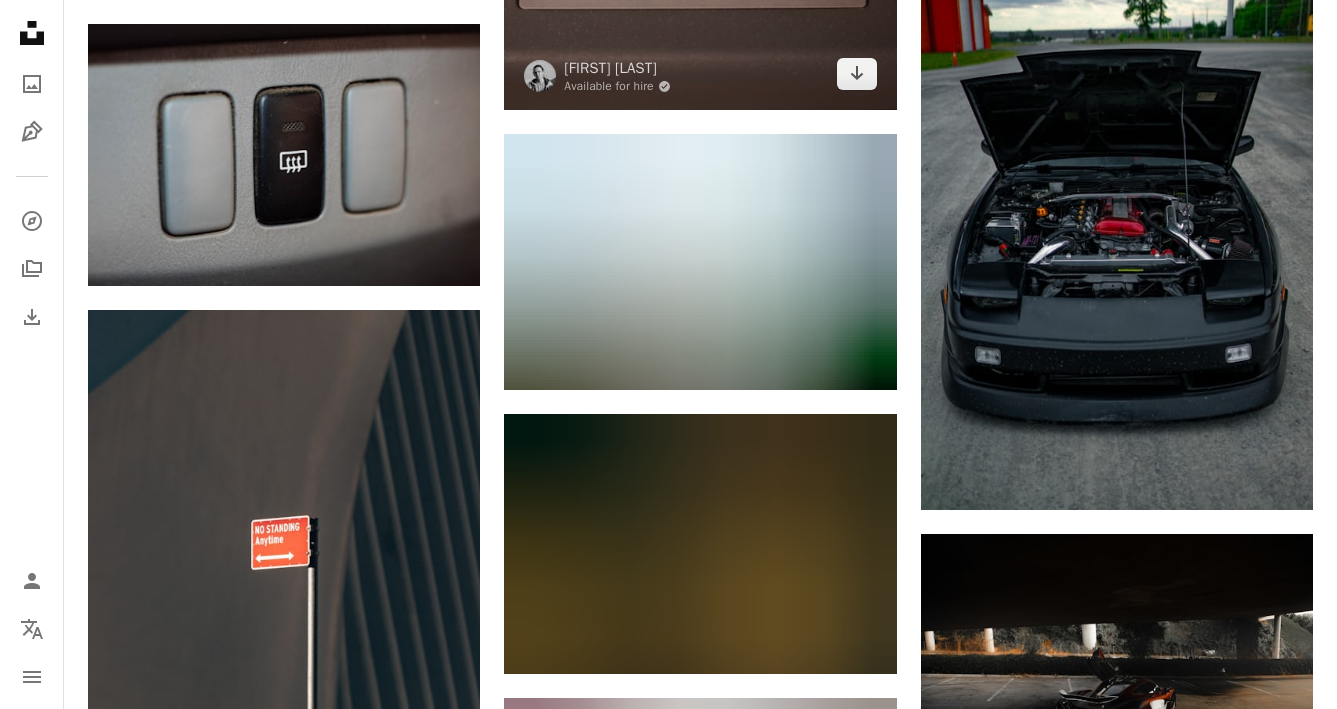 scroll, scrollTop: 37781, scrollLeft: 0, axis: vertical 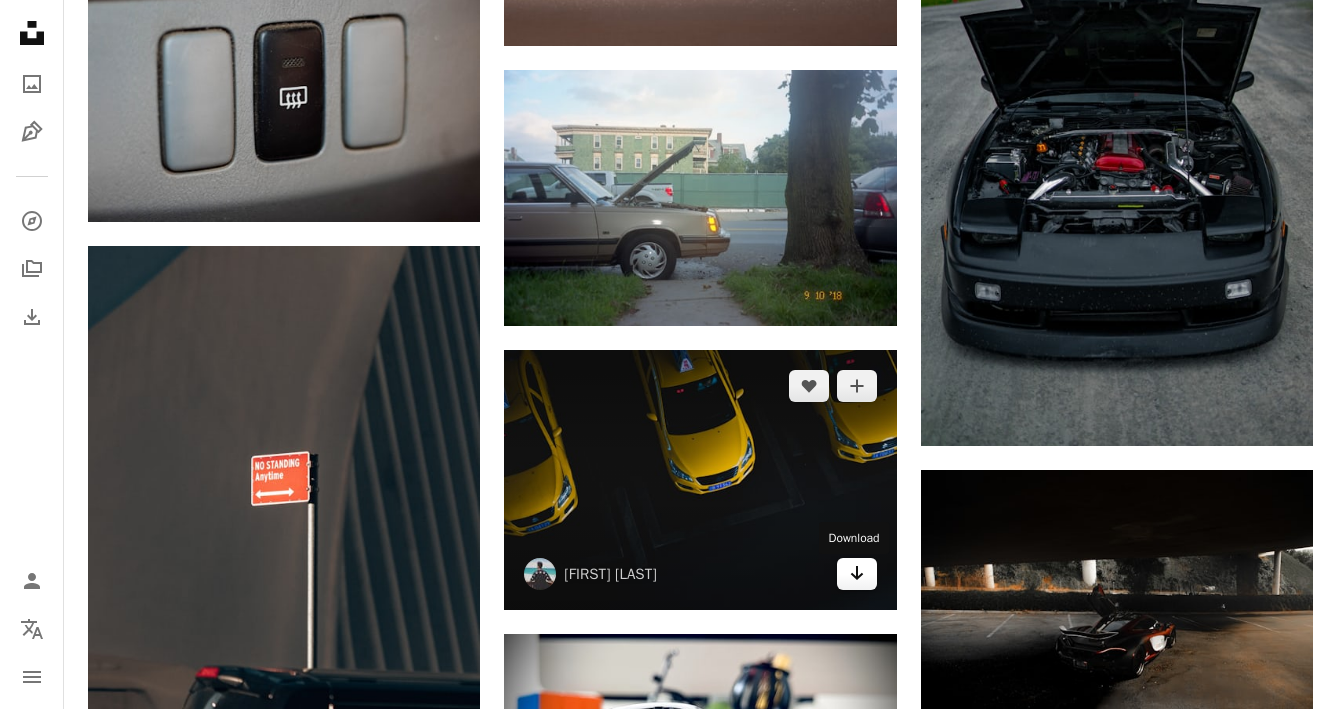click on "Arrow pointing down" at bounding box center [857, 574] 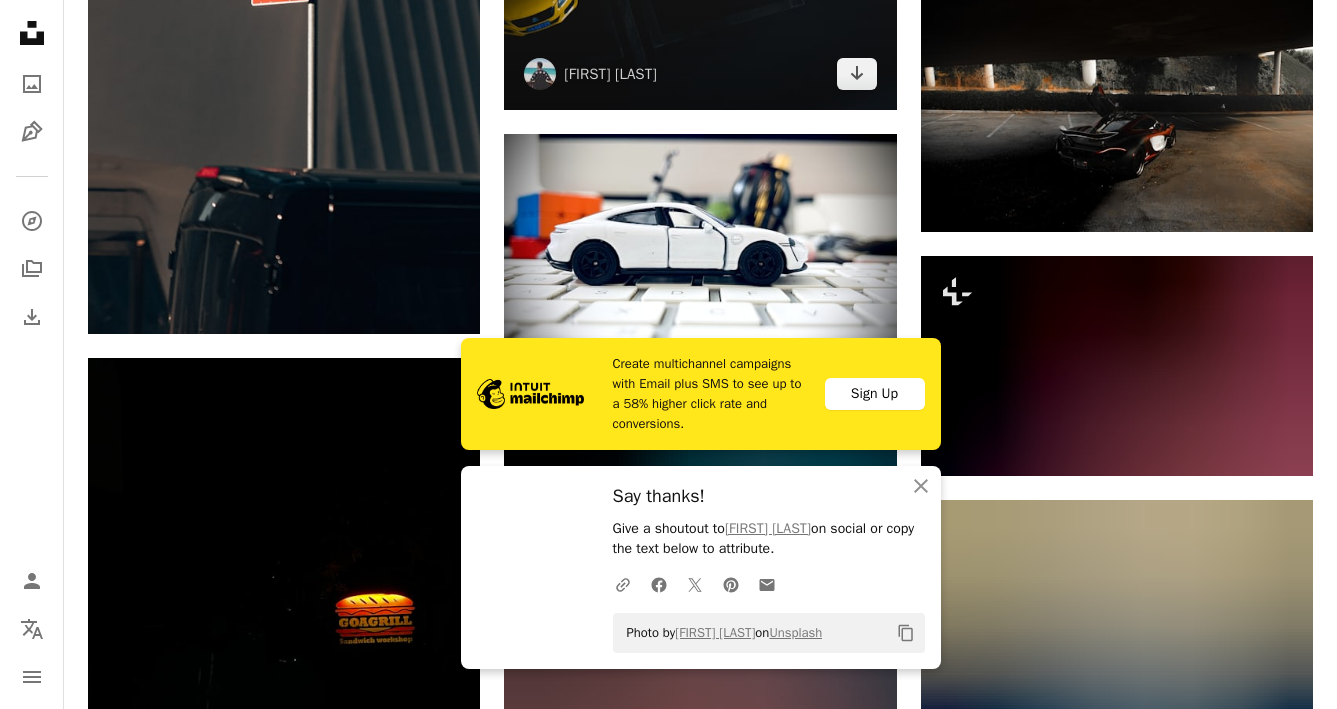 scroll, scrollTop: 38295, scrollLeft: 0, axis: vertical 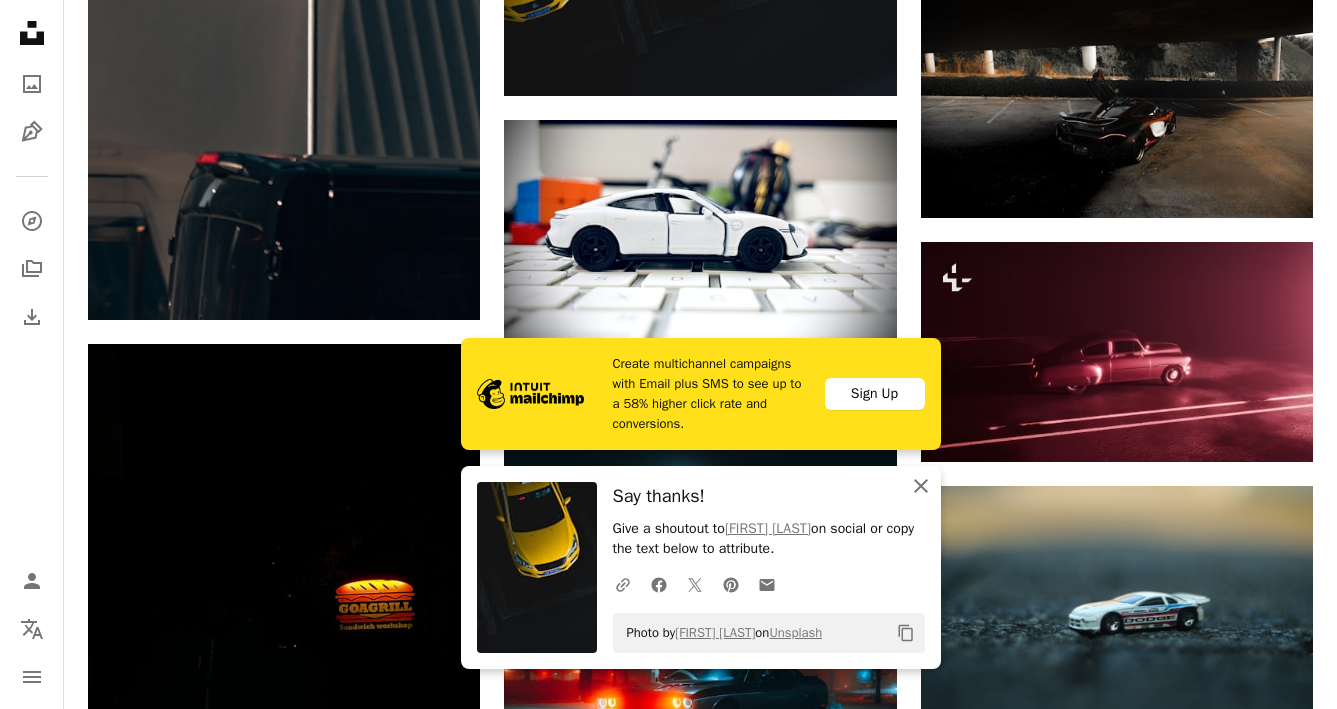 click on "An X shape" 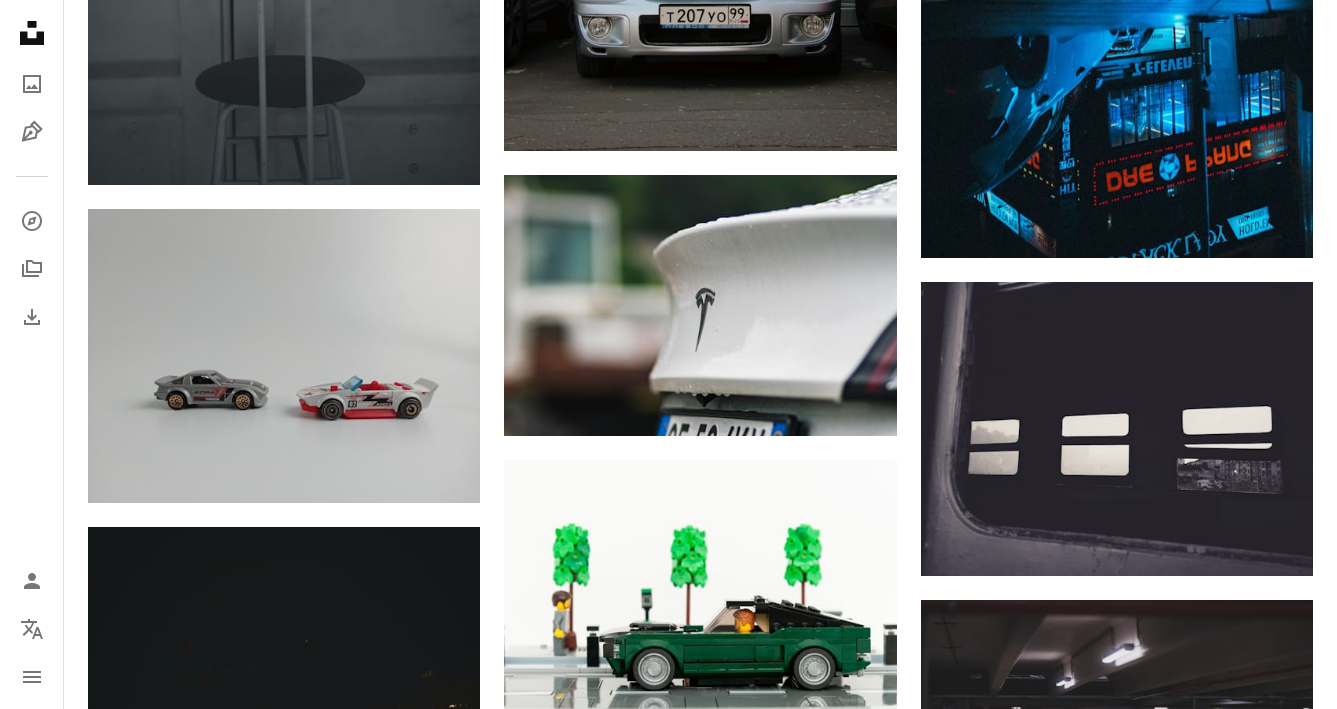 scroll, scrollTop: 40585, scrollLeft: 0, axis: vertical 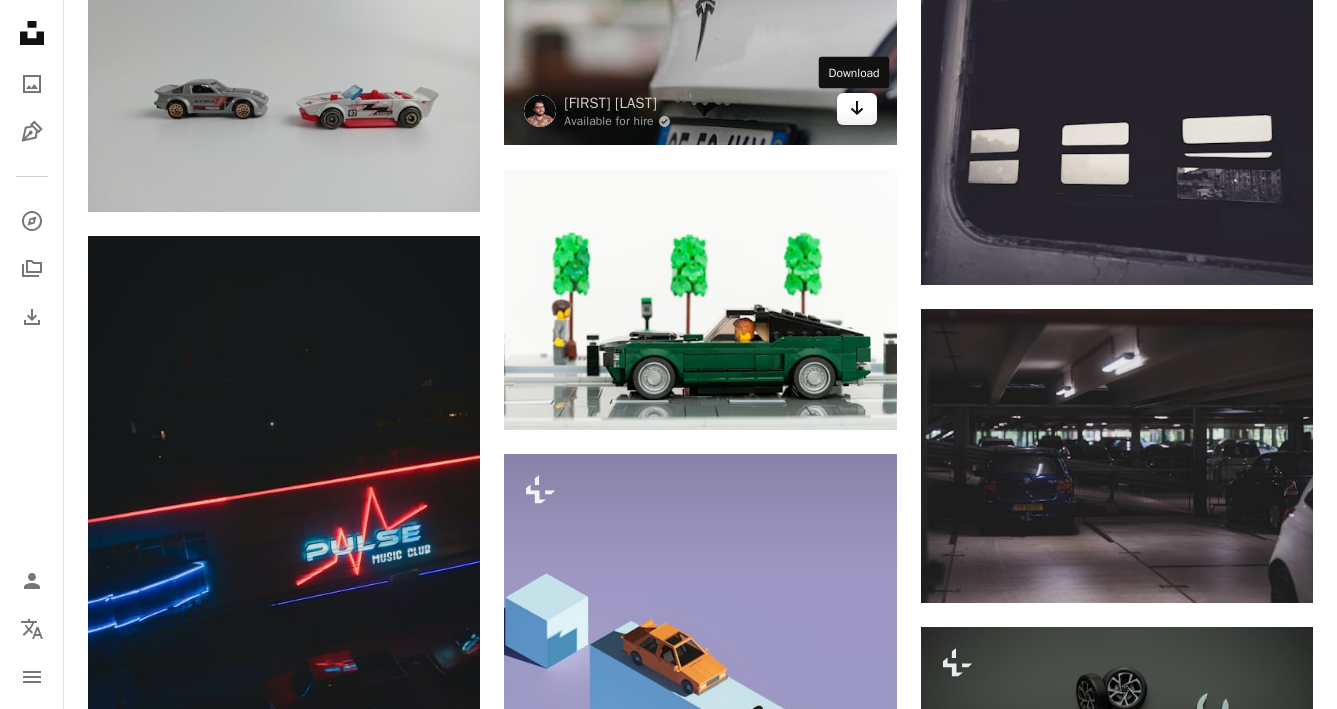 click on "Arrow pointing down" 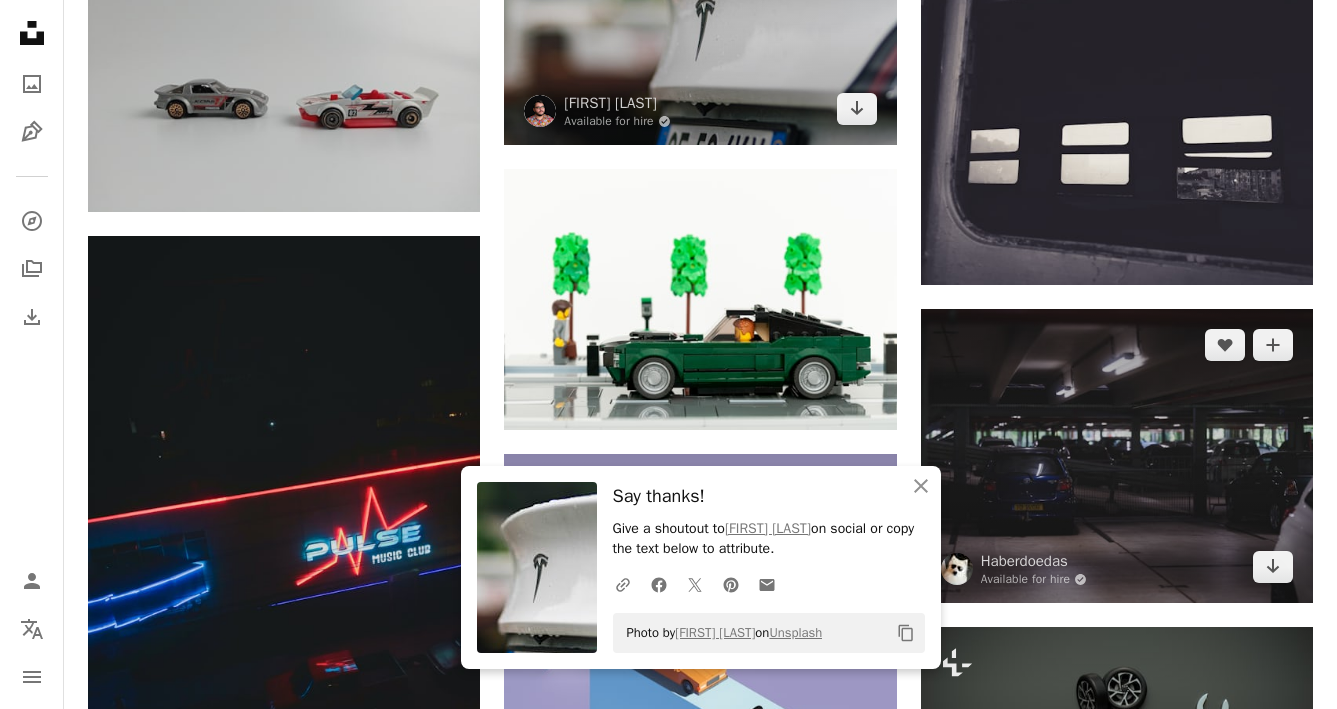scroll, scrollTop: 40924, scrollLeft: 0, axis: vertical 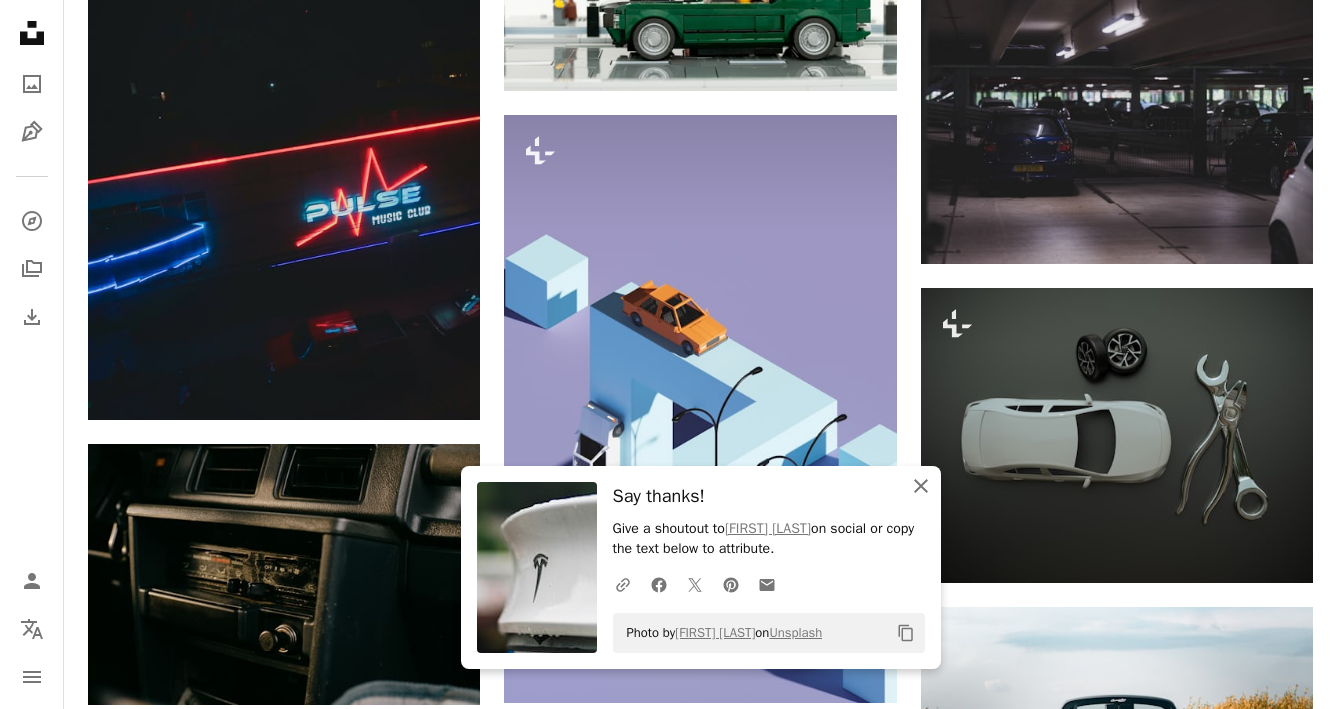 click on "An X shape" 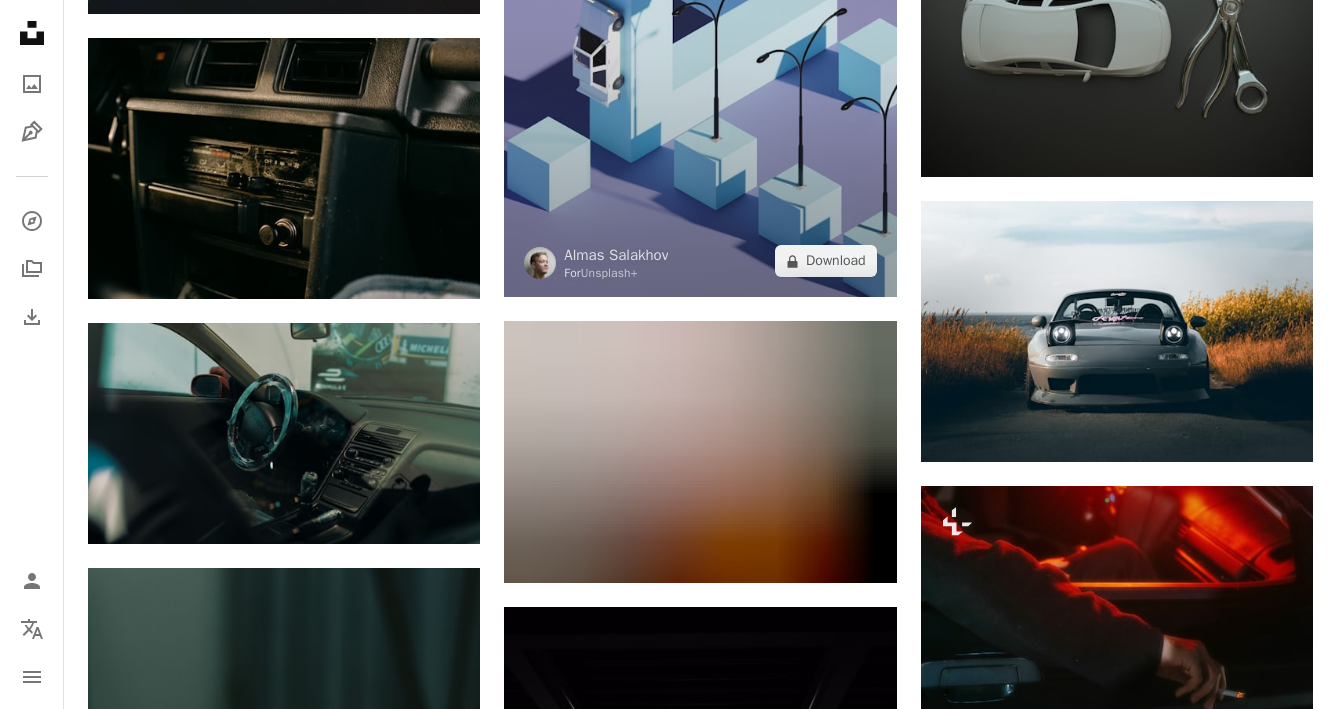 scroll, scrollTop: 41550, scrollLeft: 0, axis: vertical 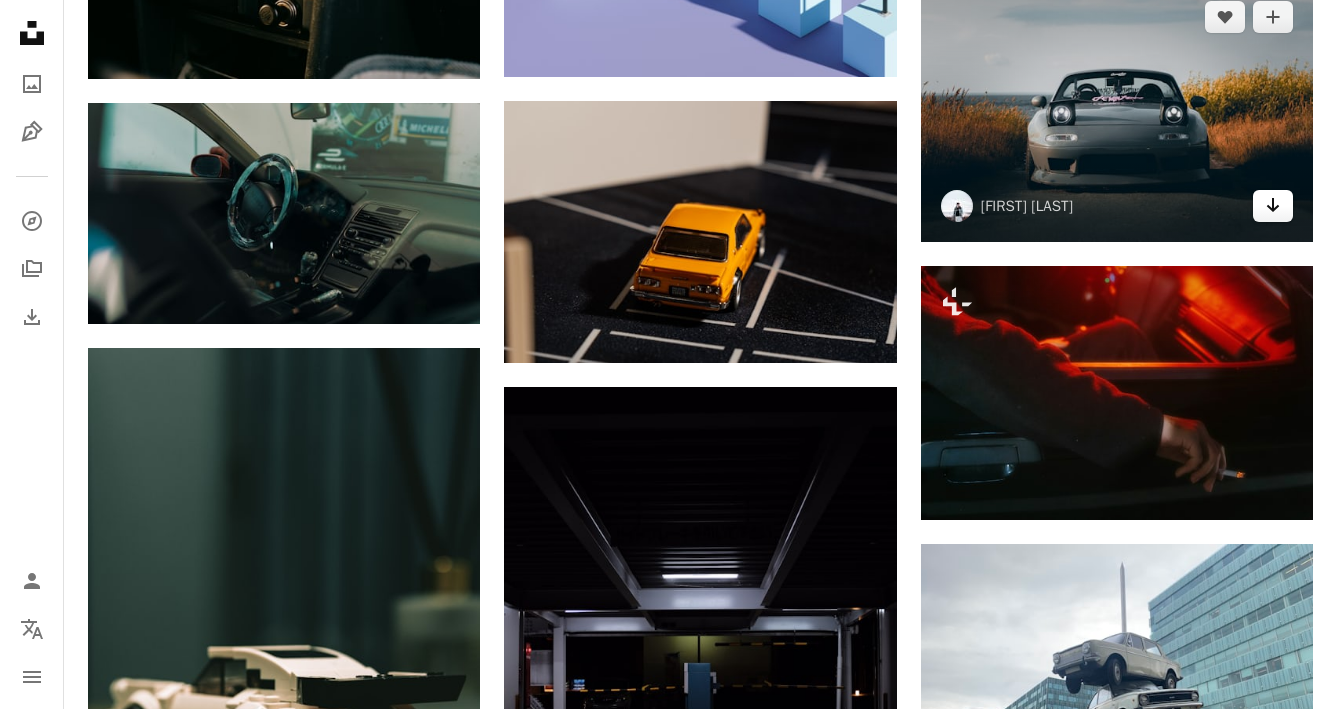click on "Arrow pointing down" 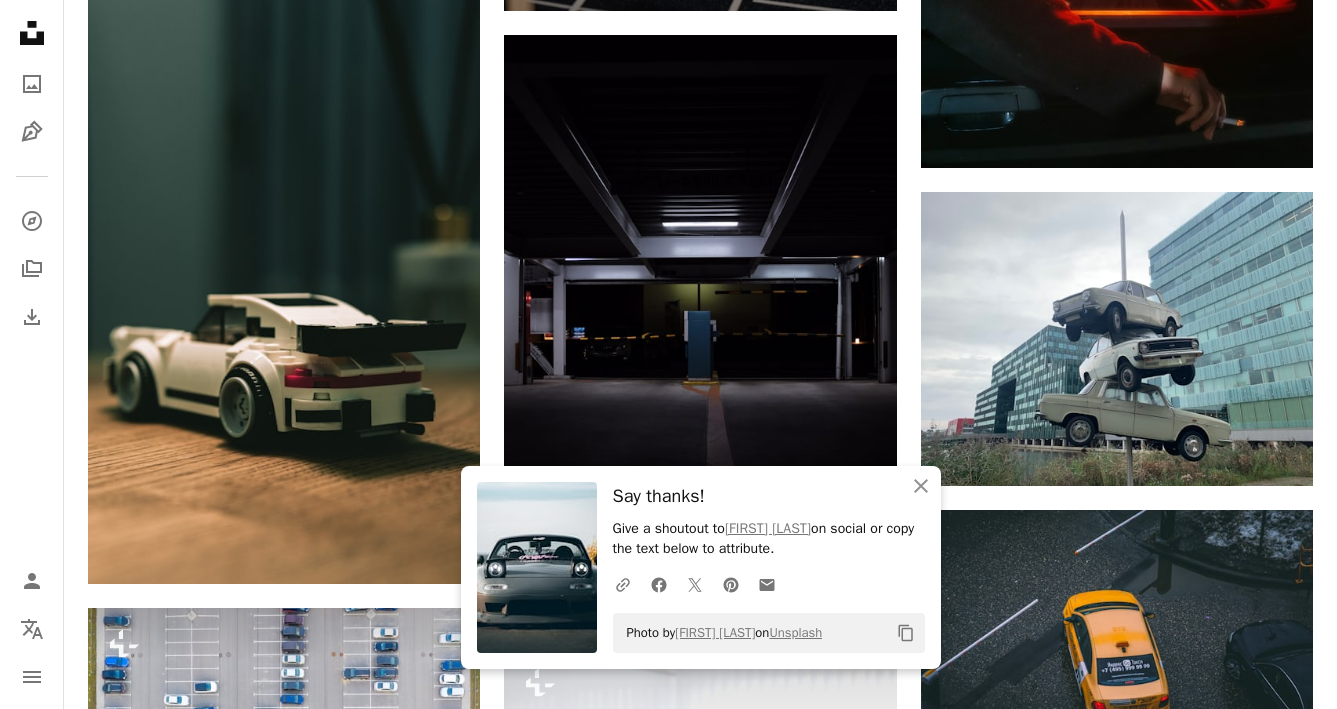 scroll, scrollTop: 42345, scrollLeft: 0, axis: vertical 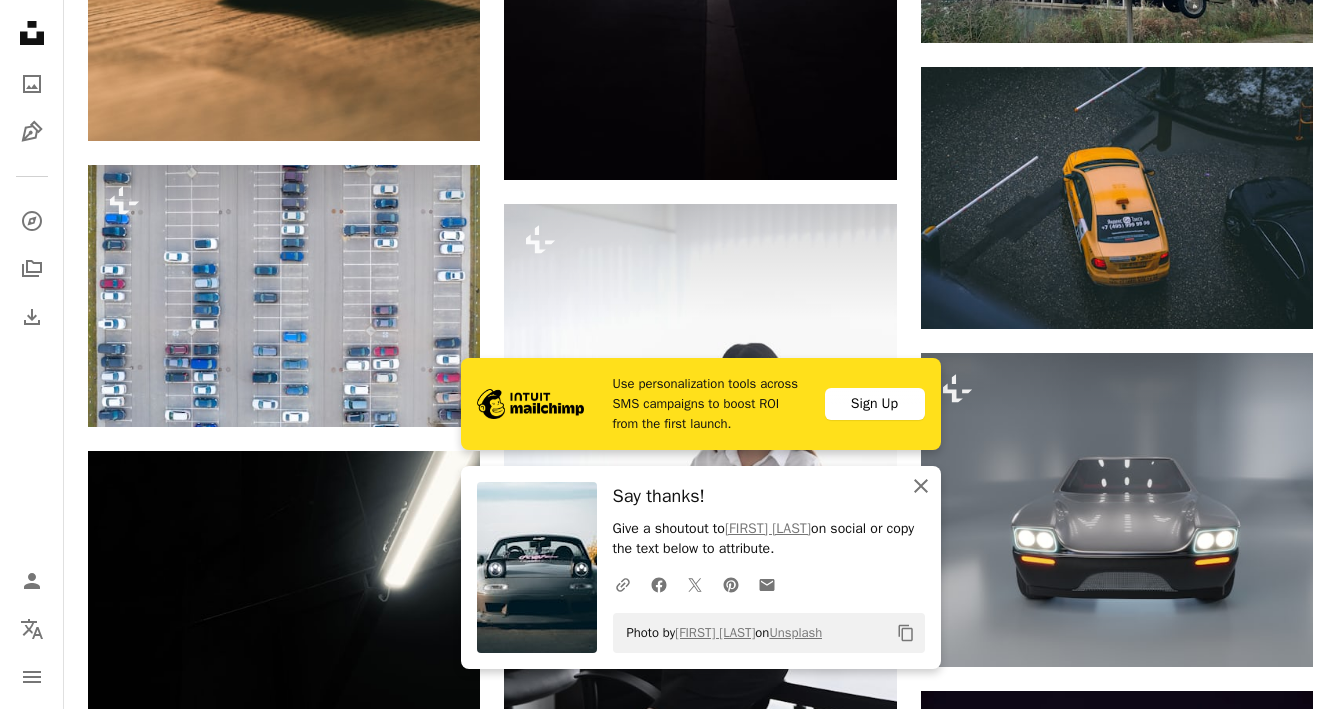 click on "An X shape" 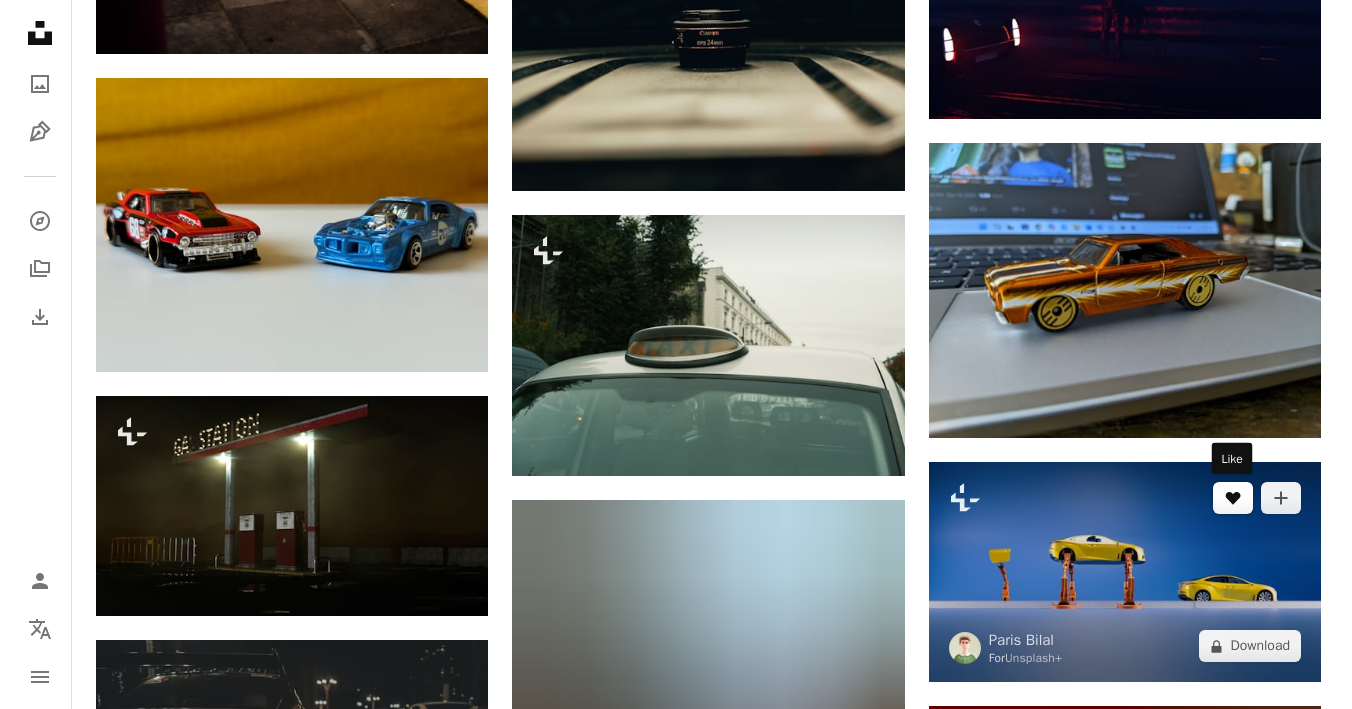 scroll, scrollTop: 45499, scrollLeft: 0, axis: vertical 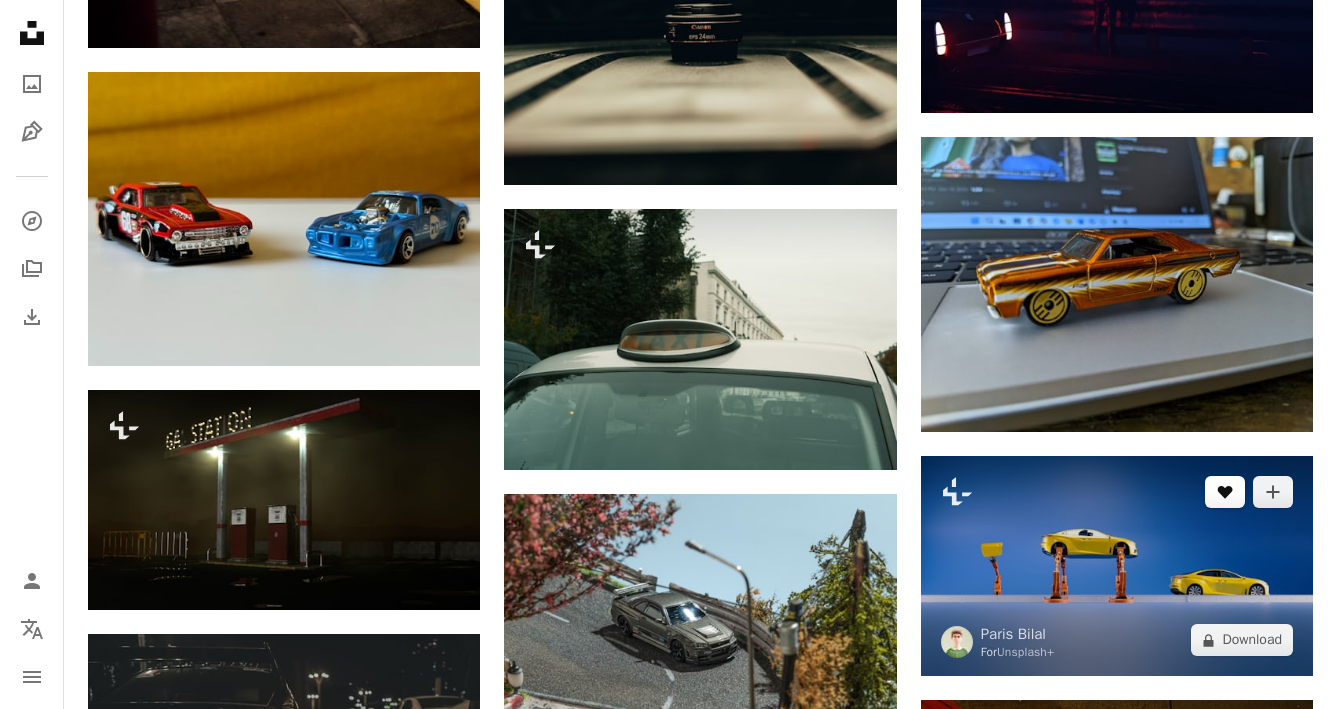 click on "A heart" 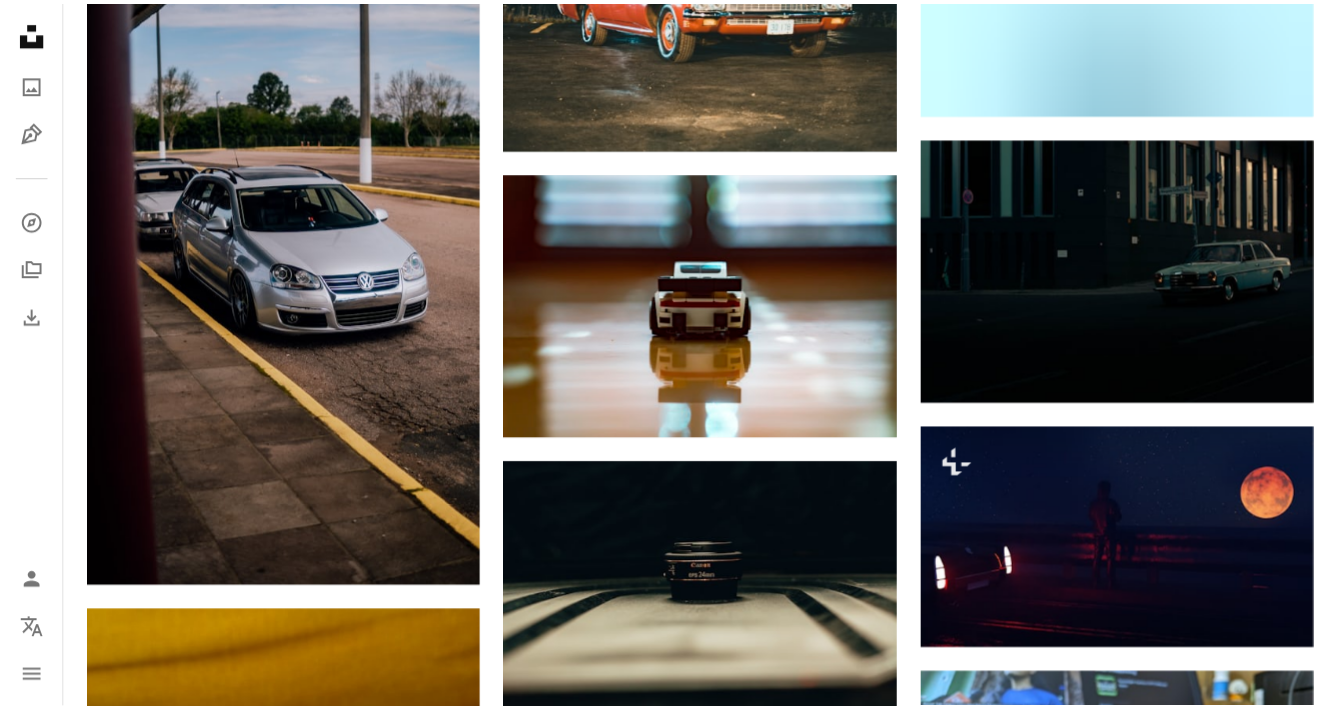 scroll, scrollTop: 0, scrollLeft: 0, axis: both 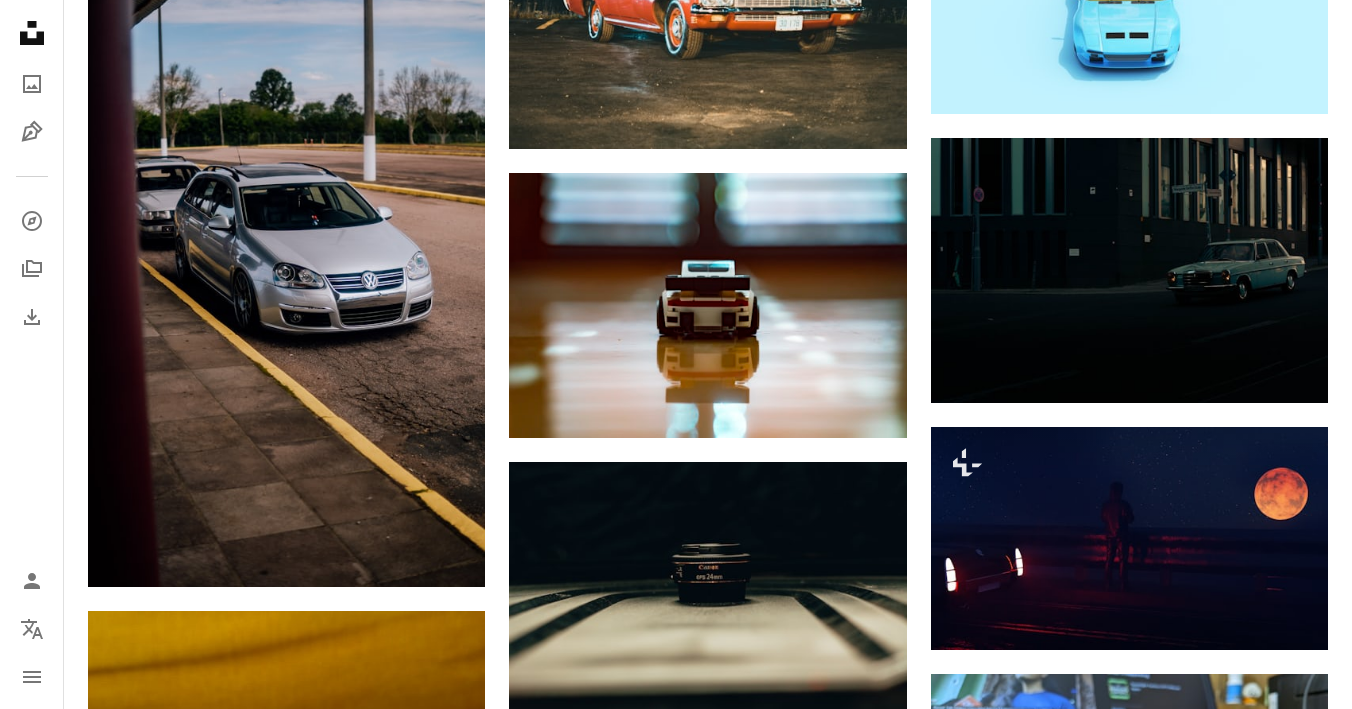 click on "An X shape Join Unsplash Already have an account?  Login First name Last name Email Username  (only letters, numbers and underscores) Password  (min. 8 char) Join By joining, you agree to the  Terms  and  Privacy Policy ." at bounding box center (676, 6295) 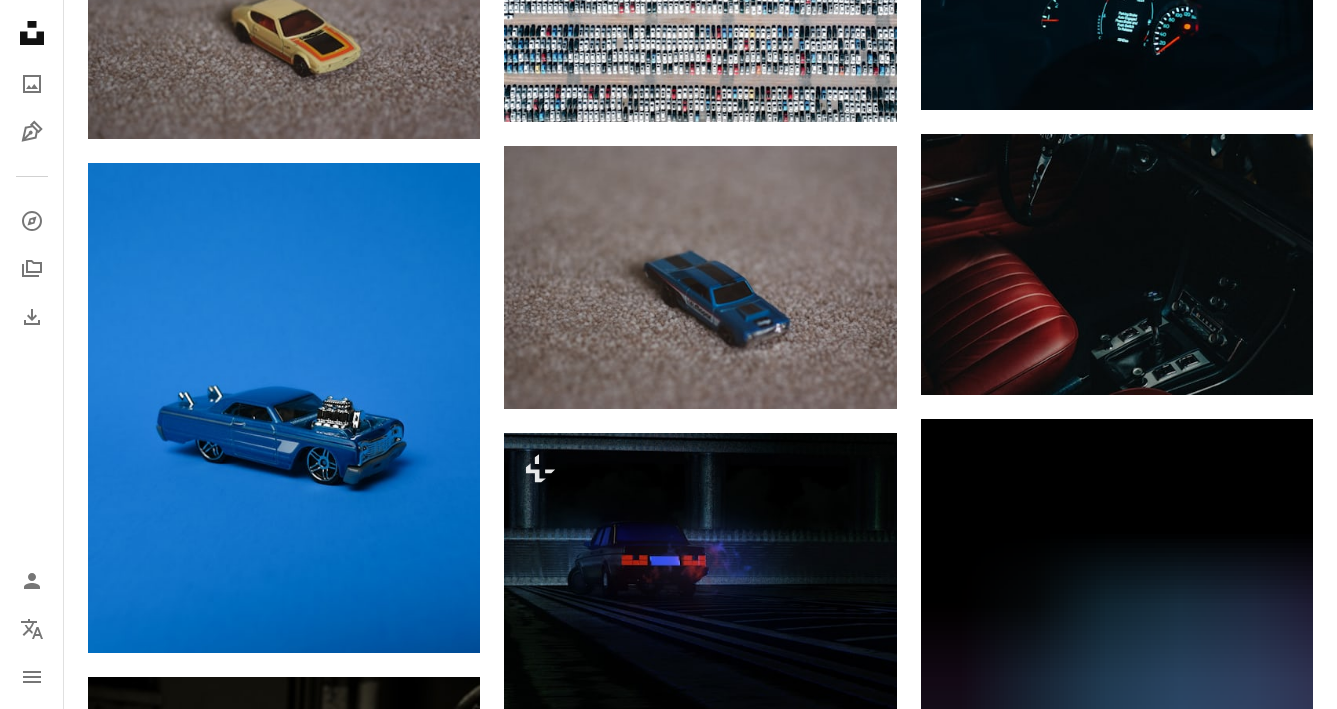 scroll, scrollTop: 53441, scrollLeft: 0, axis: vertical 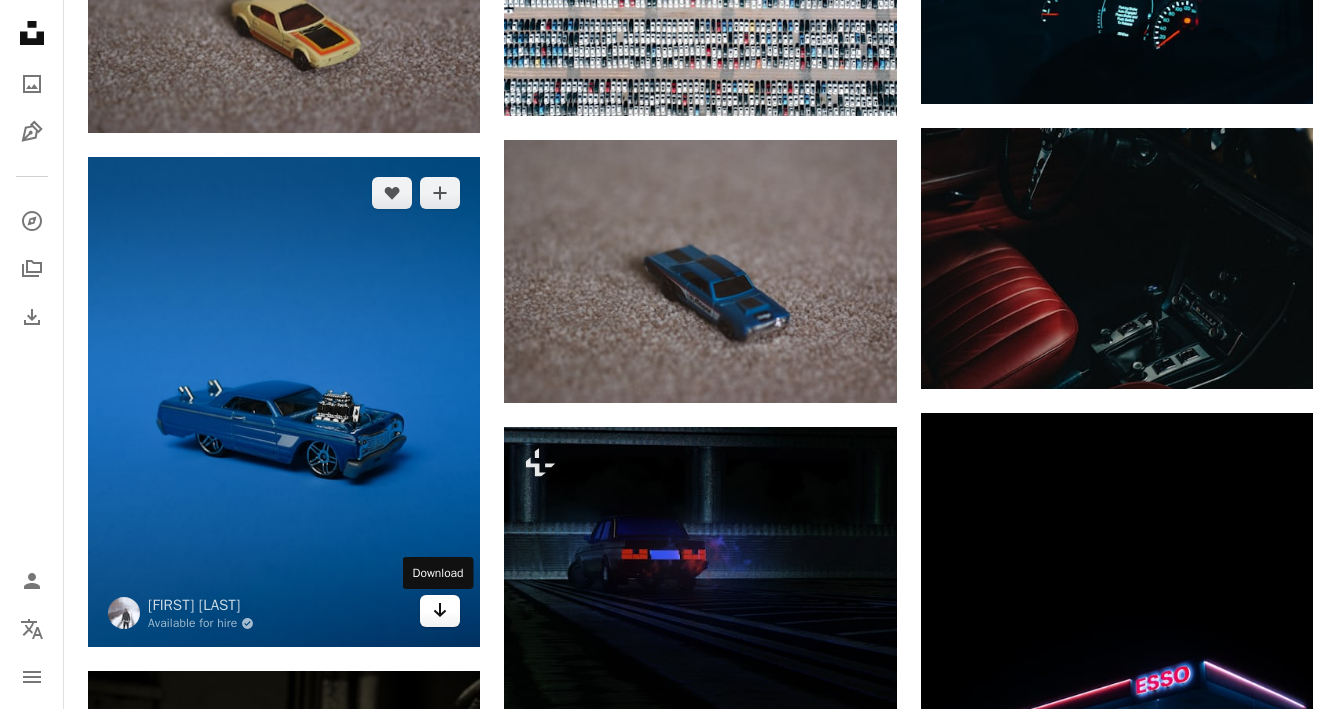 click on "Arrow pointing down" 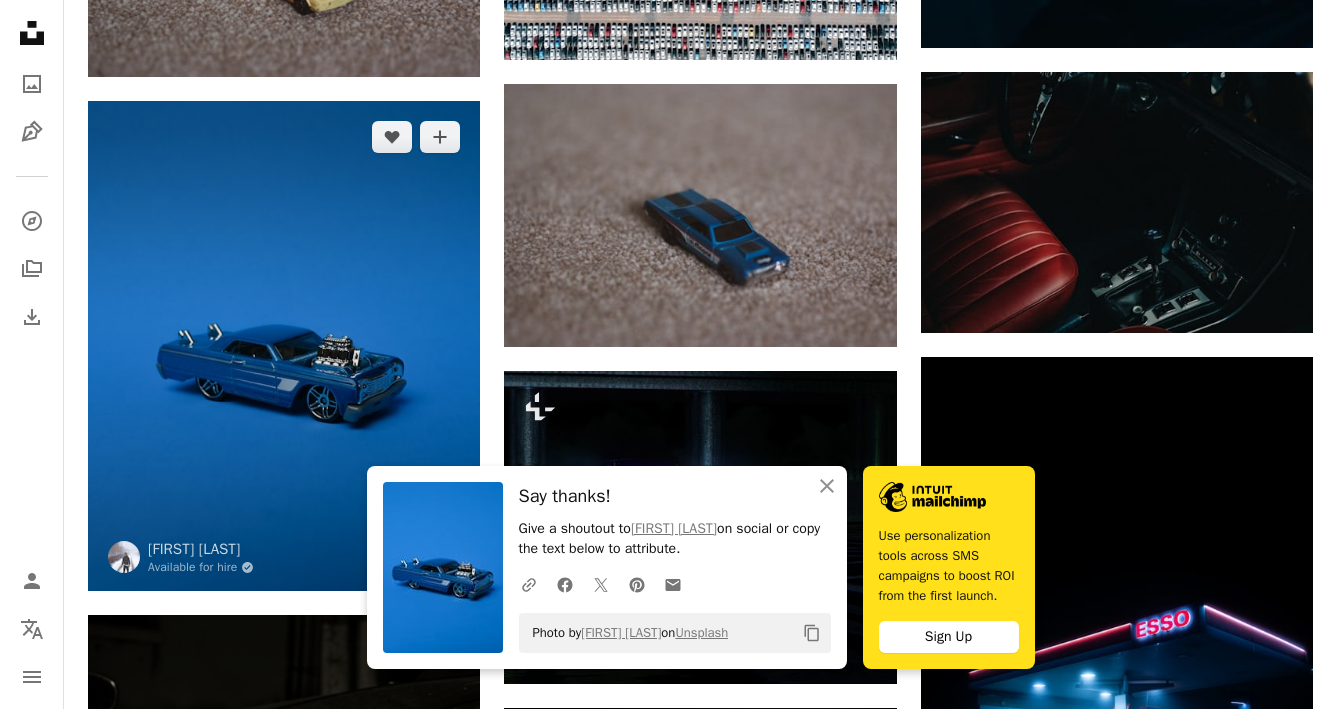 scroll, scrollTop: 53802, scrollLeft: 0, axis: vertical 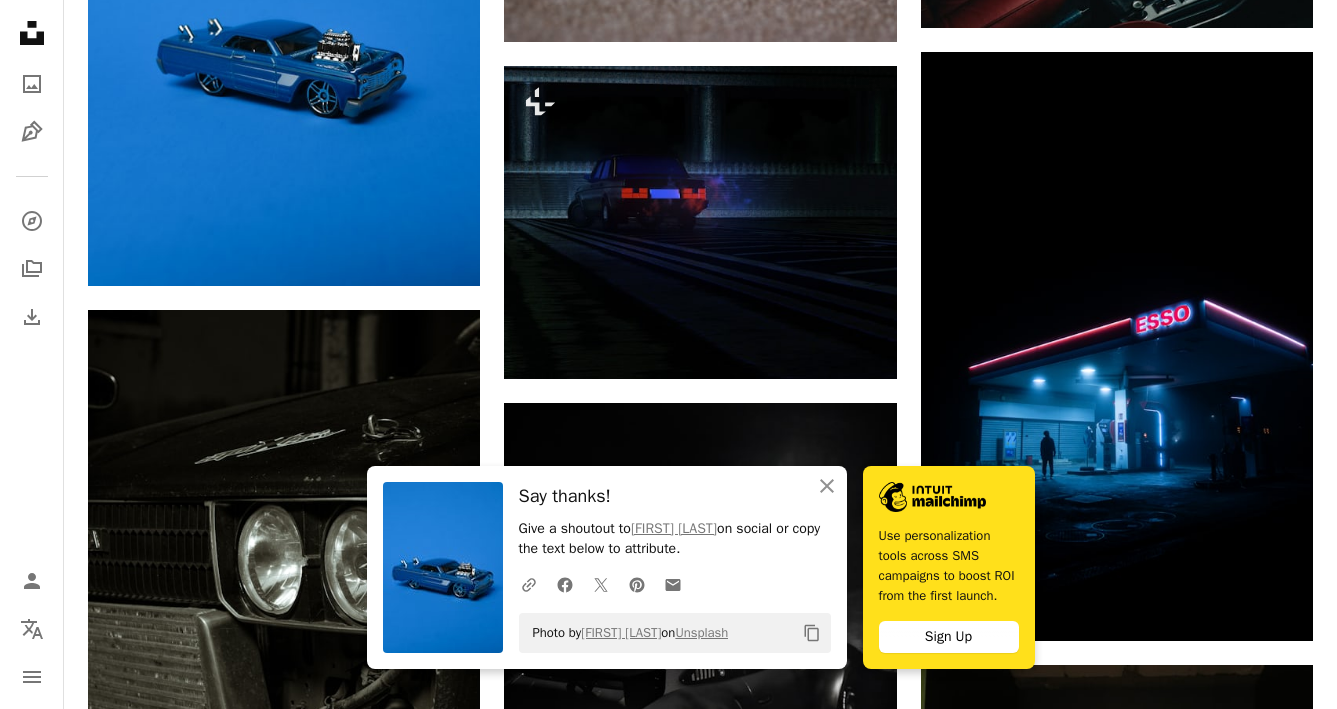 click on "Unsplash logo Unsplash Home A photo Pen Tool A compass A stack of folders Download Person Localization icon navigation menu" at bounding box center [32, 354] 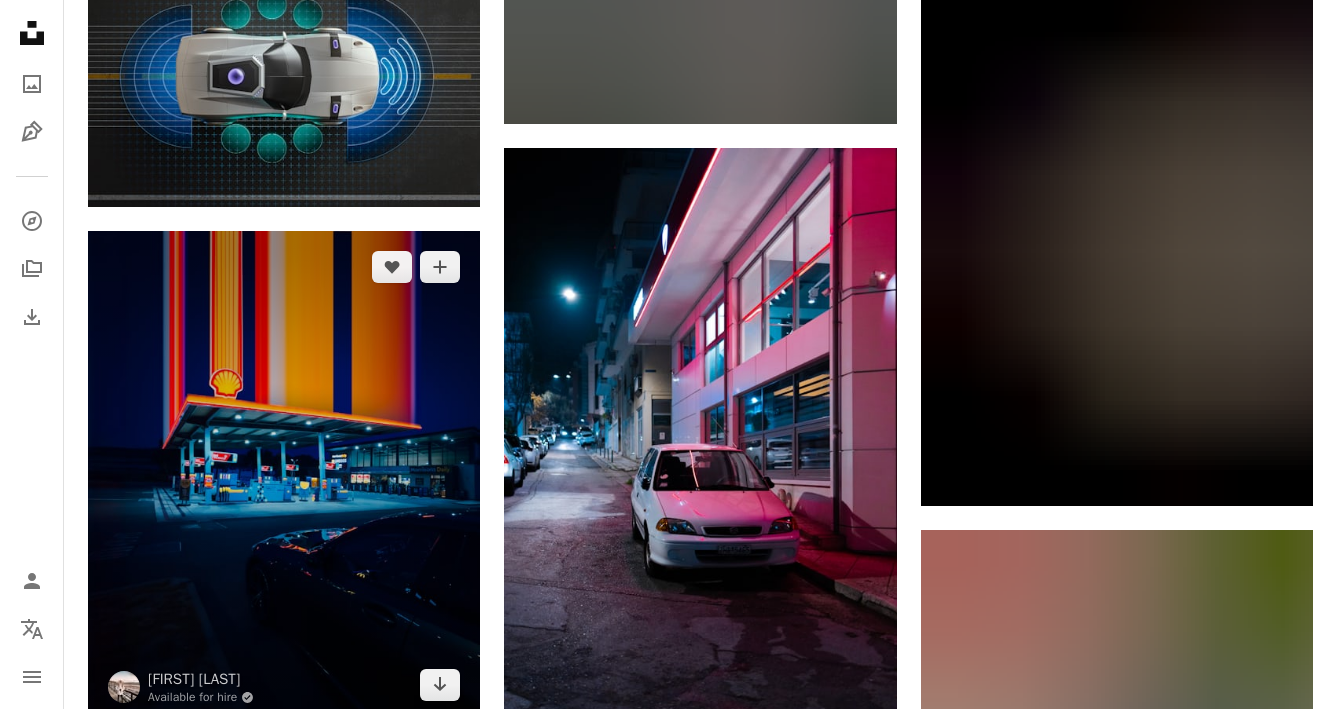 scroll, scrollTop: 55392, scrollLeft: 0, axis: vertical 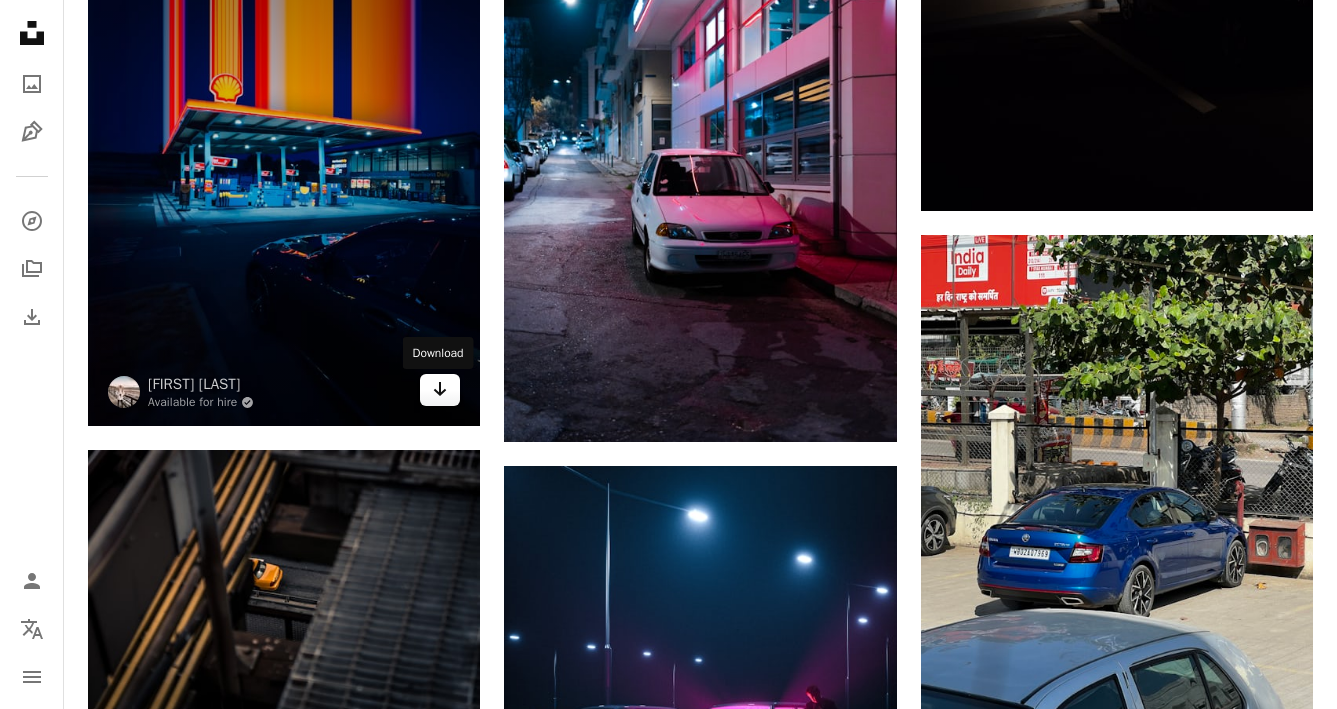 click on "Arrow pointing down" 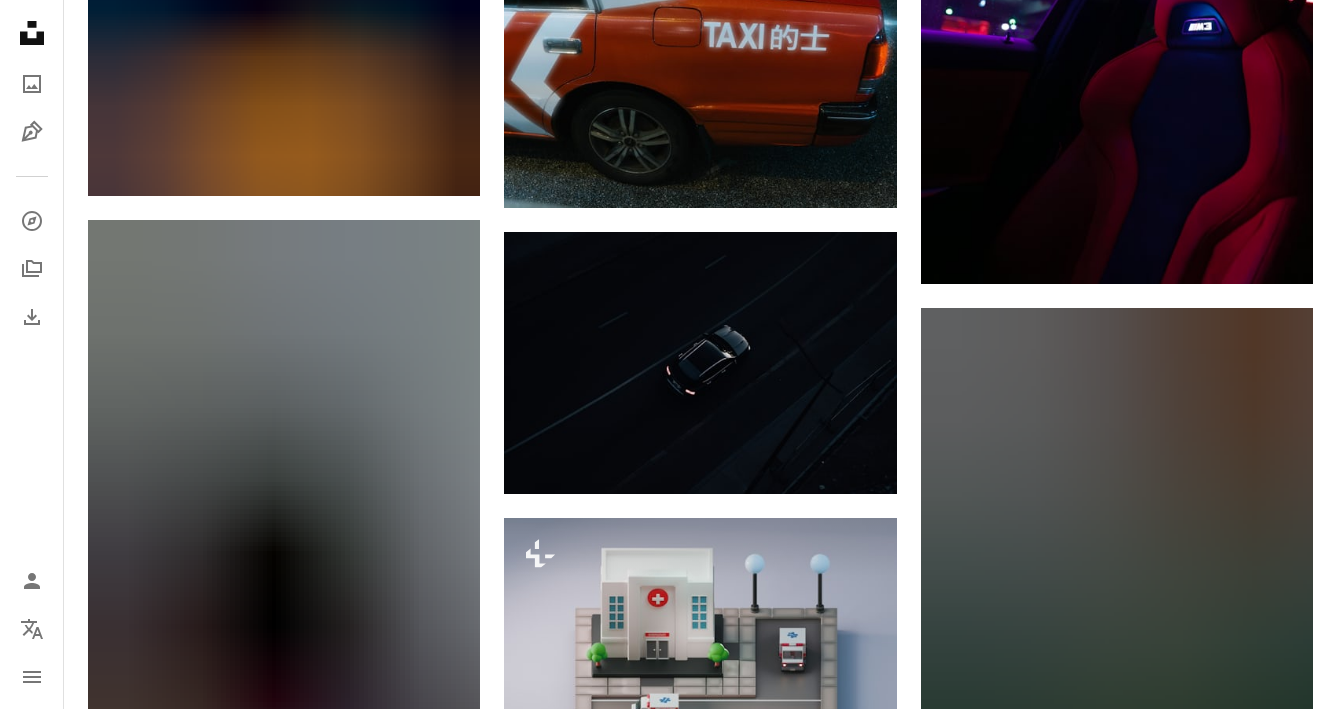scroll, scrollTop: 60492, scrollLeft: 0, axis: vertical 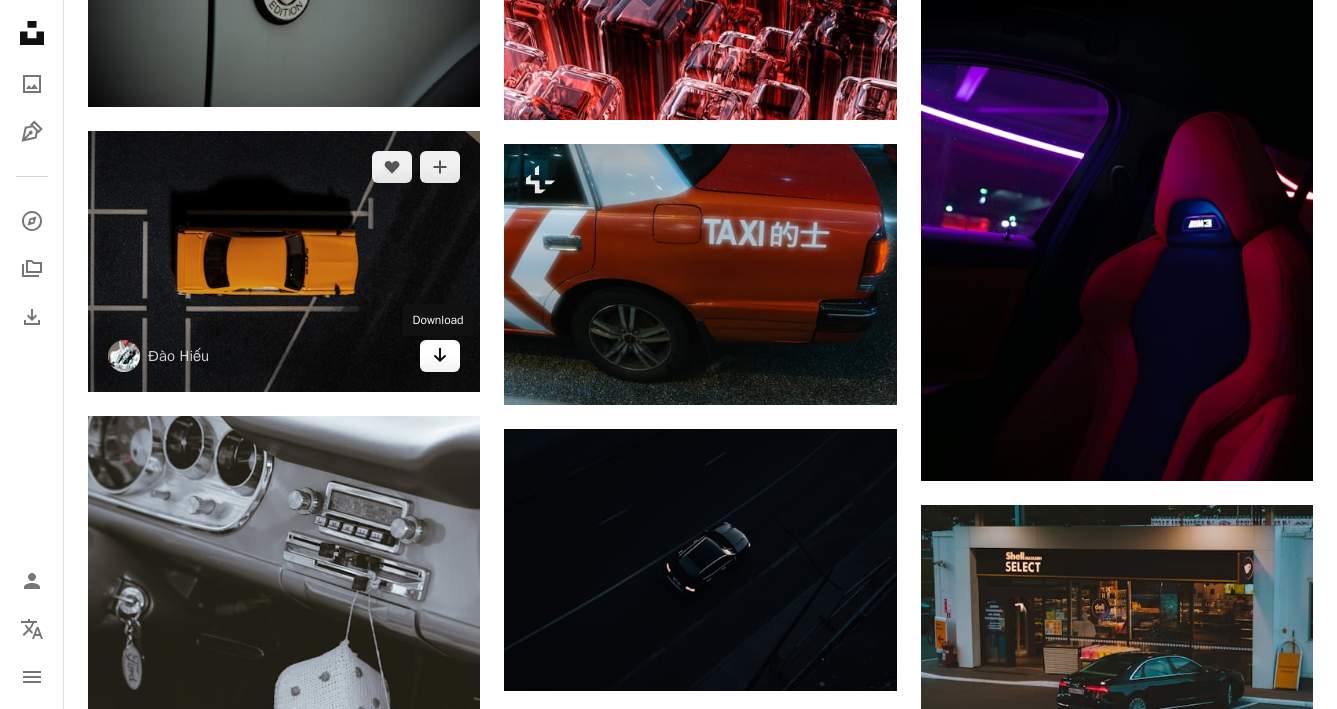 click on "Arrow pointing down" 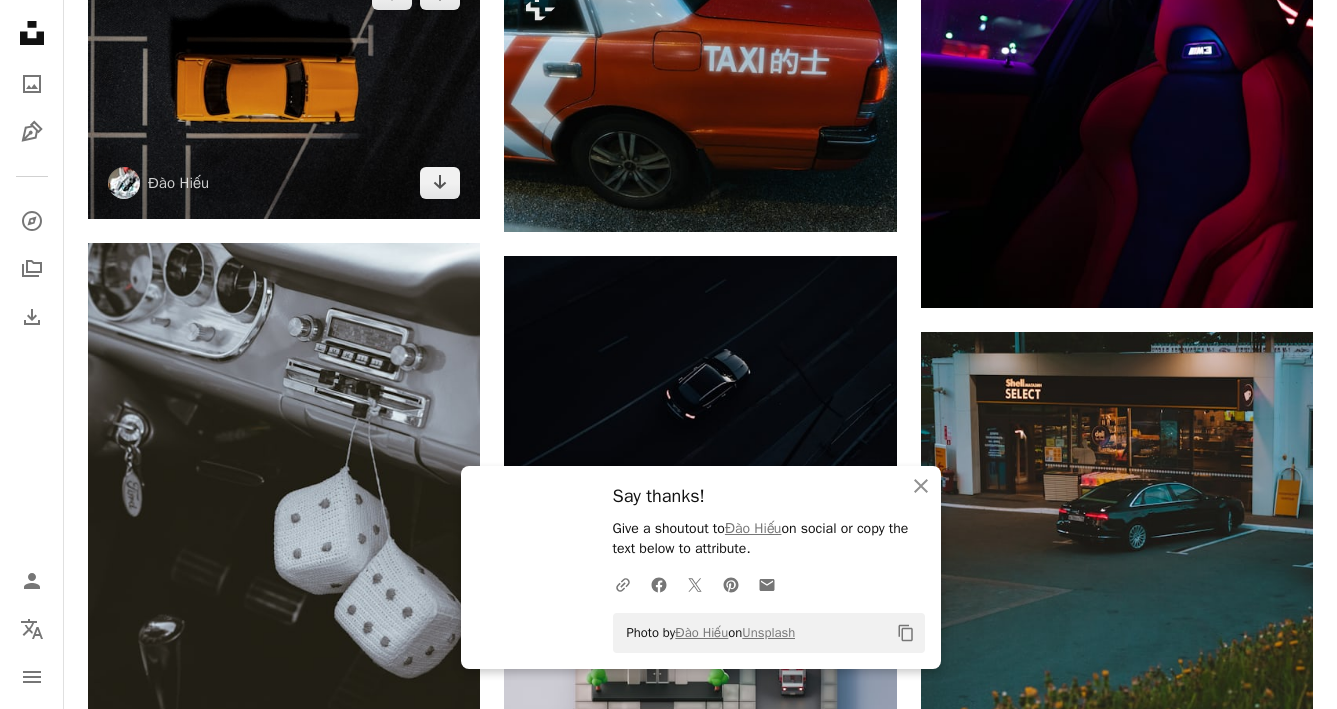 scroll, scrollTop: 61196, scrollLeft: 0, axis: vertical 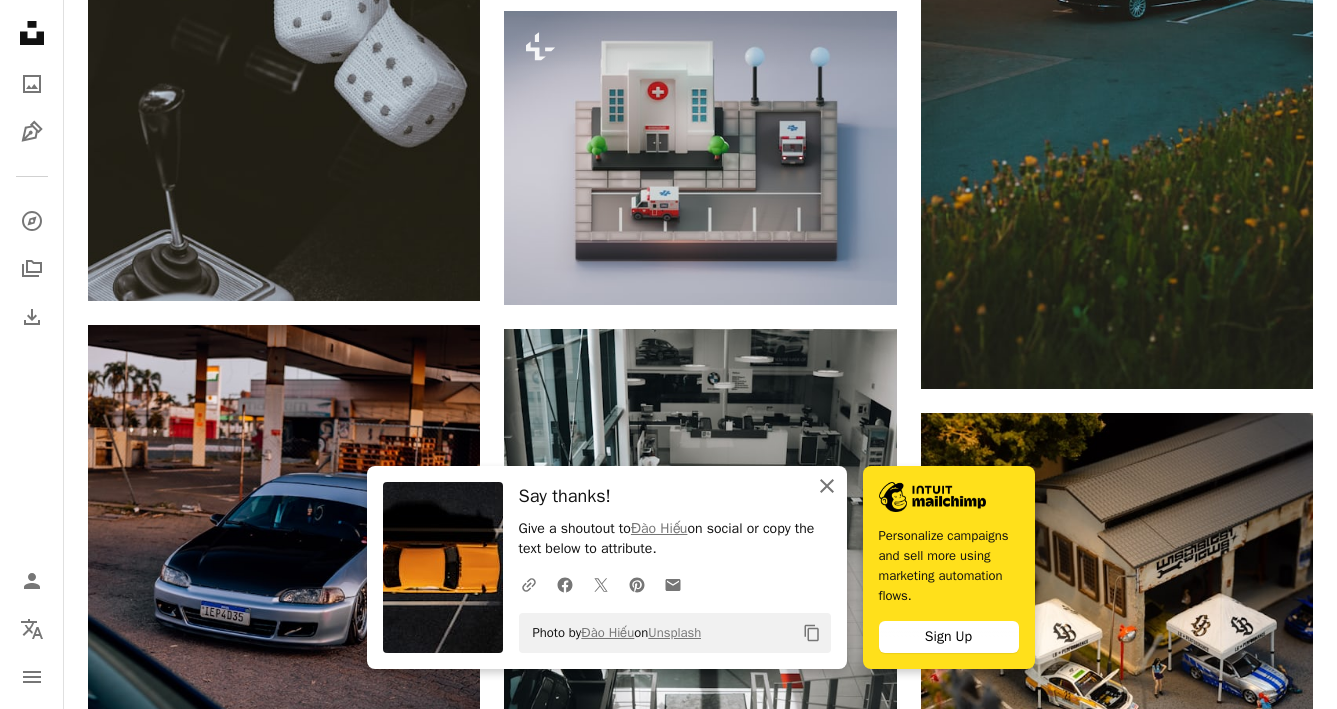 click 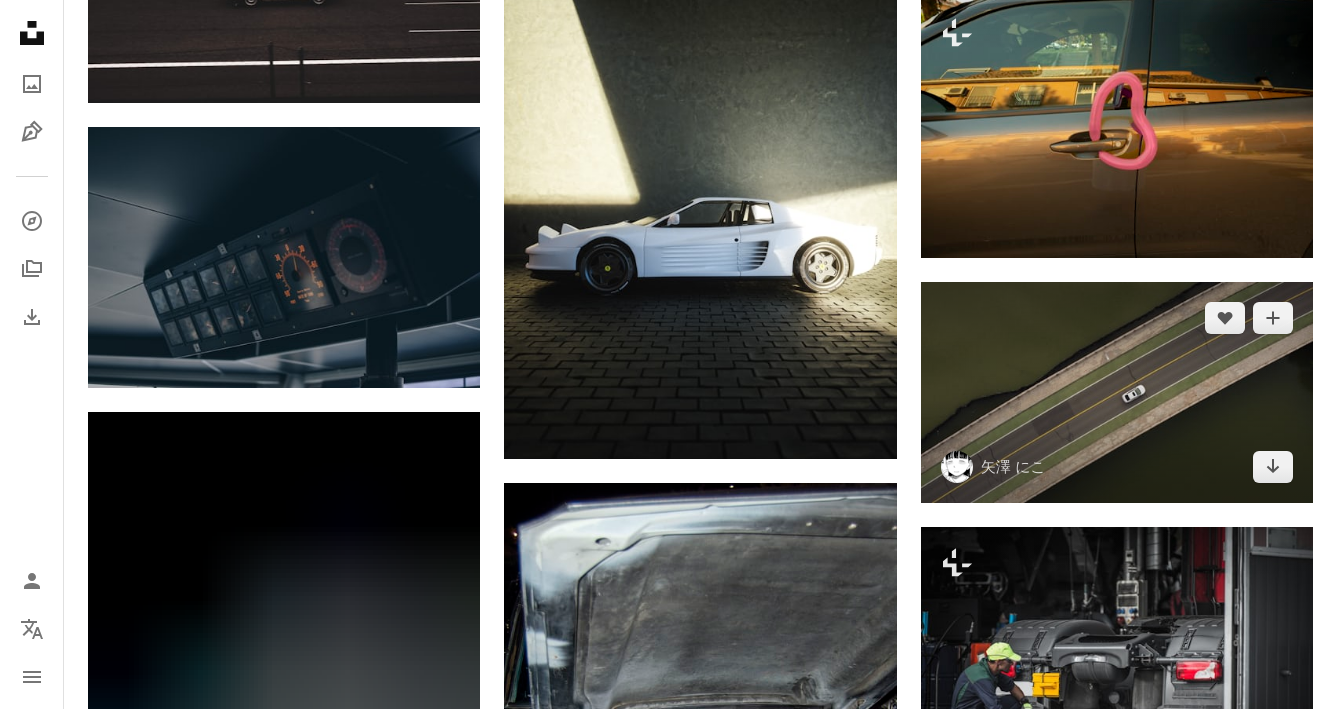 scroll, scrollTop: 69570, scrollLeft: 0, axis: vertical 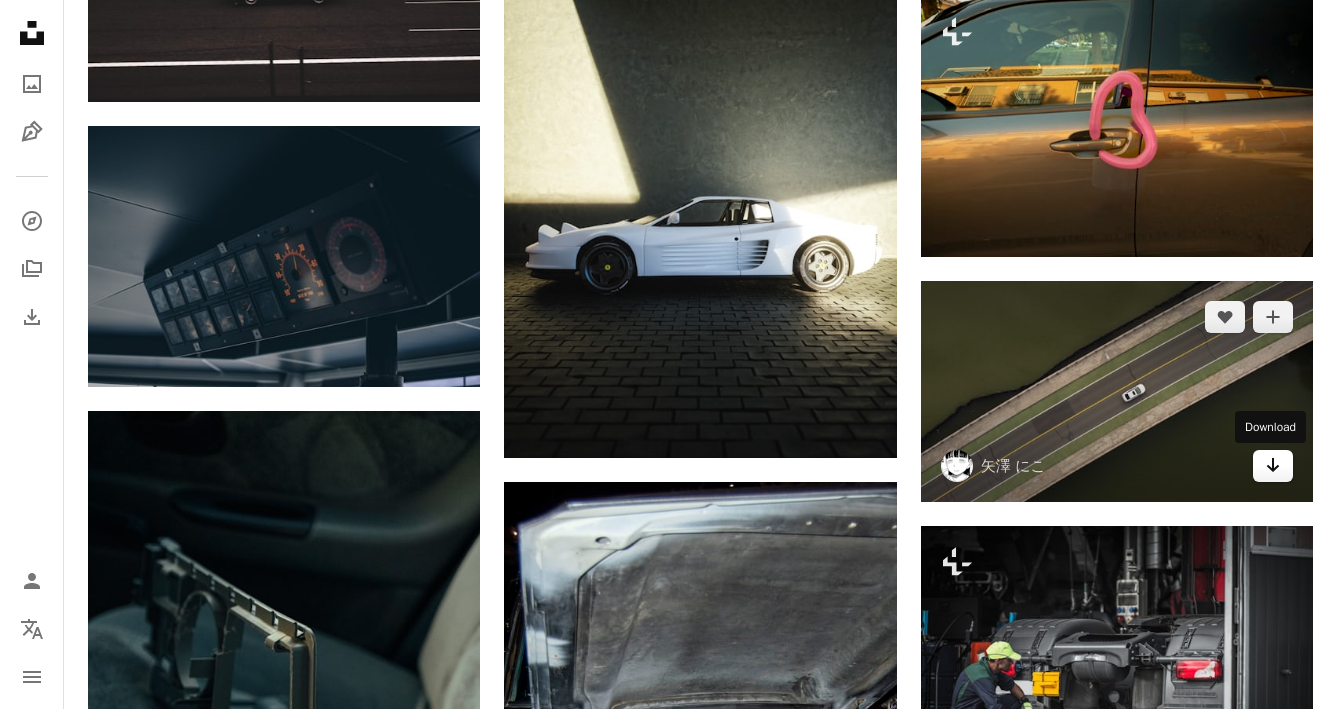 click on "Arrow pointing down" at bounding box center (1273, 466) 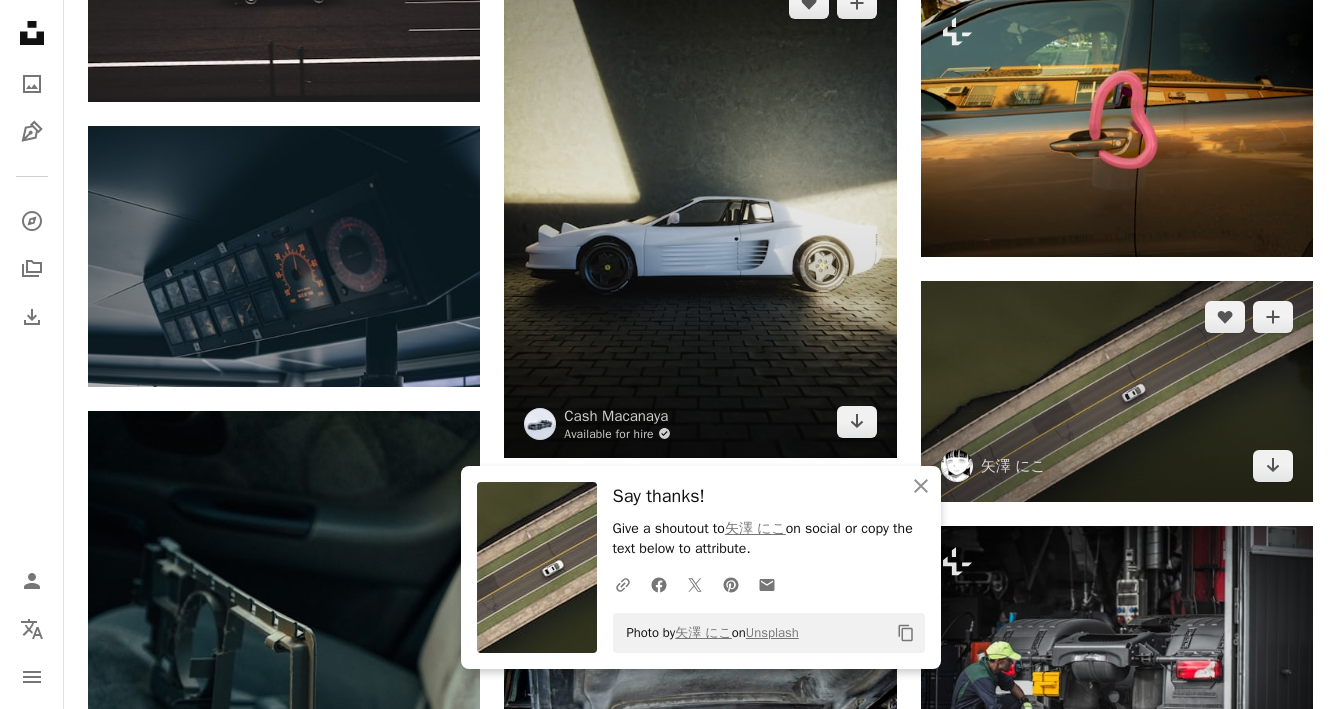 scroll, scrollTop: 69849, scrollLeft: 0, axis: vertical 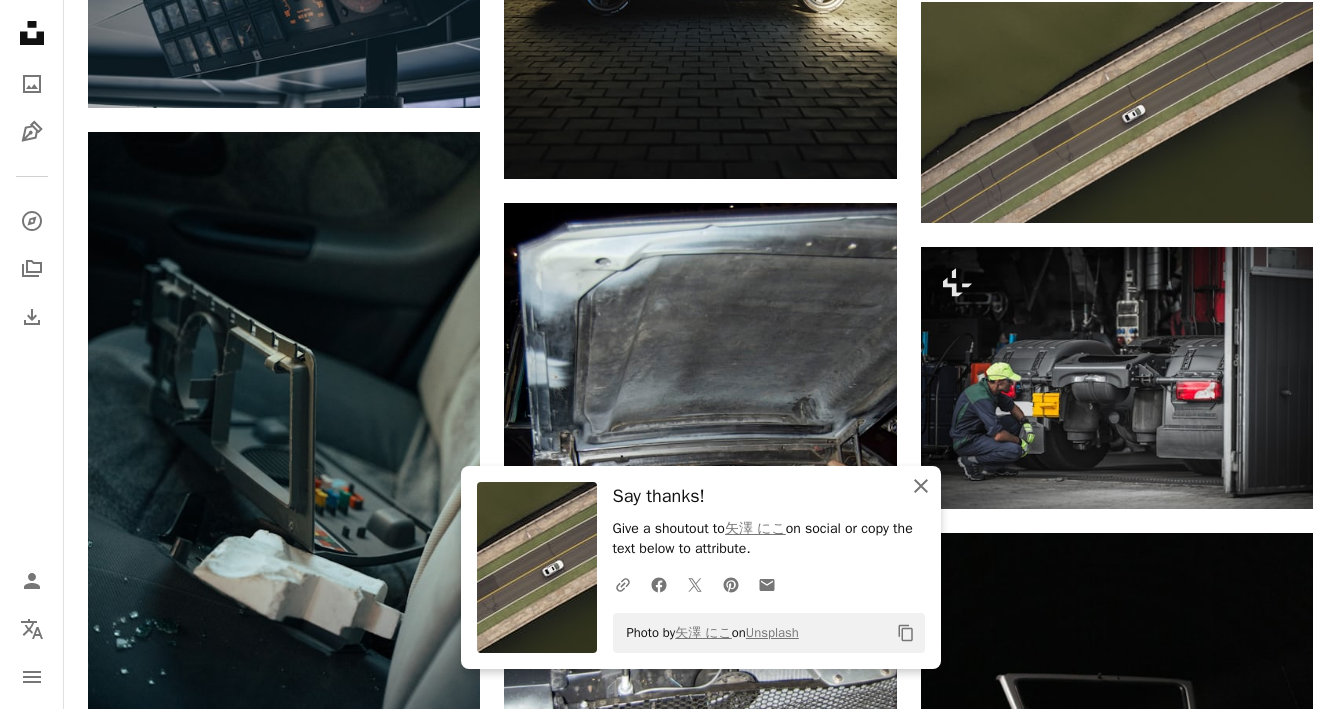 click on "An X shape" 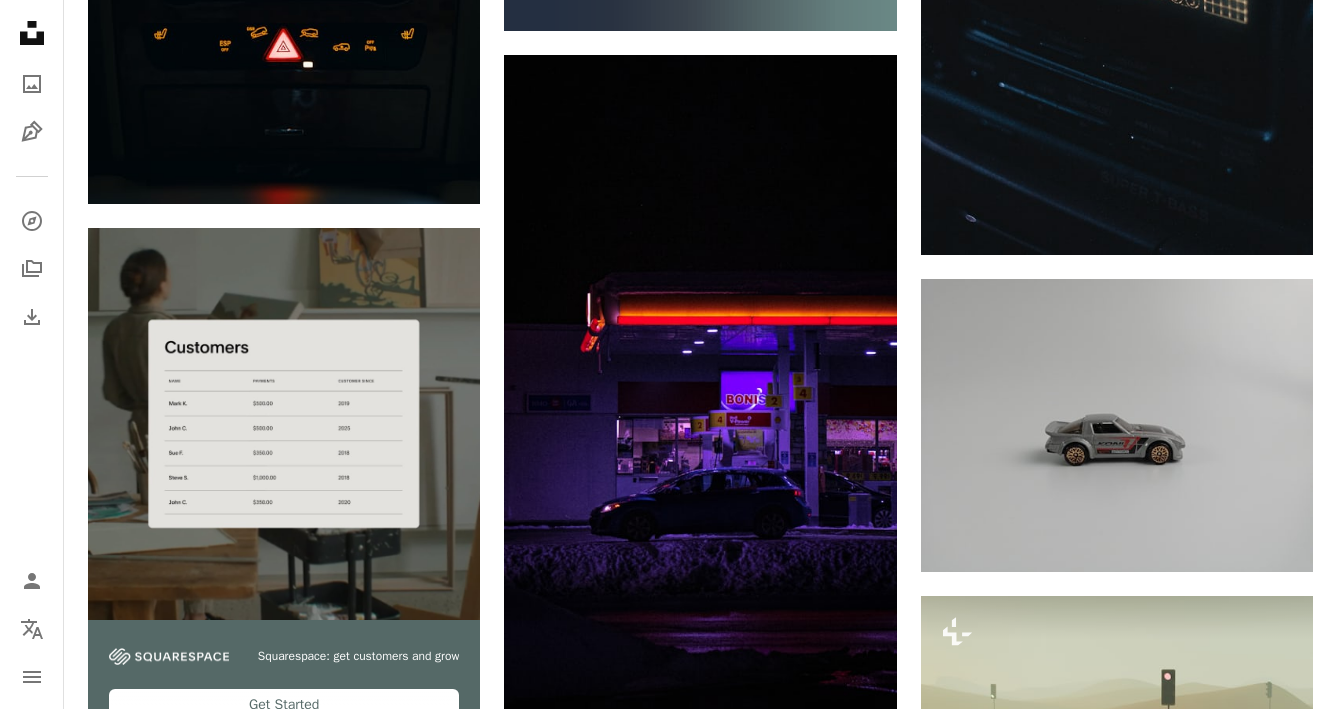scroll, scrollTop: 0, scrollLeft: 0, axis: both 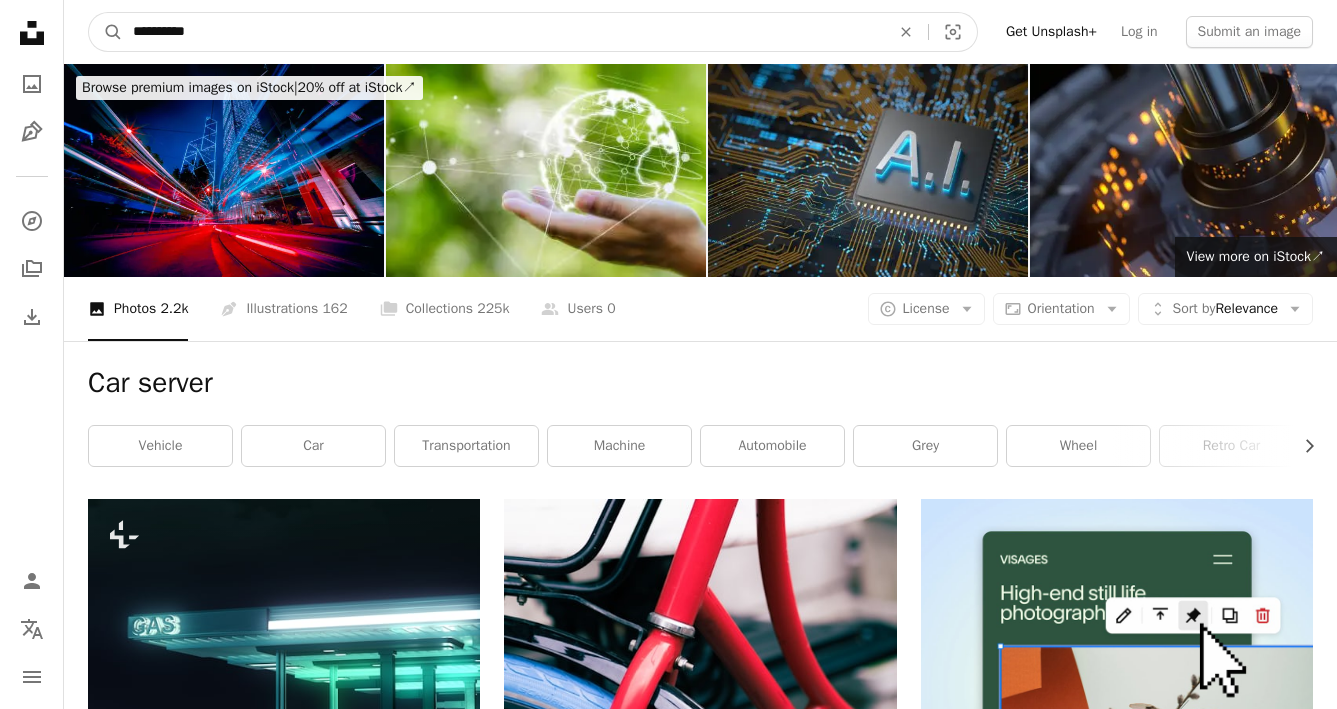click on "**********" at bounding box center [503, 32] 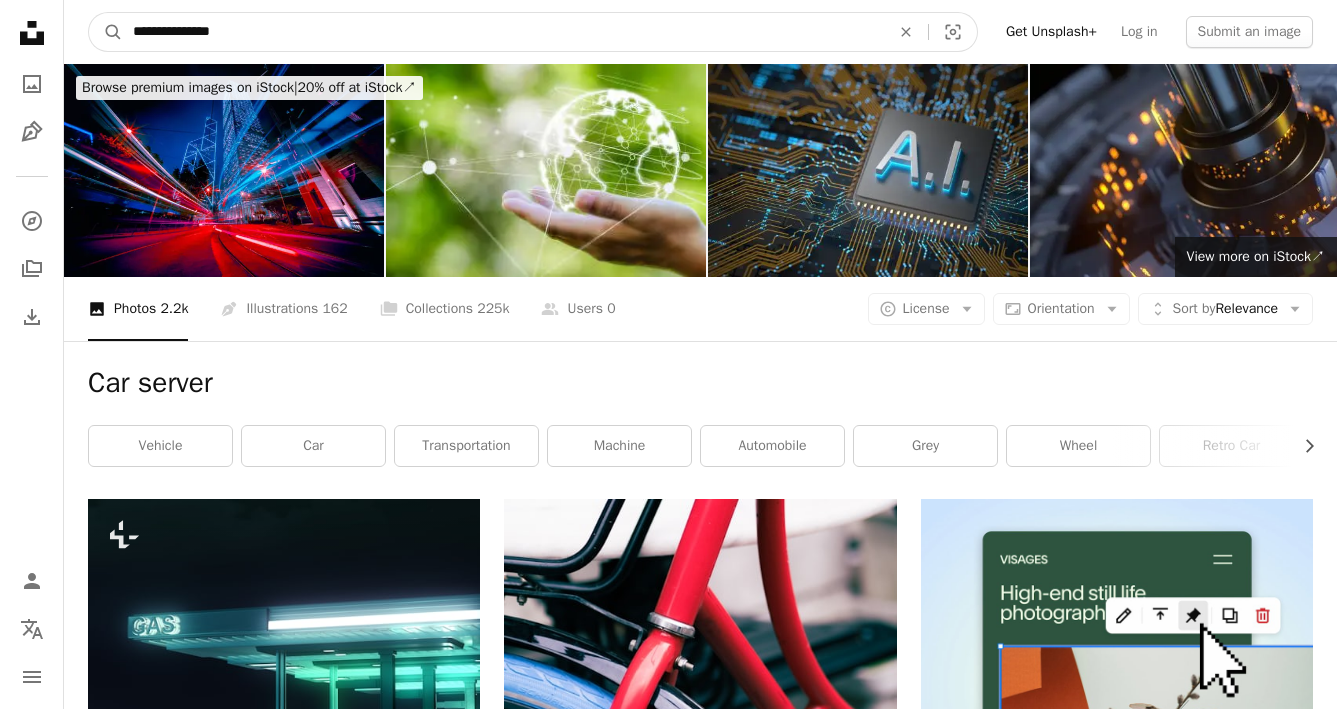 type on "**********" 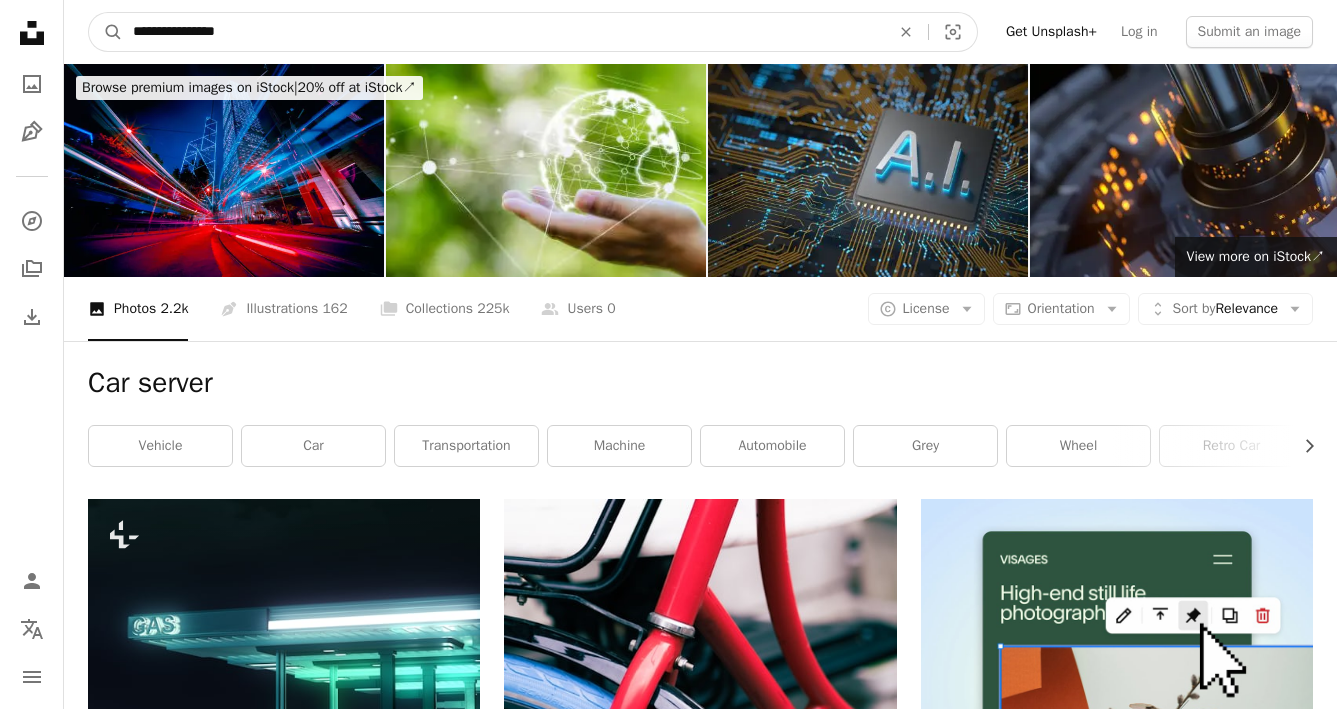 click on "A magnifying glass" at bounding box center (106, 32) 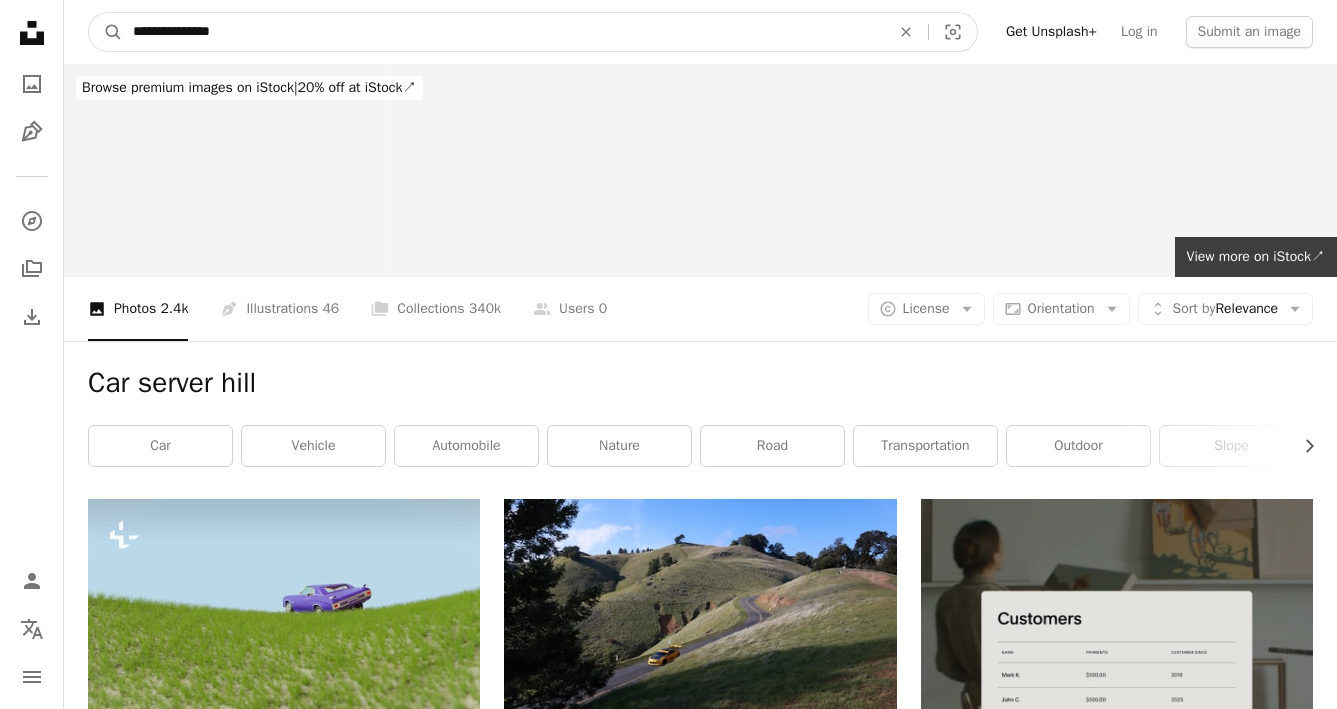 click on "**********" at bounding box center (503, 32) 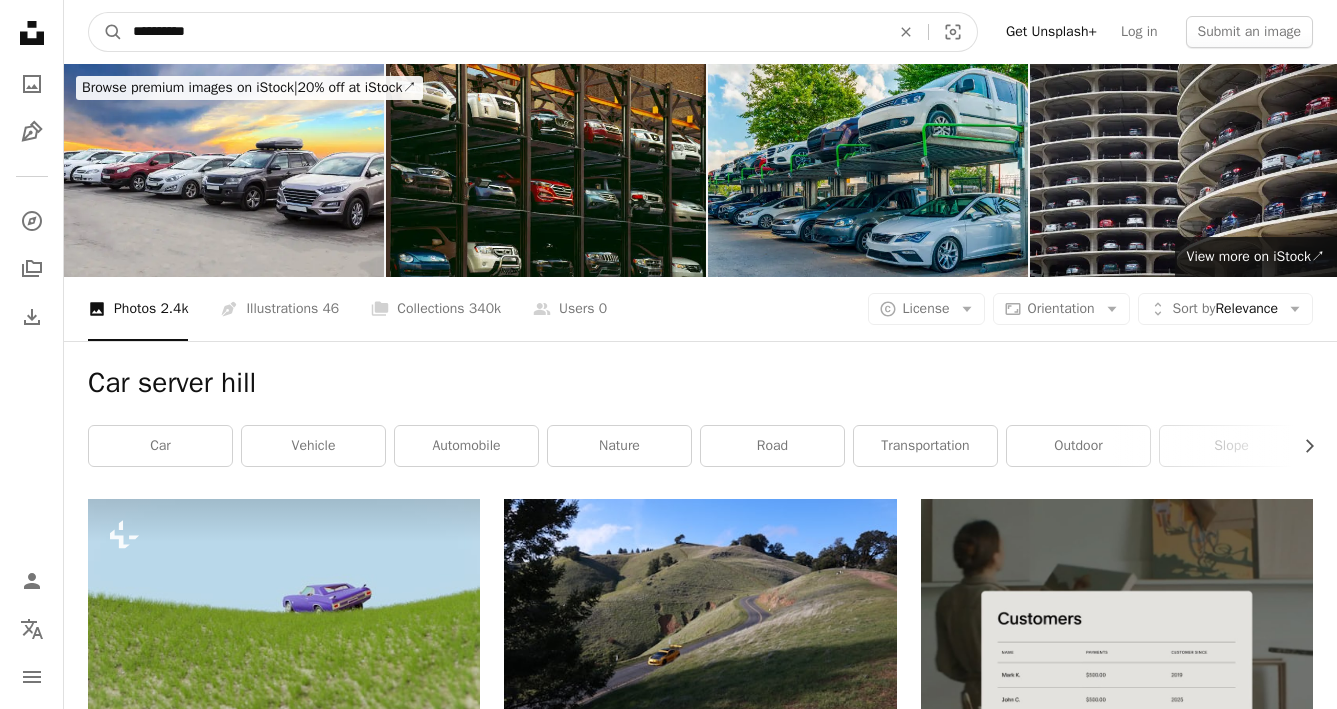type on "*********" 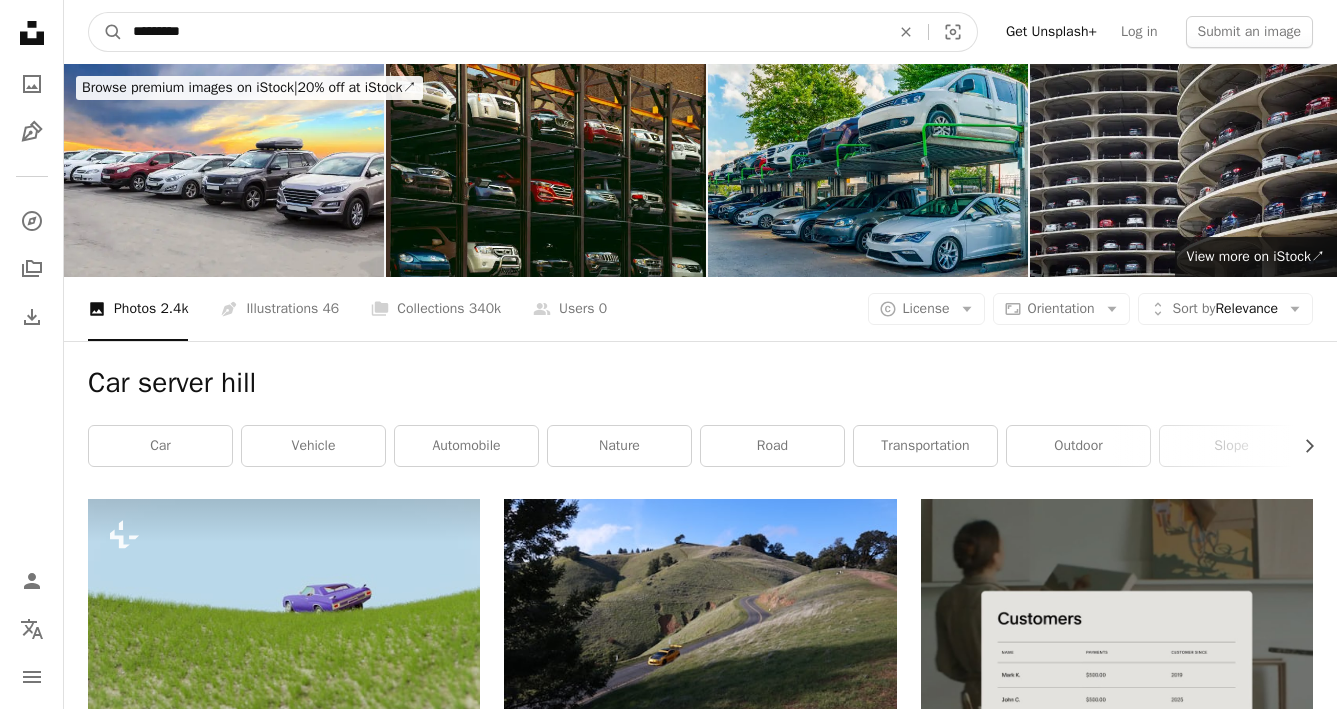 click on "A magnifying glass" at bounding box center [106, 32] 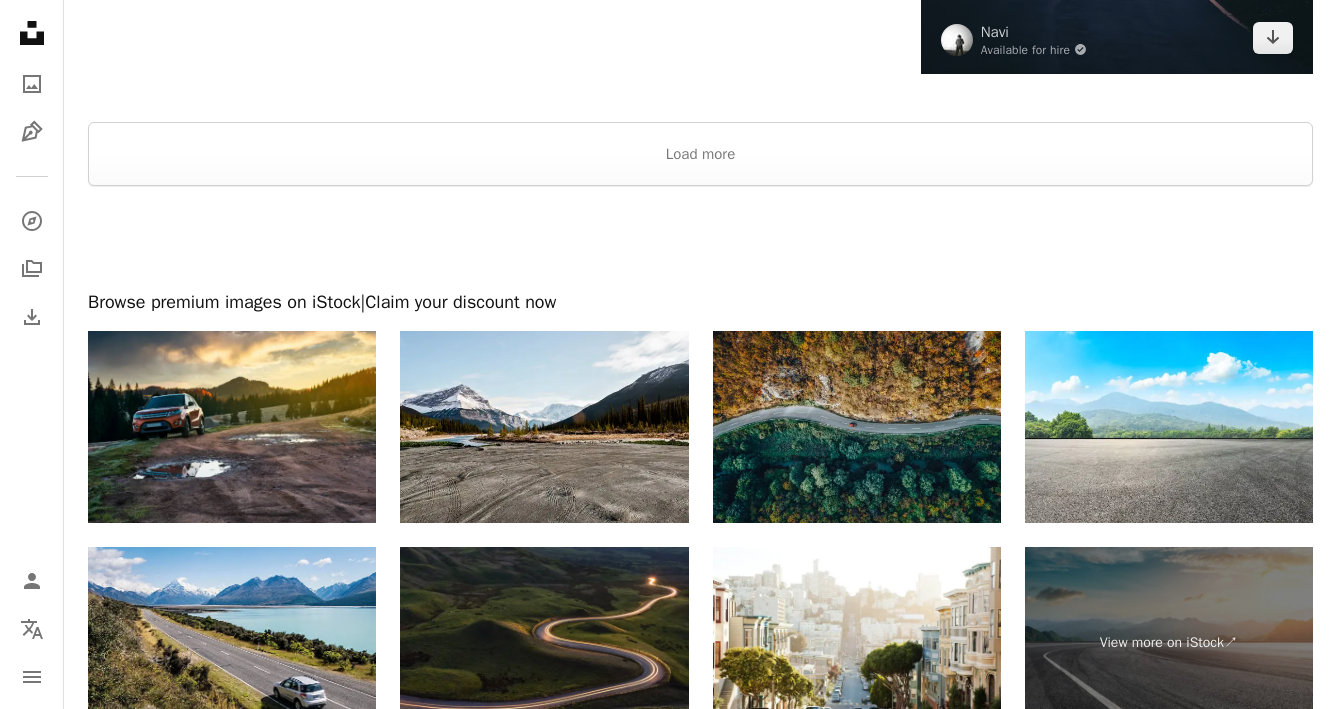 scroll, scrollTop: 3666, scrollLeft: 0, axis: vertical 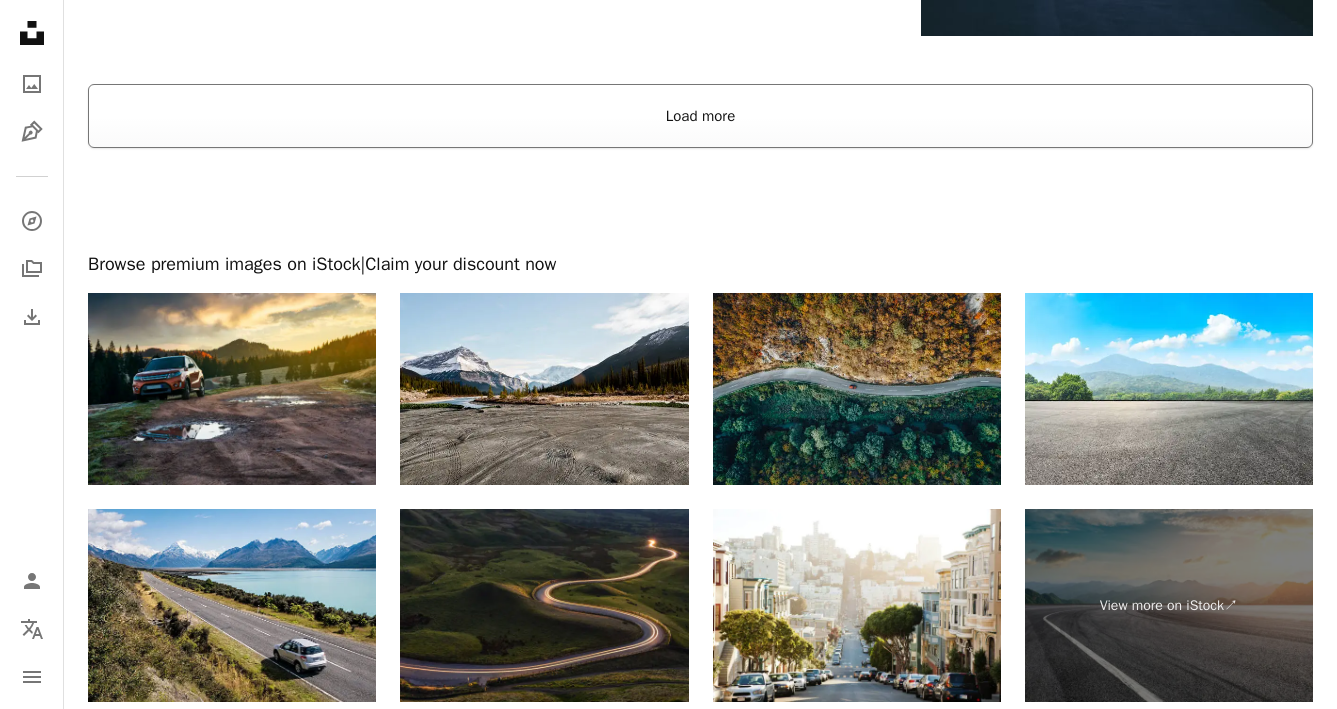 click on "Load more" at bounding box center (700, 116) 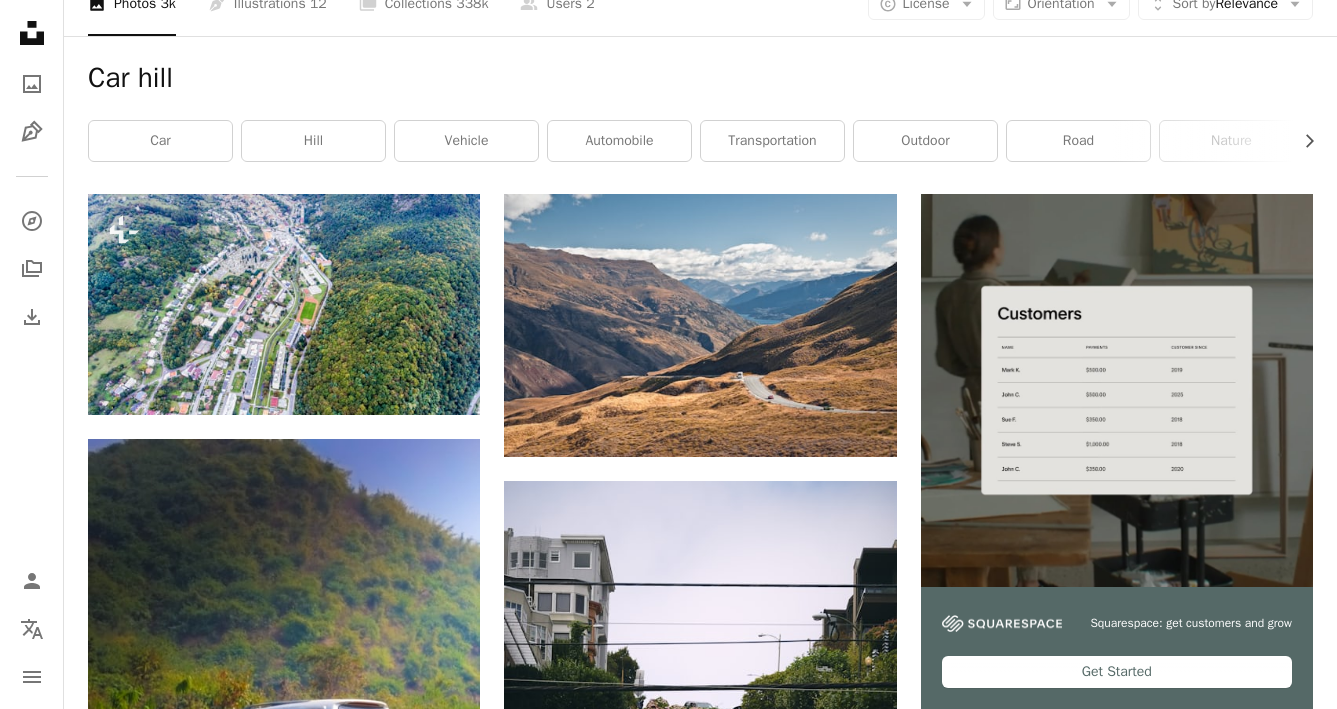 scroll, scrollTop: 0, scrollLeft: 0, axis: both 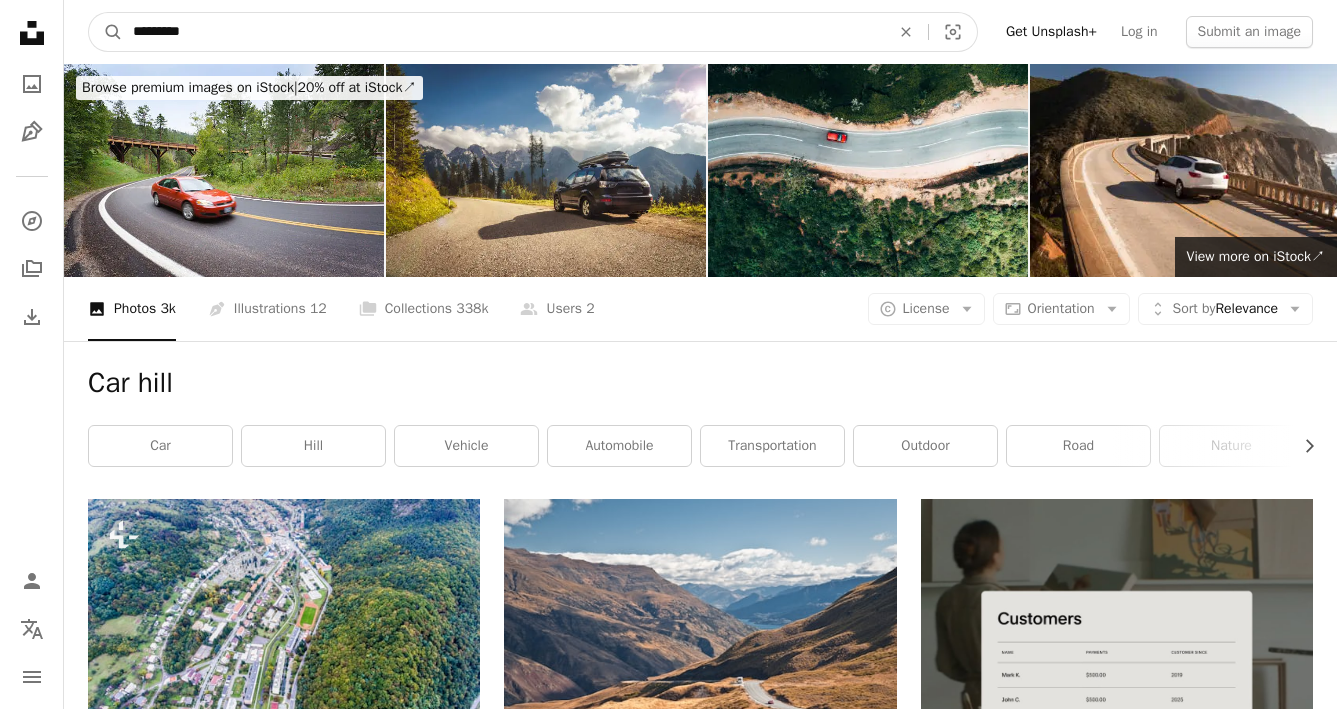 click on "*********" at bounding box center [503, 32] 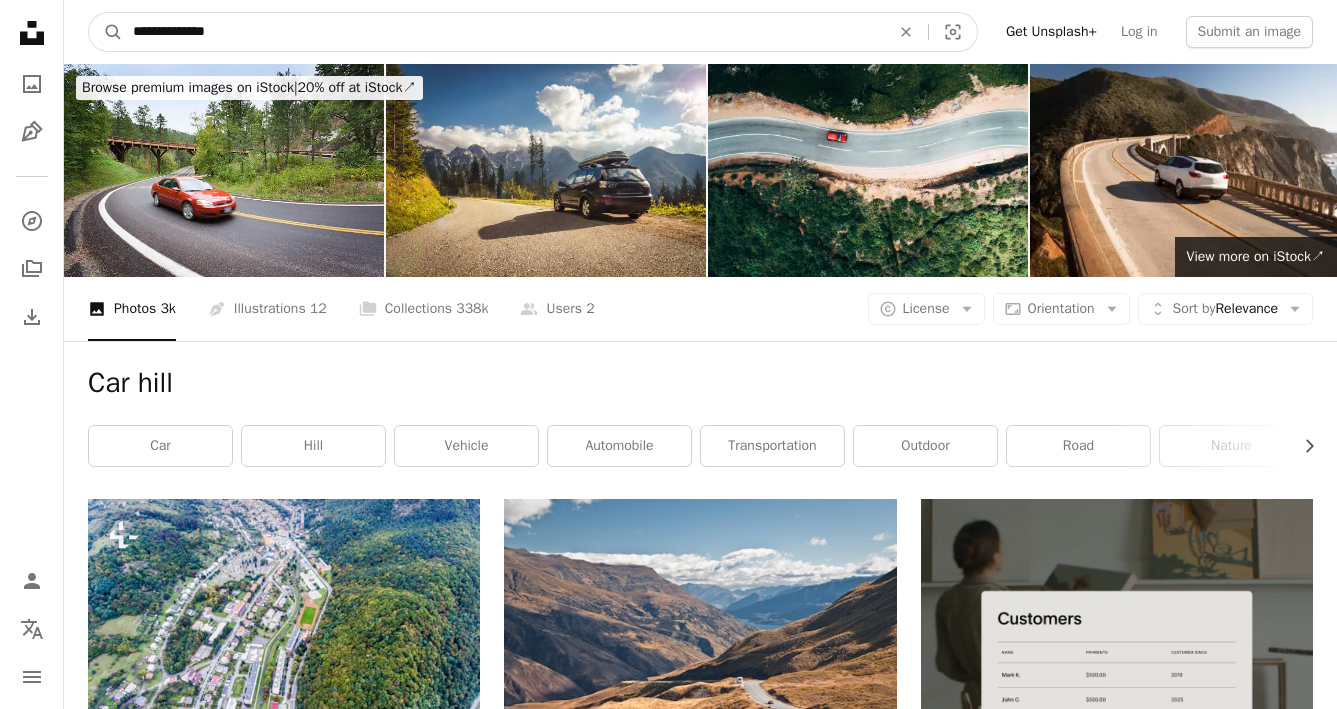 type on "**********" 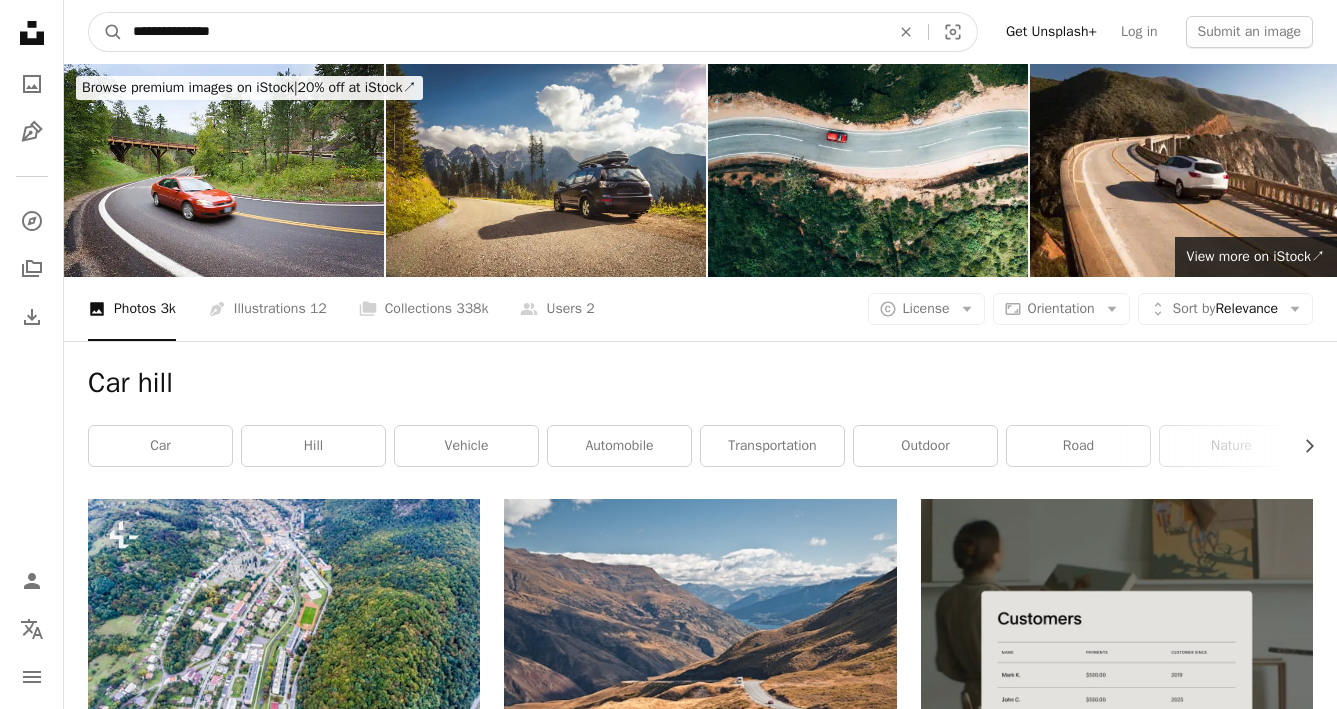 click on "A magnifying glass" at bounding box center [106, 32] 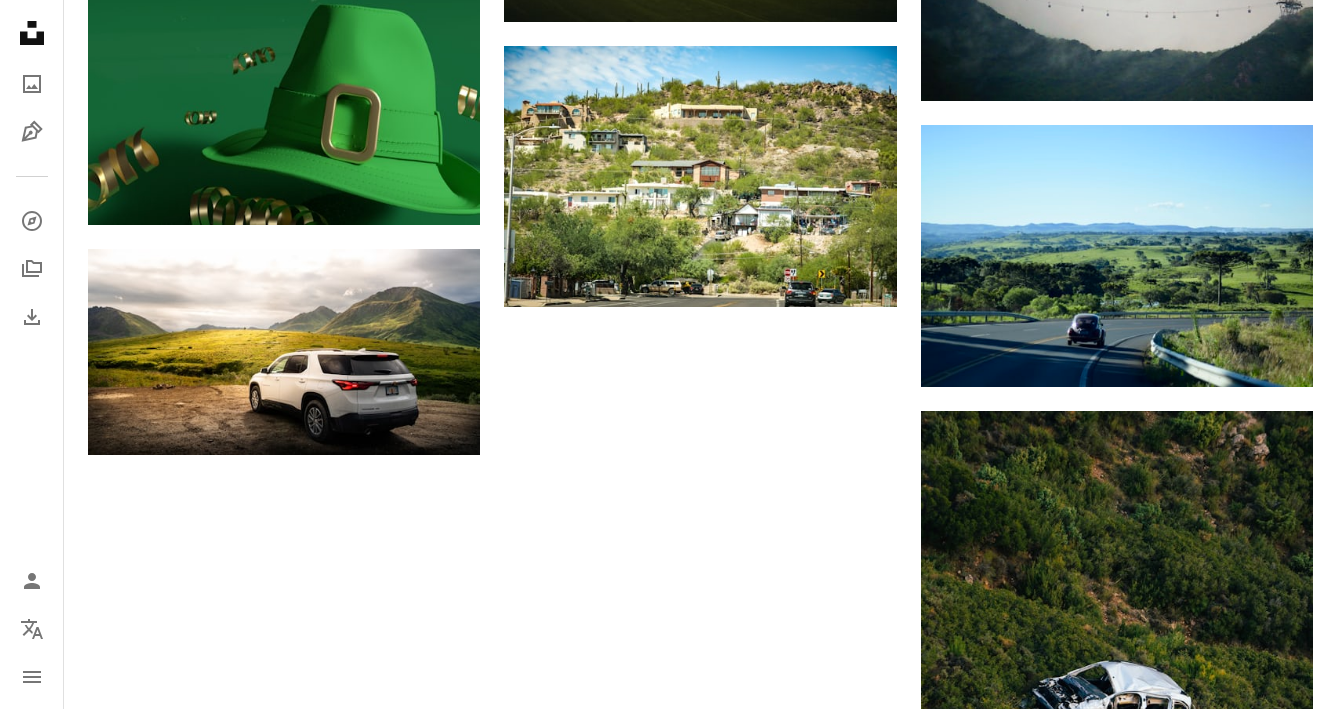 scroll, scrollTop: 3833, scrollLeft: 0, axis: vertical 